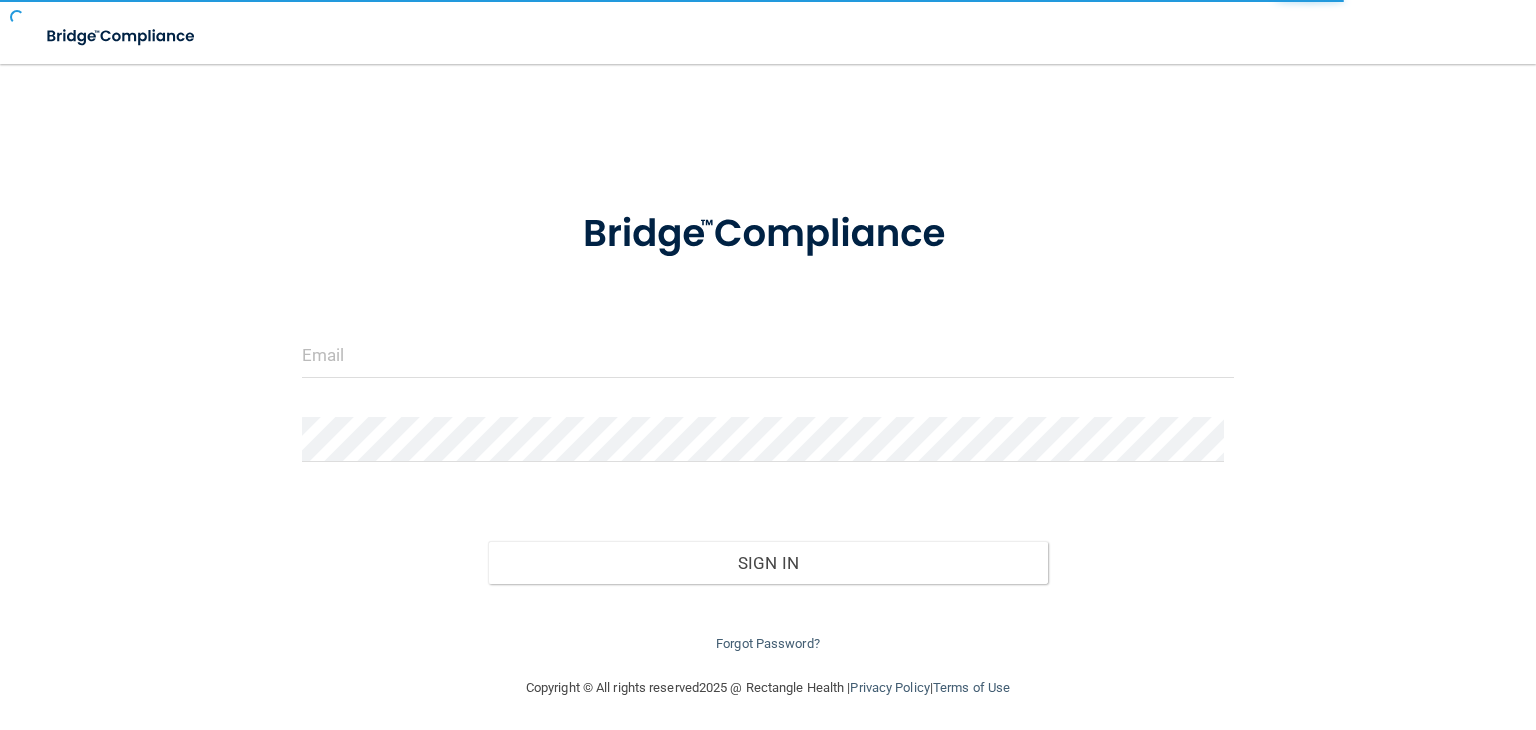 scroll, scrollTop: 0, scrollLeft: 0, axis: both 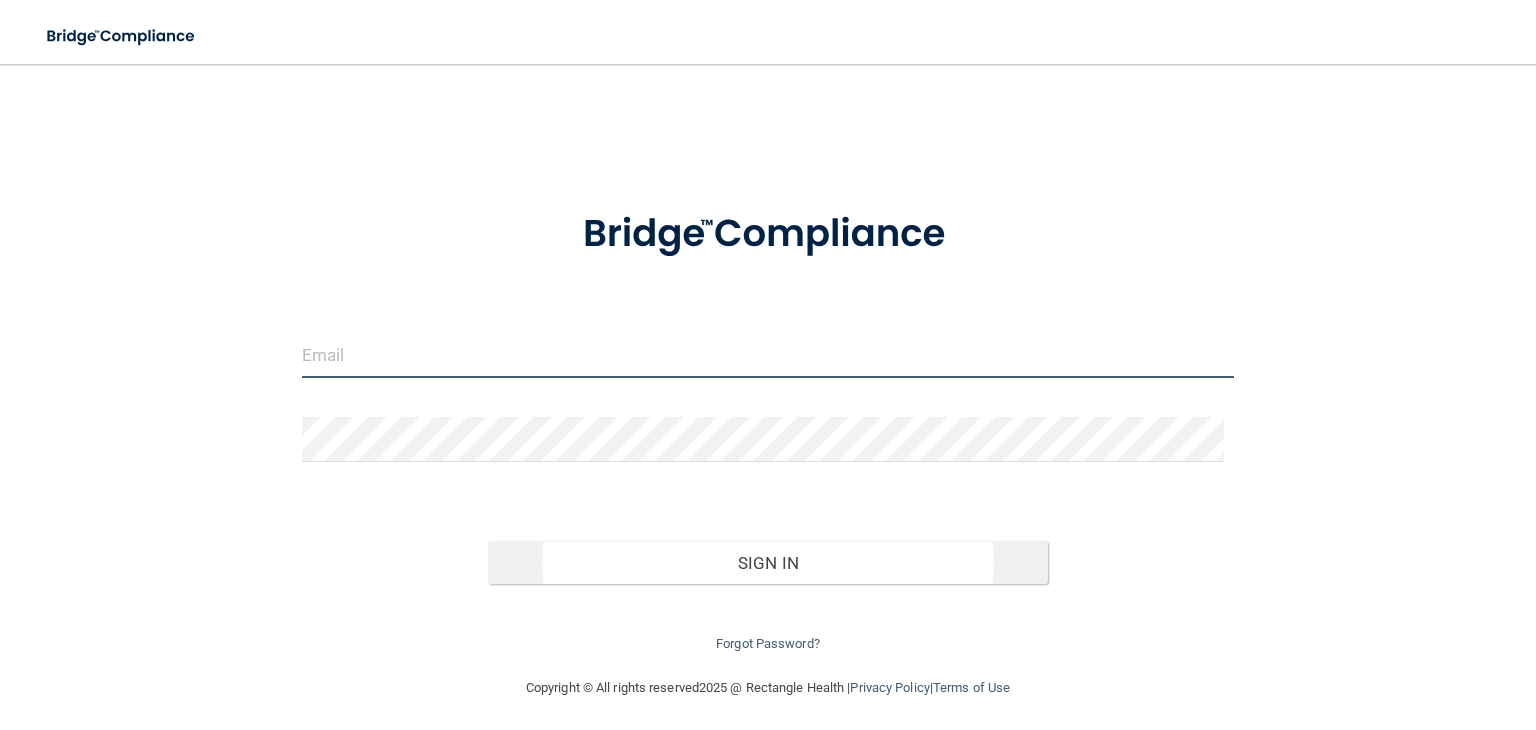 type on "[EMAIL_ADDRESS][DOMAIN_NAME]" 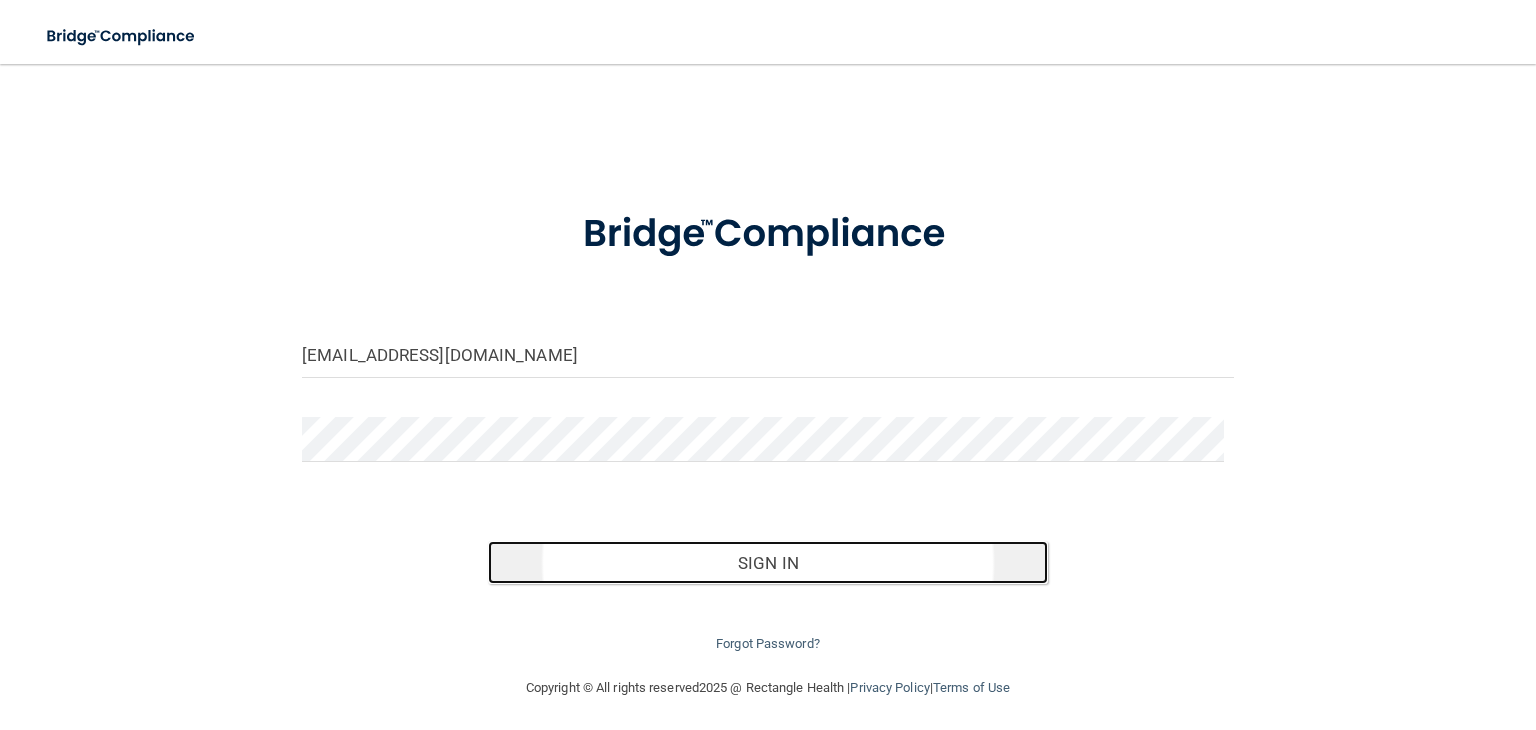 click on "Sign In" at bounding box center [767, 563] 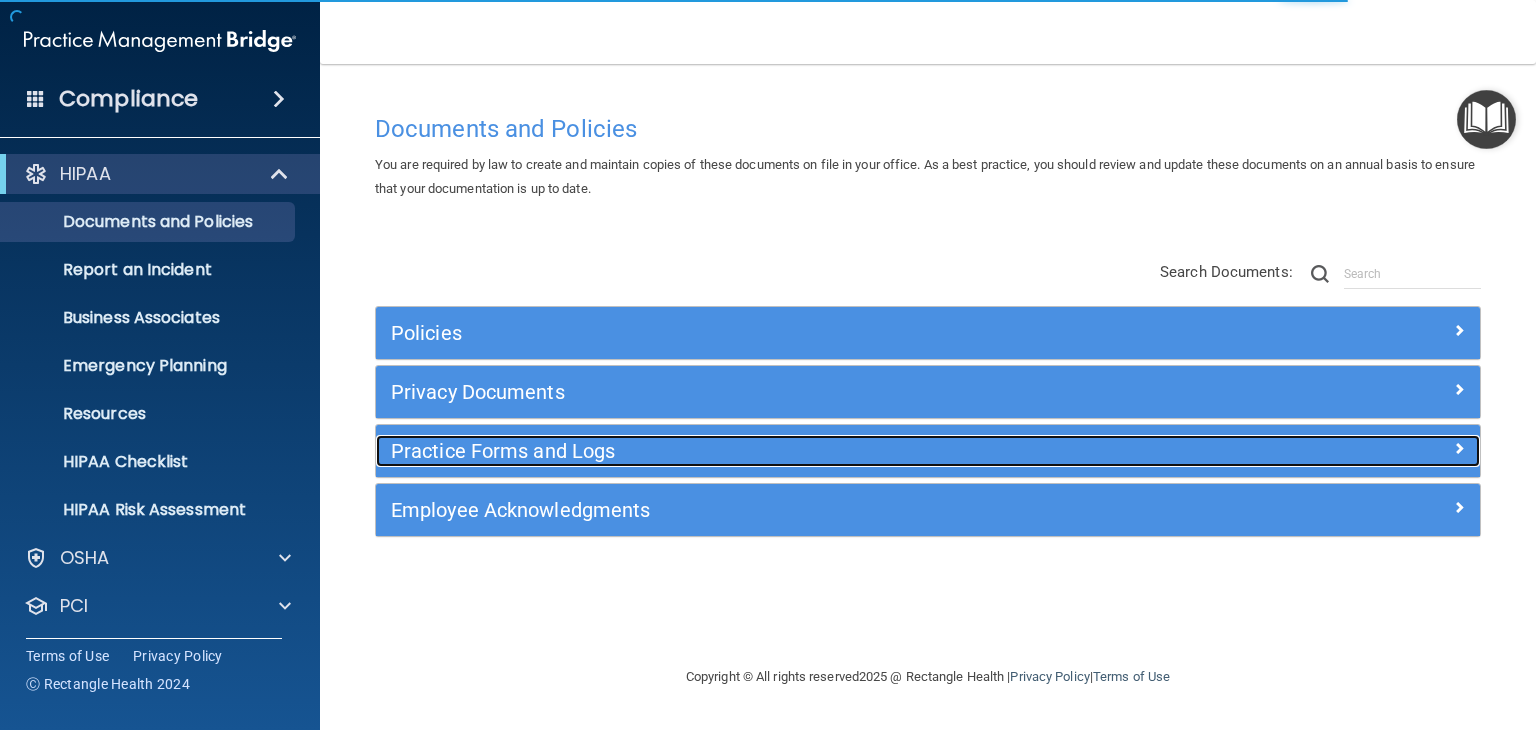 click on "Practice Forms and Logs" at bounding box center [790, 451] 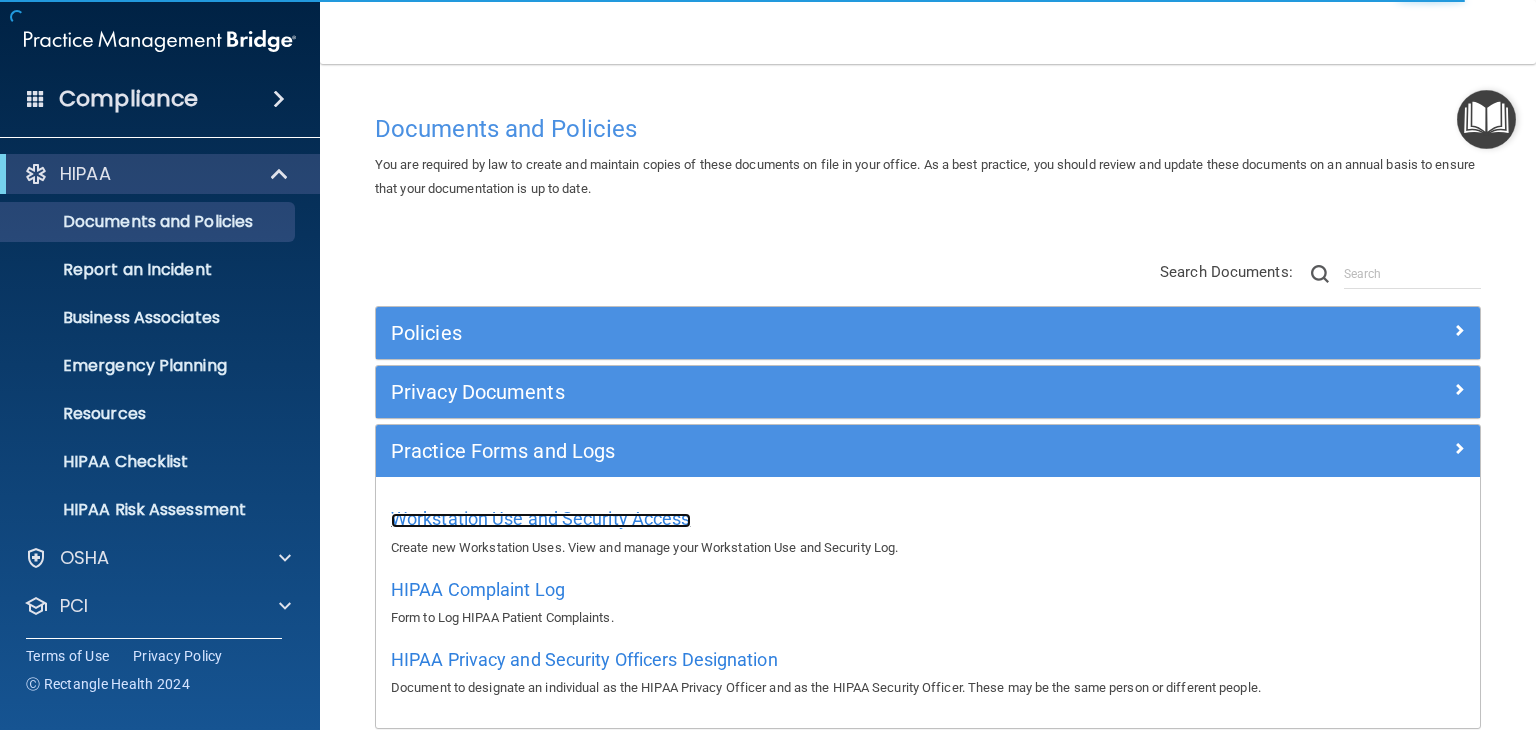click on "Workstation Use and Security Access" at bounding box center [541, 518] 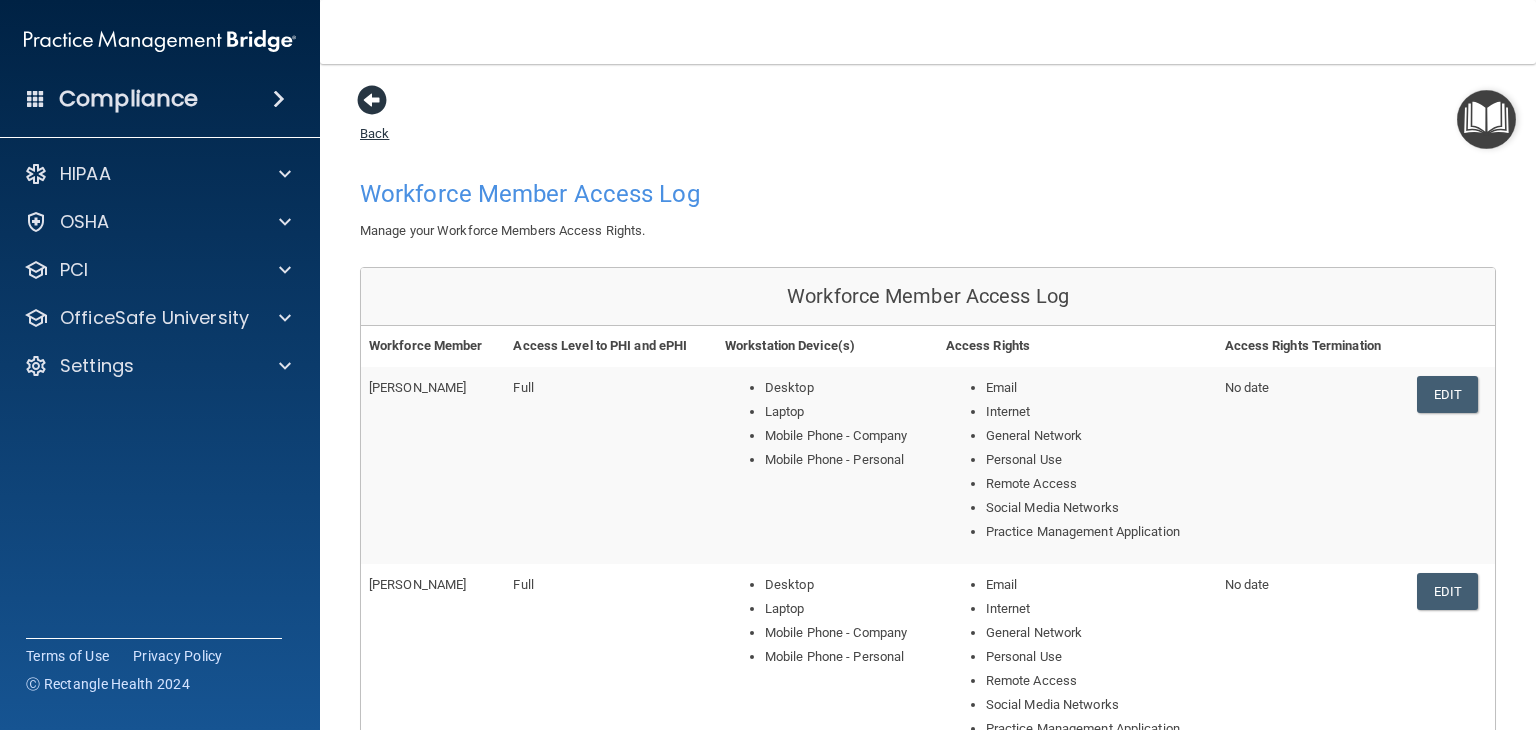click at bounding box center (372, 100) 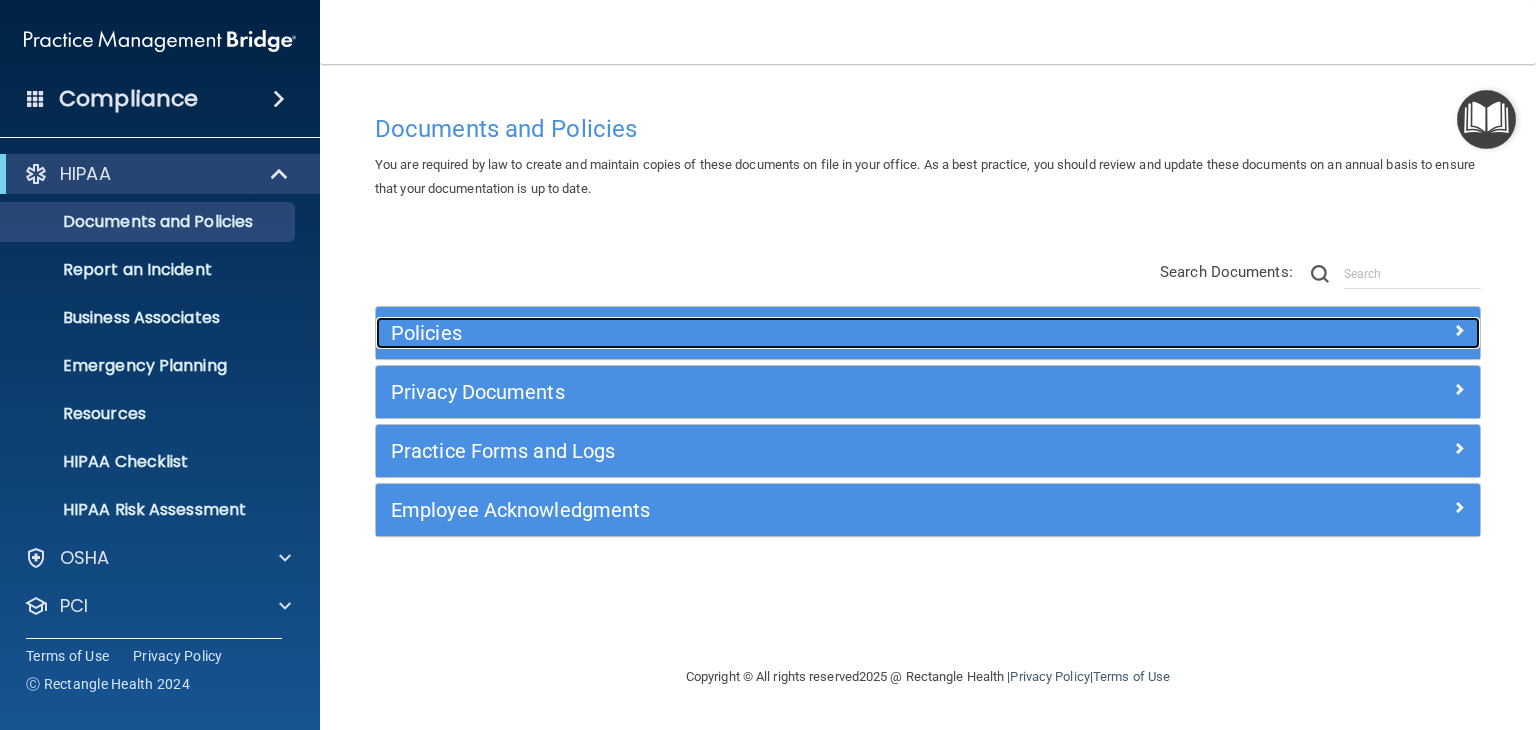 click on "Policies" at bounding box center (790, 333) 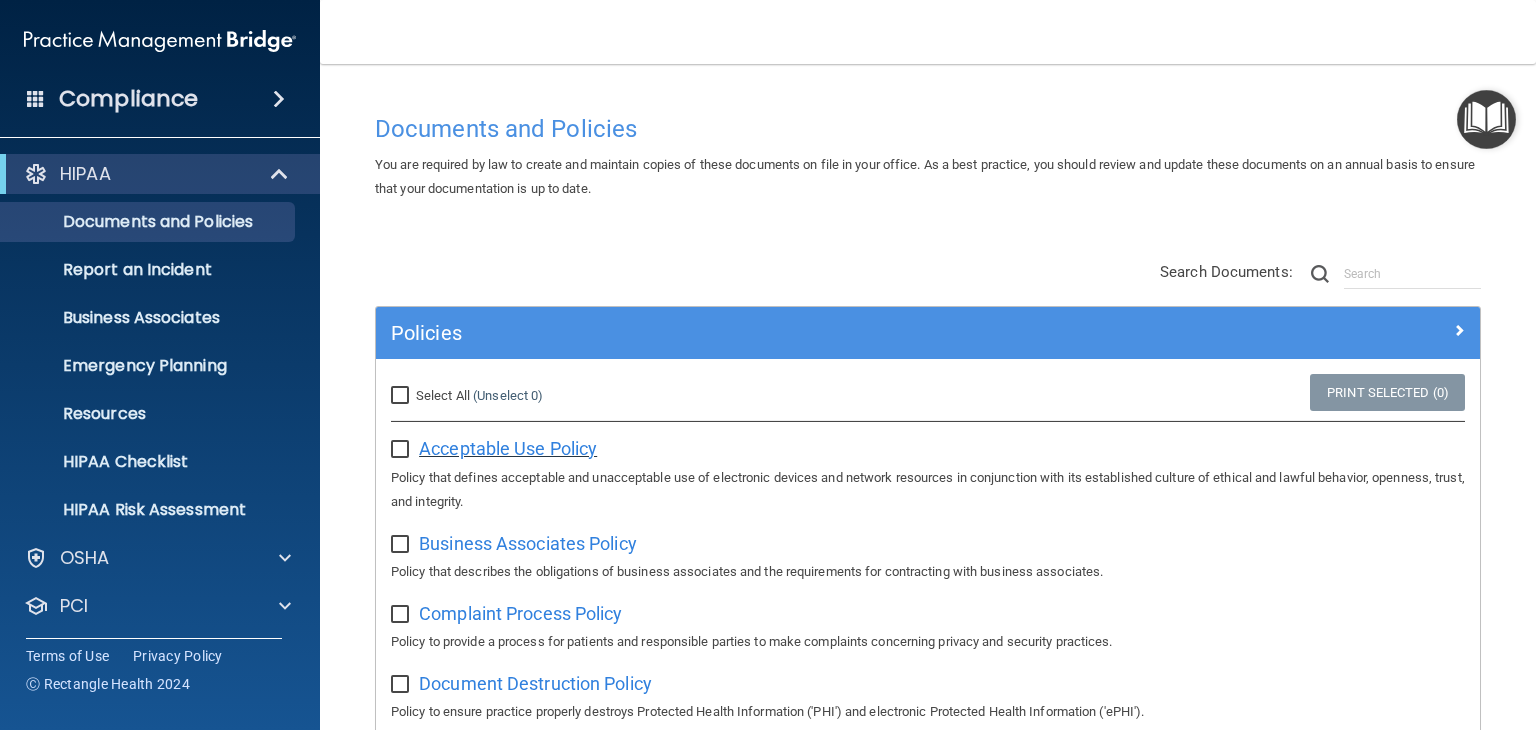click on "Acceptable Use Policy" at bounding box center [508, 448] 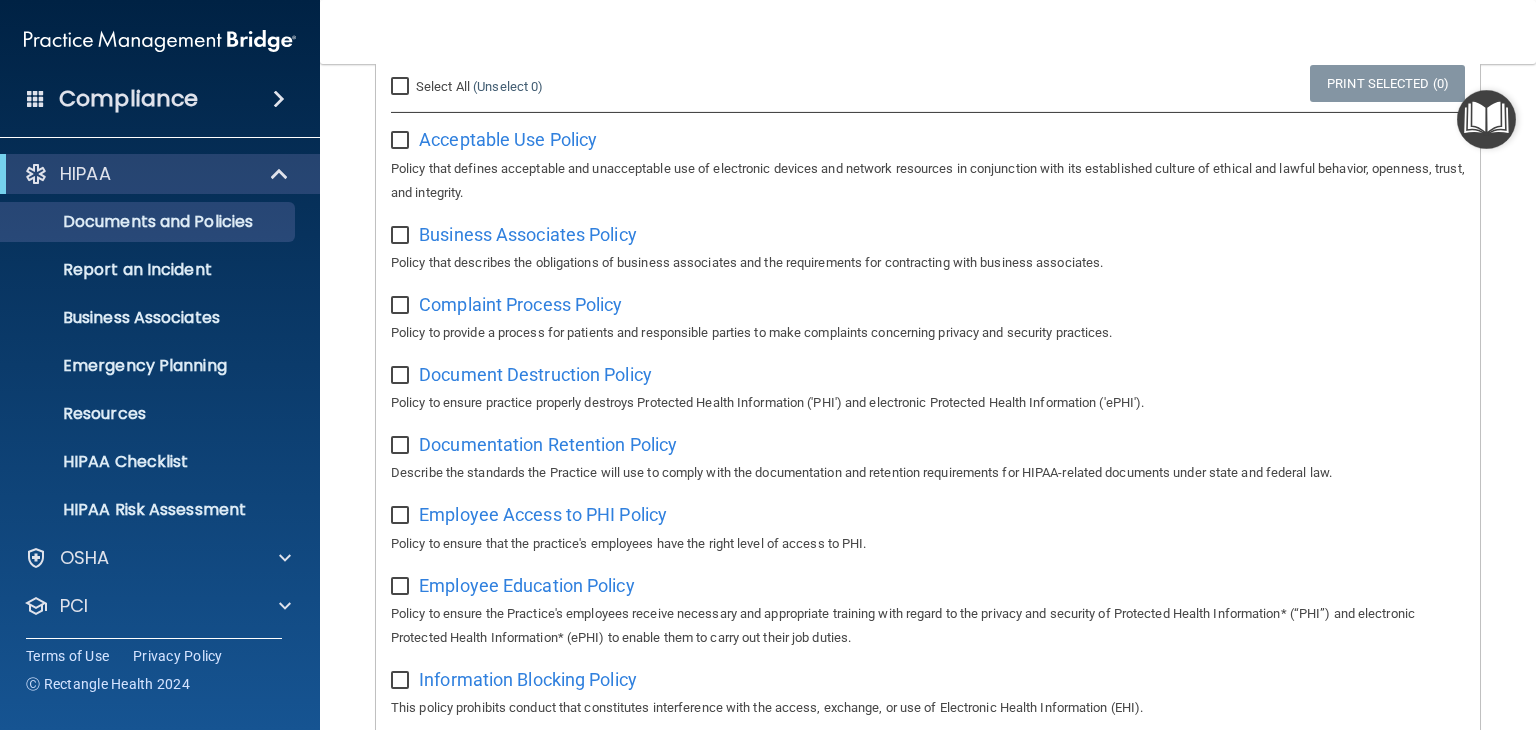 scroll, scrollTop: 300, scrollLeft: 0, axis: vertical 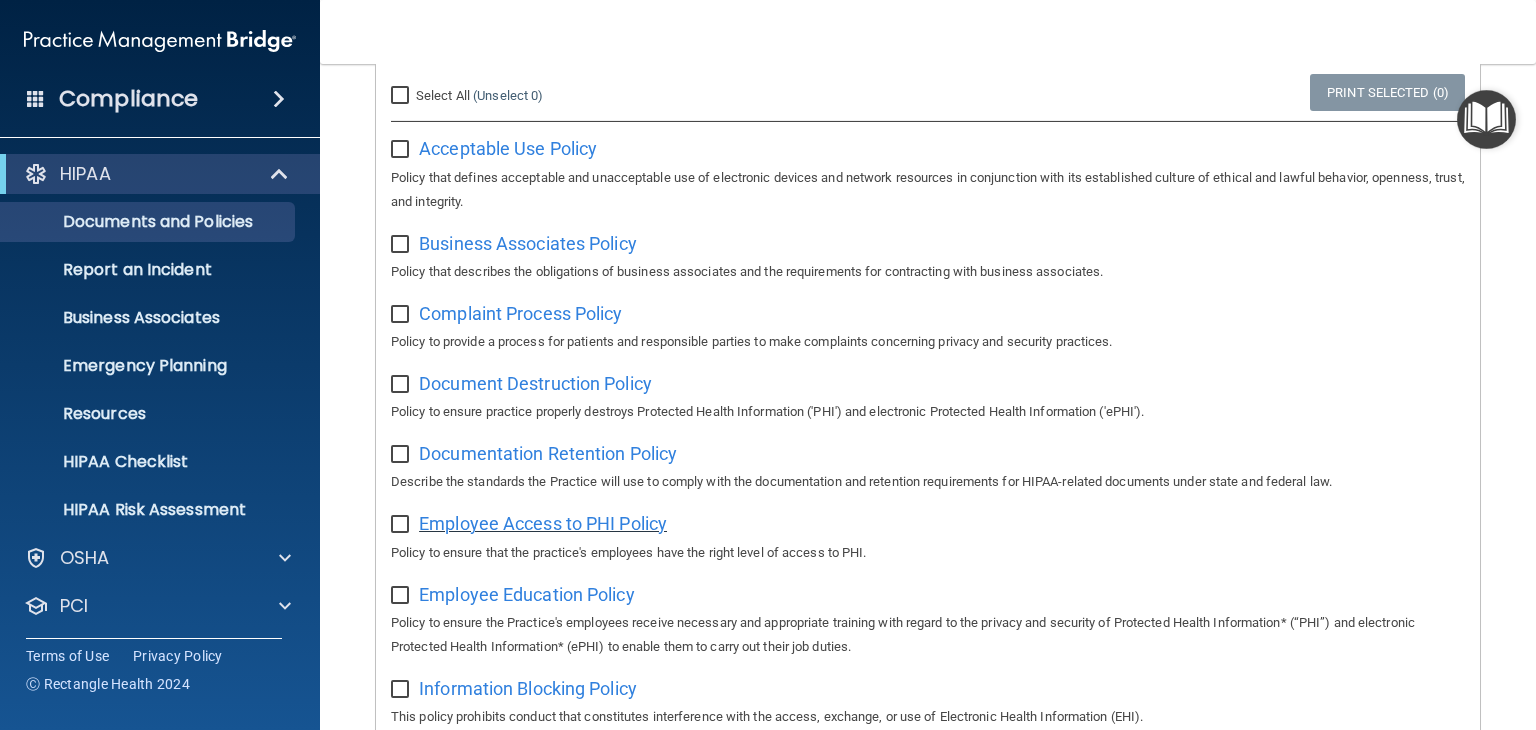 click on "Employee Access to PHI Policy" at bounding box center (543, 523) 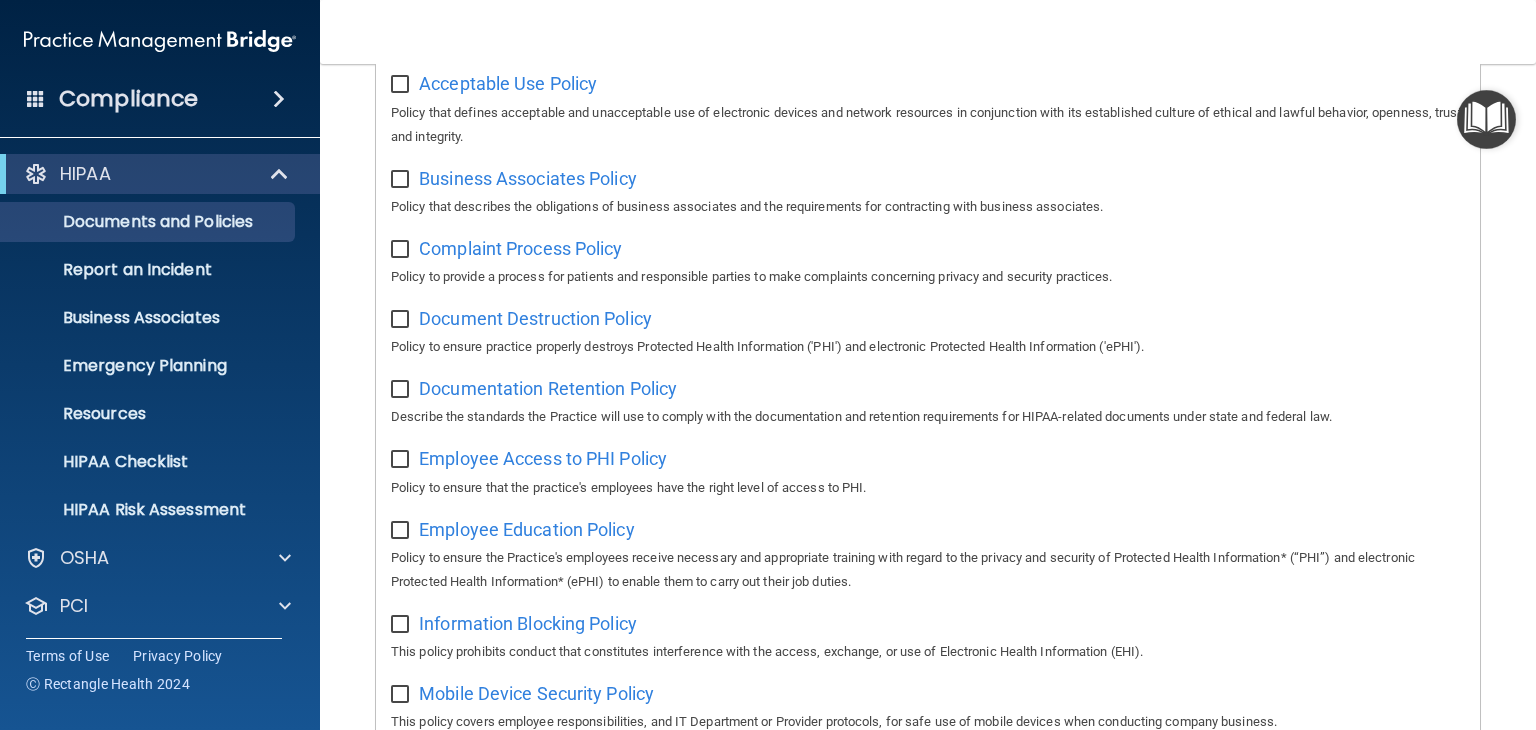 scroll, scrollTop: 400, scrollLeft: 0, axis: vertical 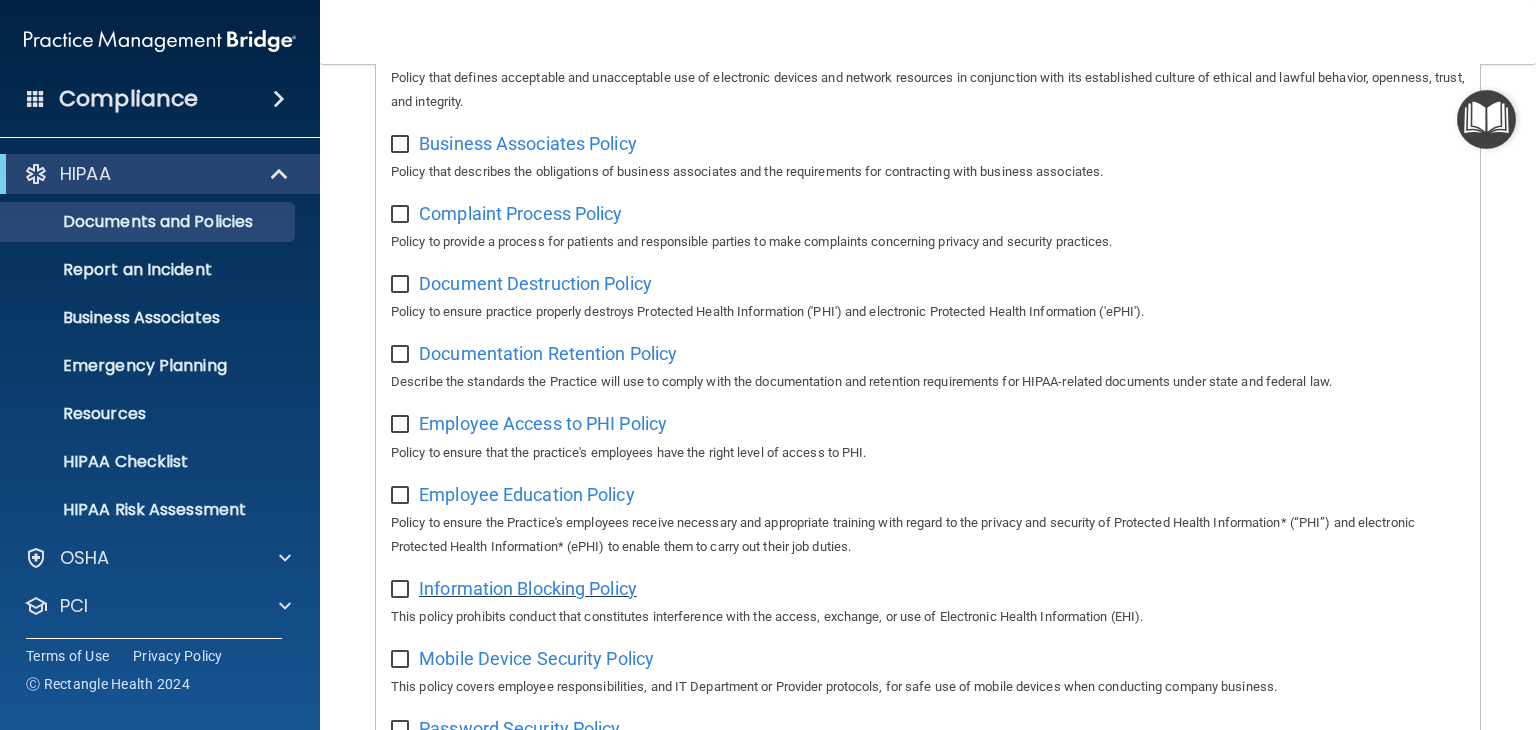 click on "Information Blocking Policy" at bounding box center [528, 588] 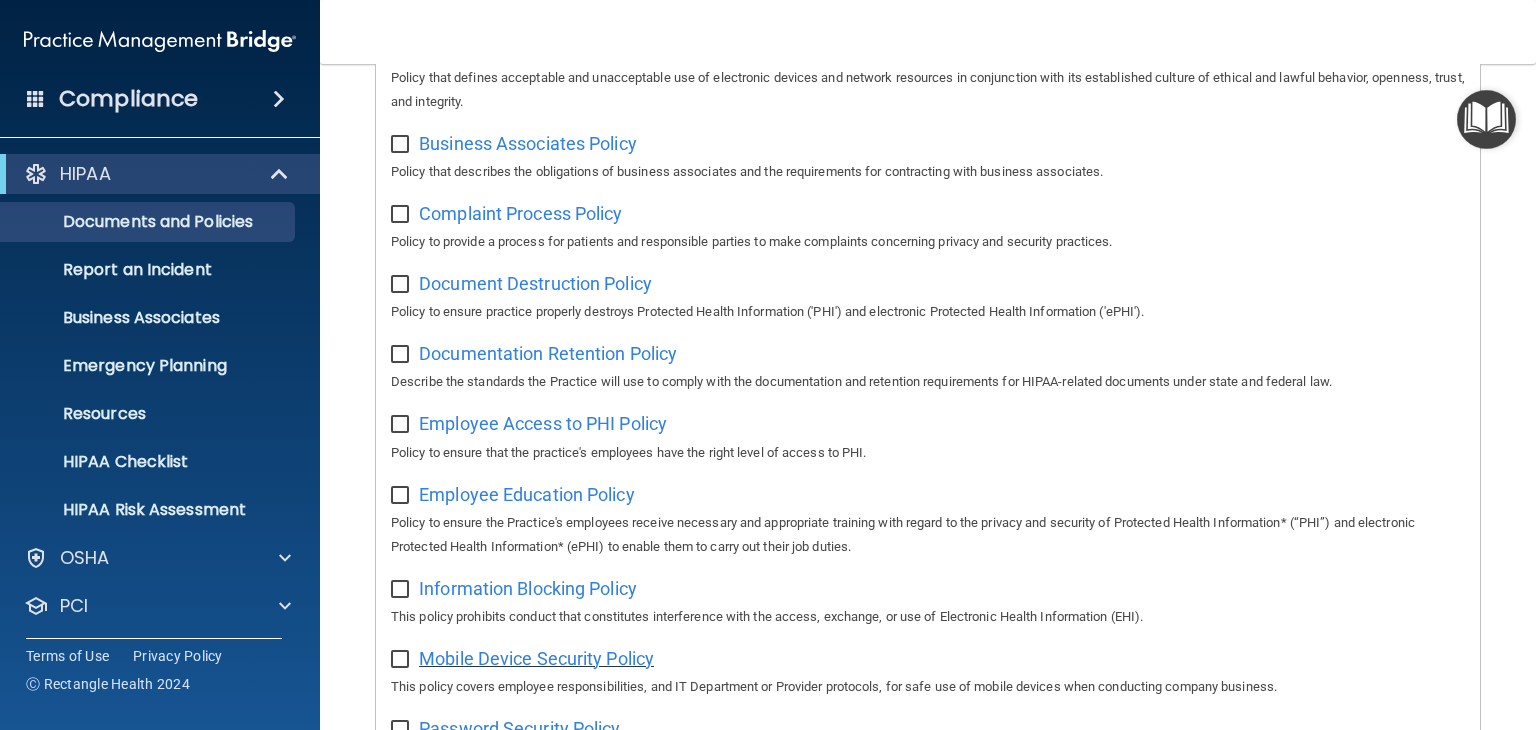 click on "Mobile Device Security Policy" at bounding box center (536, 658) 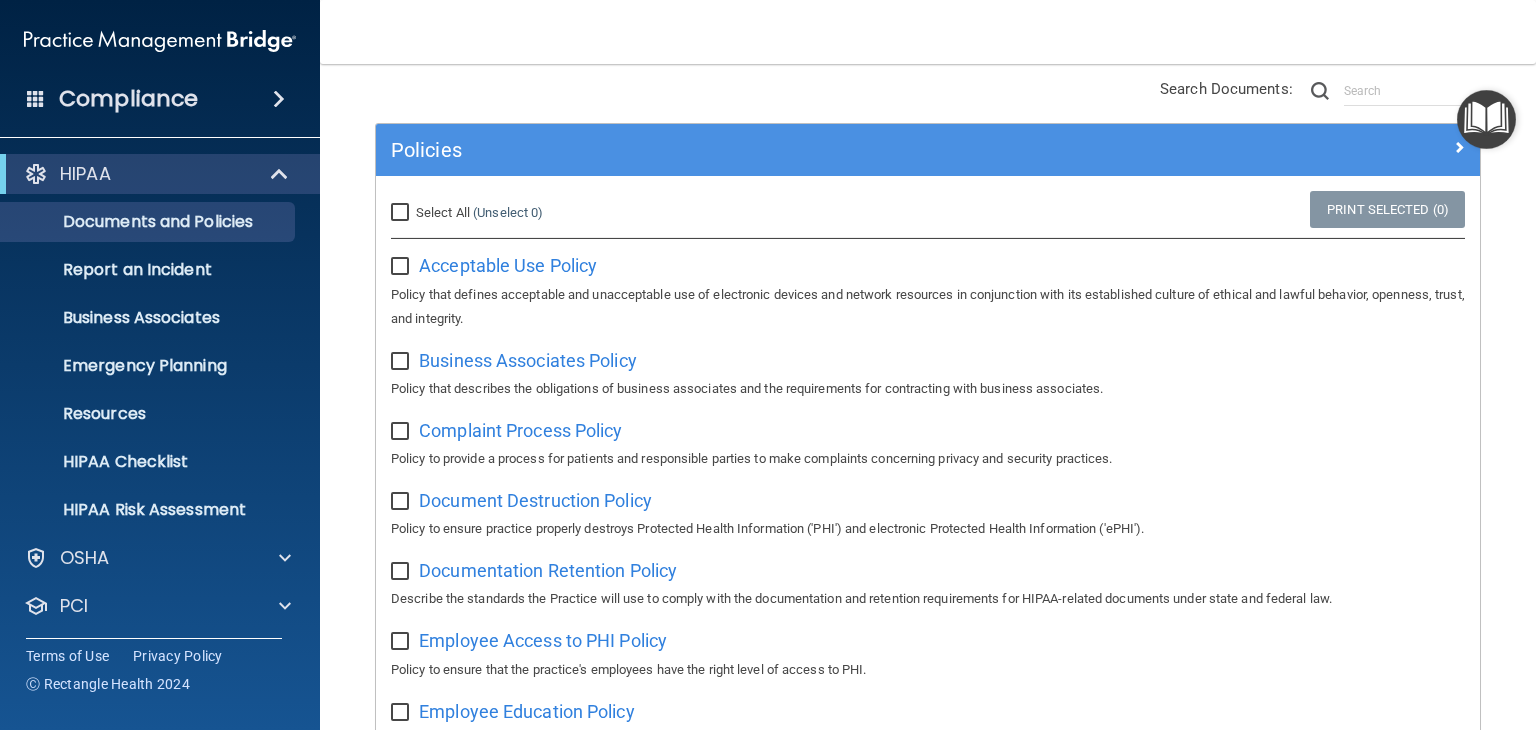 scroll, scrollTop: 0, scrollLeft: 0, axis: both 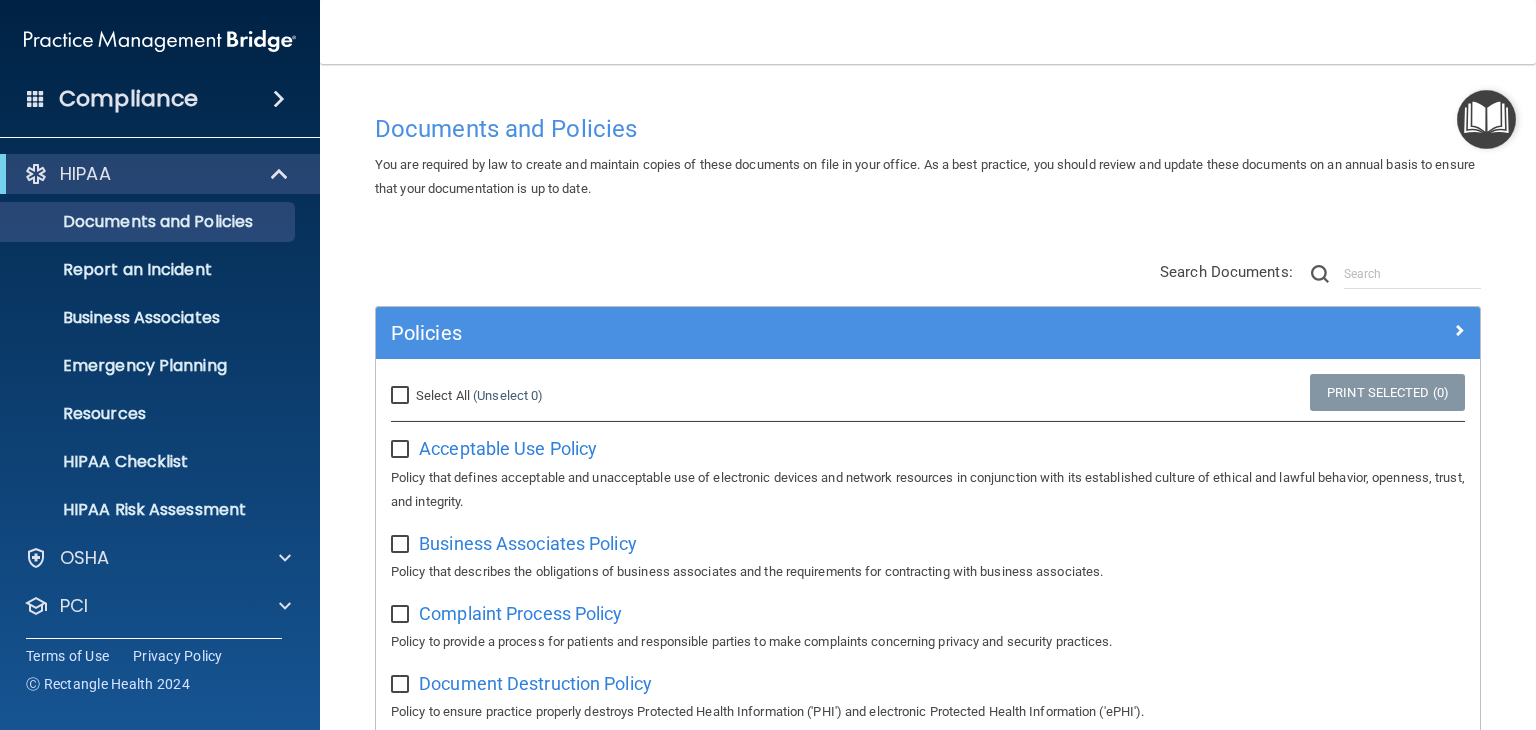 click on "Select All   (Unselect 0)    Unselect All" at bounding box center (402, 396) 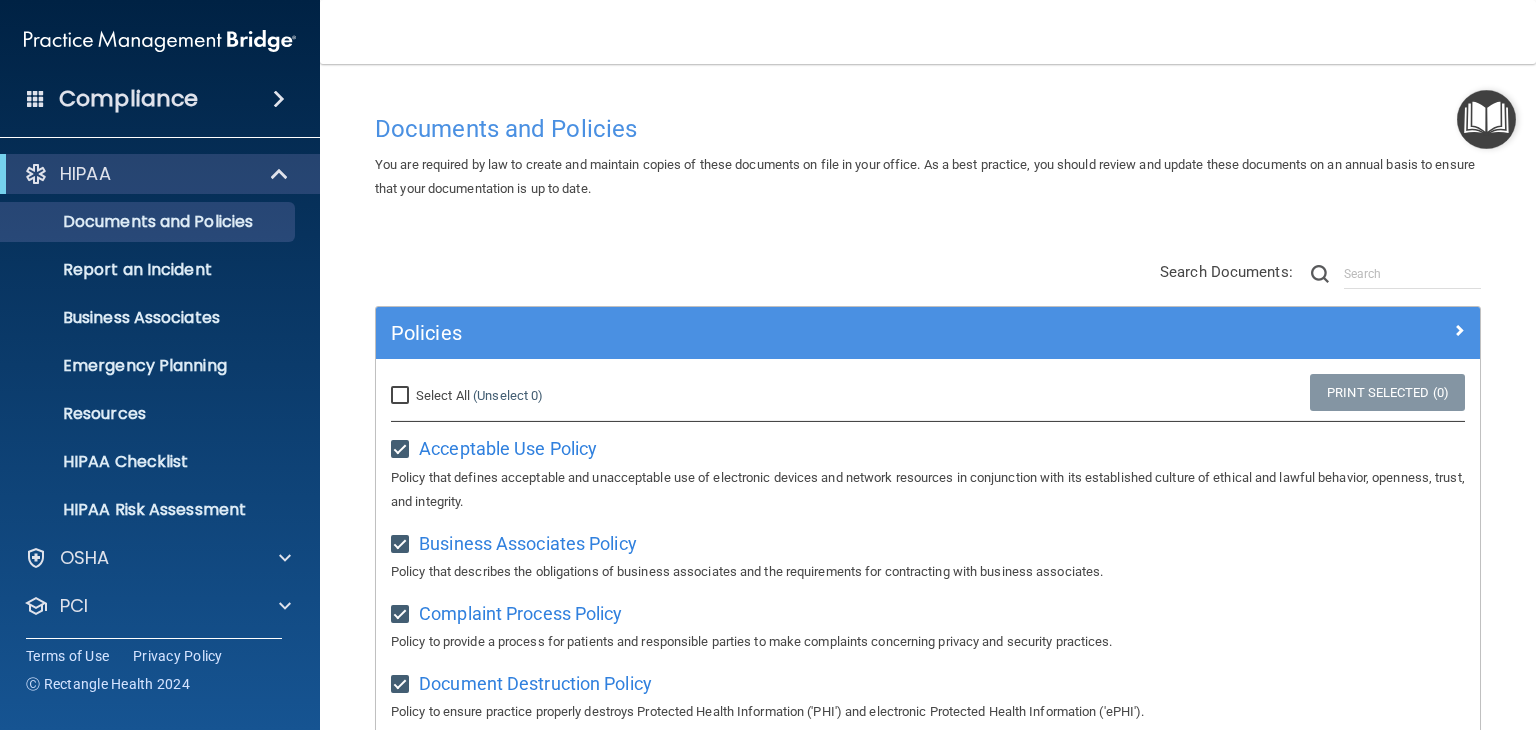 checkbox on "true" 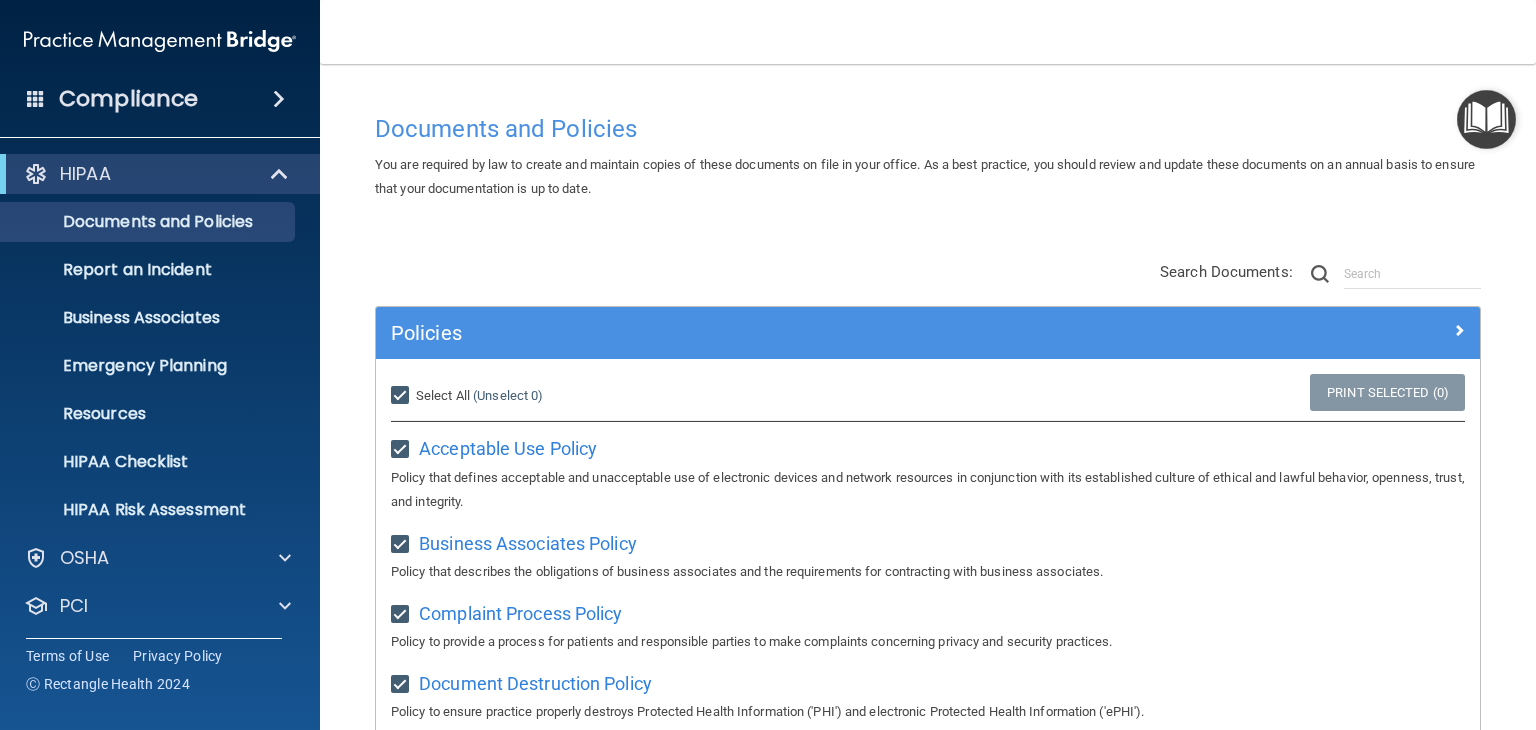 checkbox on "true" 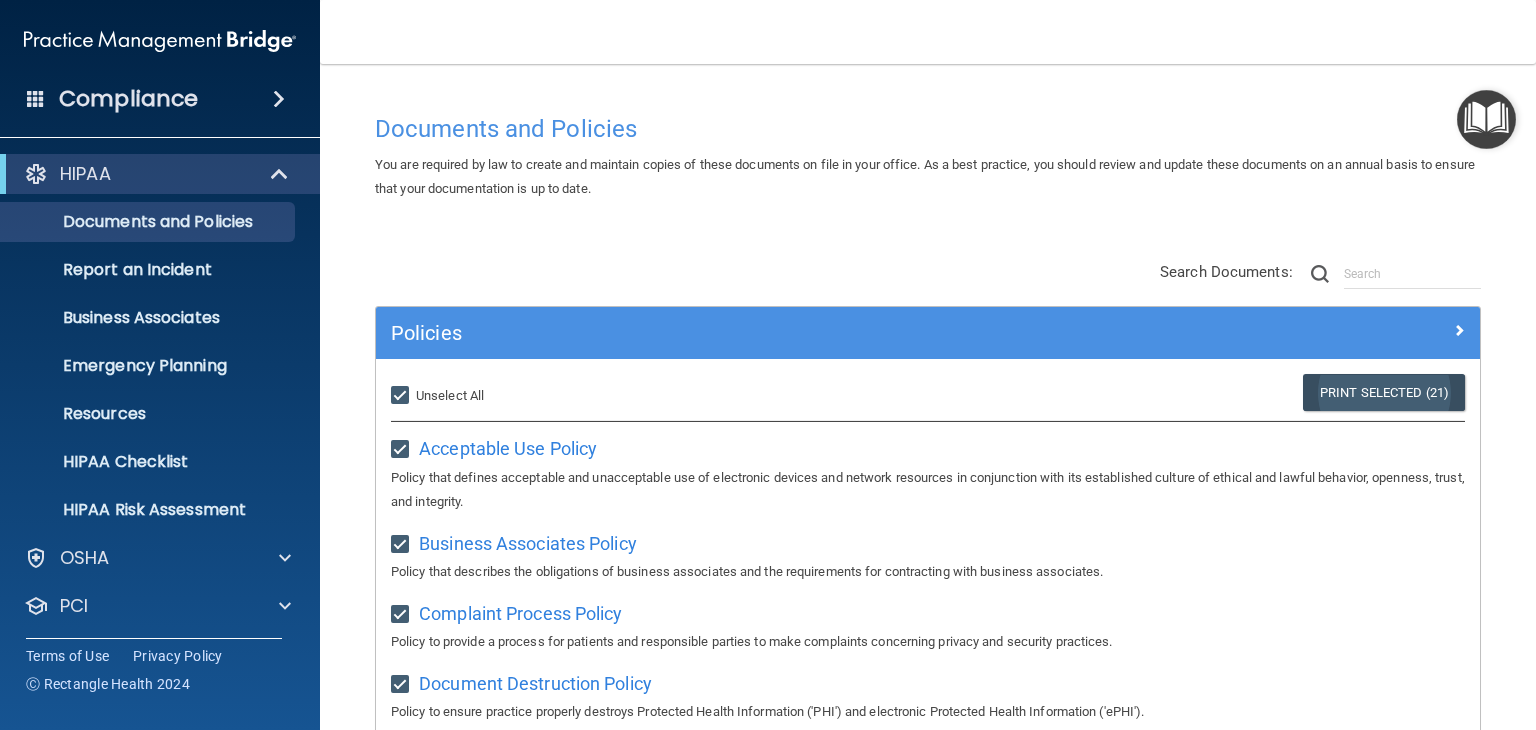 click on "Print Selected (21)" at bounding box center [1384, 392] 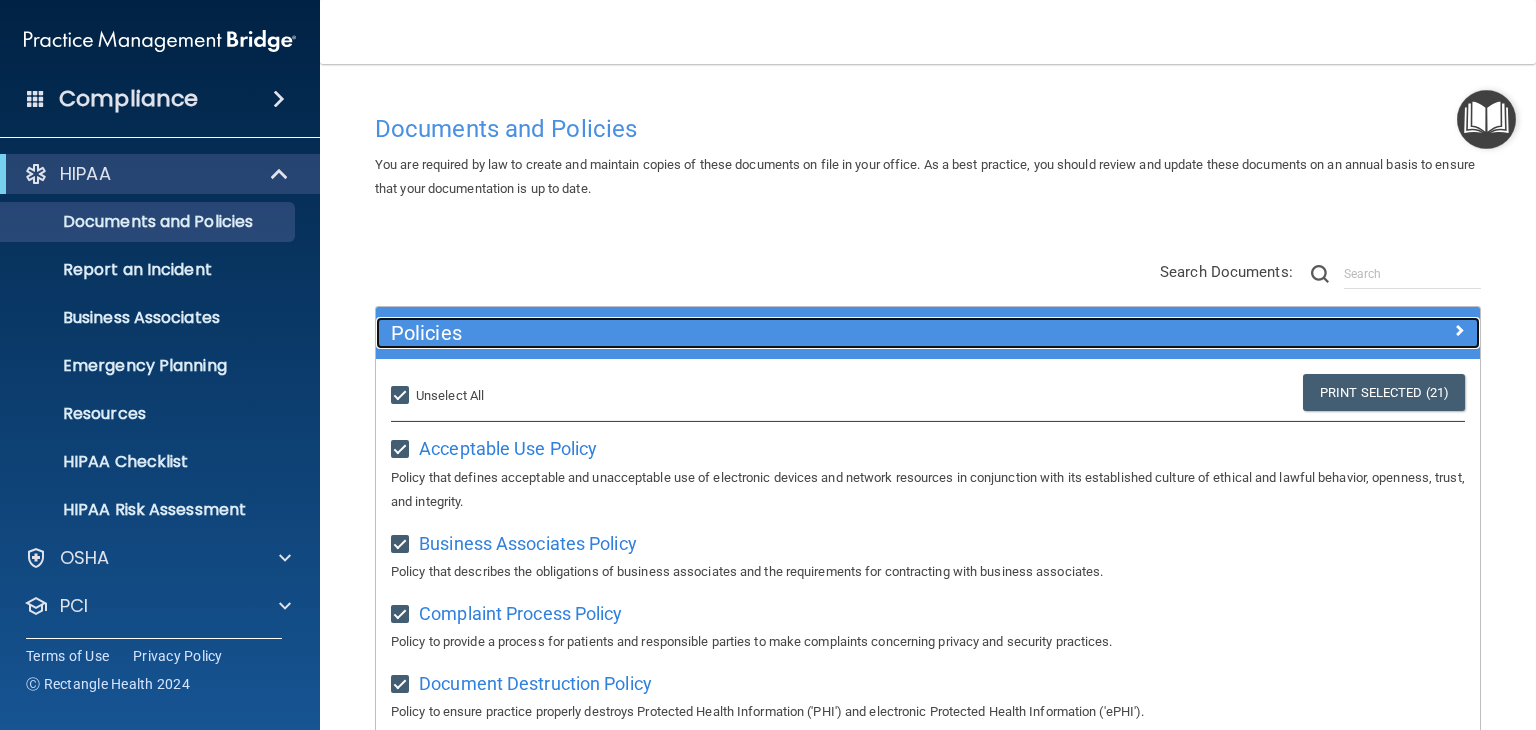 click at bounding box center (1459, 330) 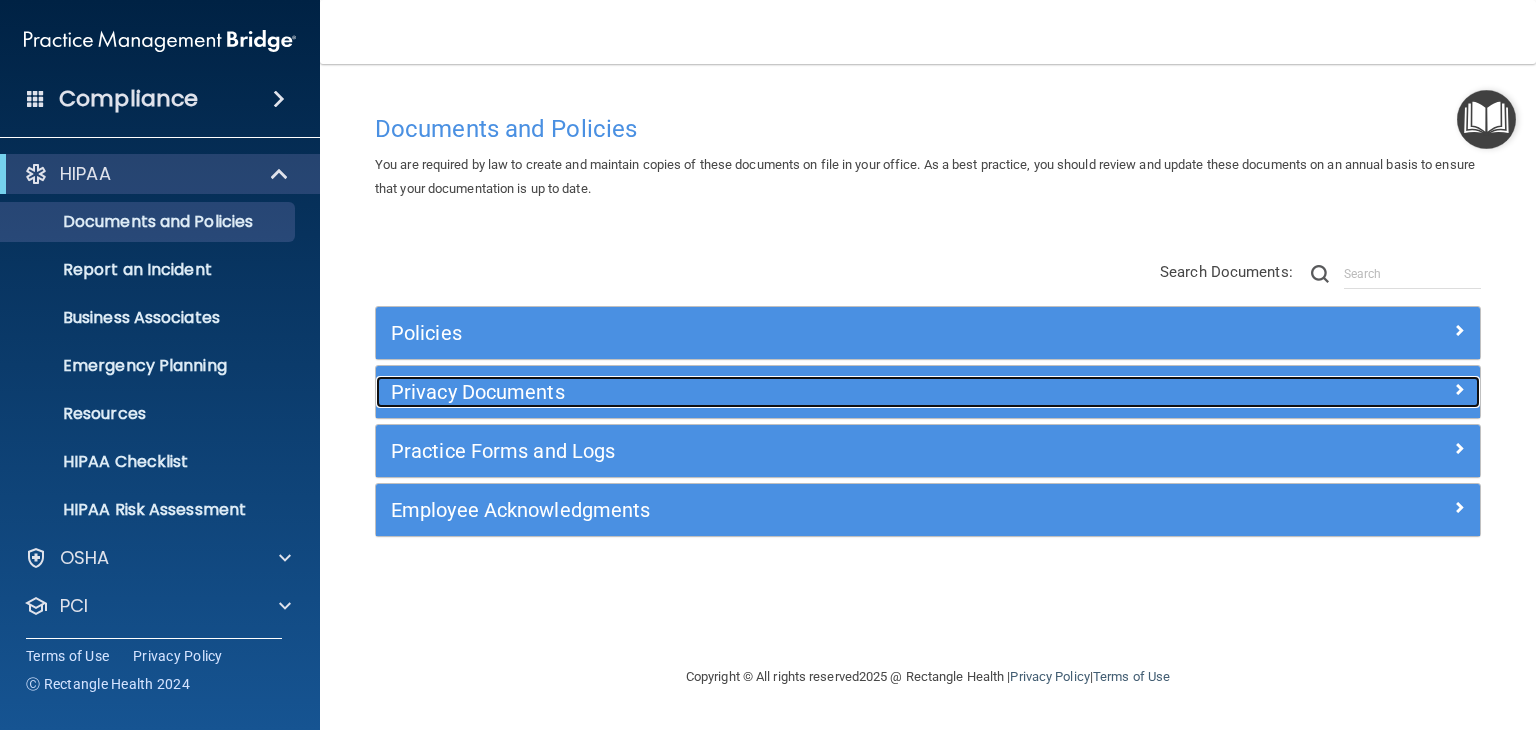 click at bounding box center [1459, 389] 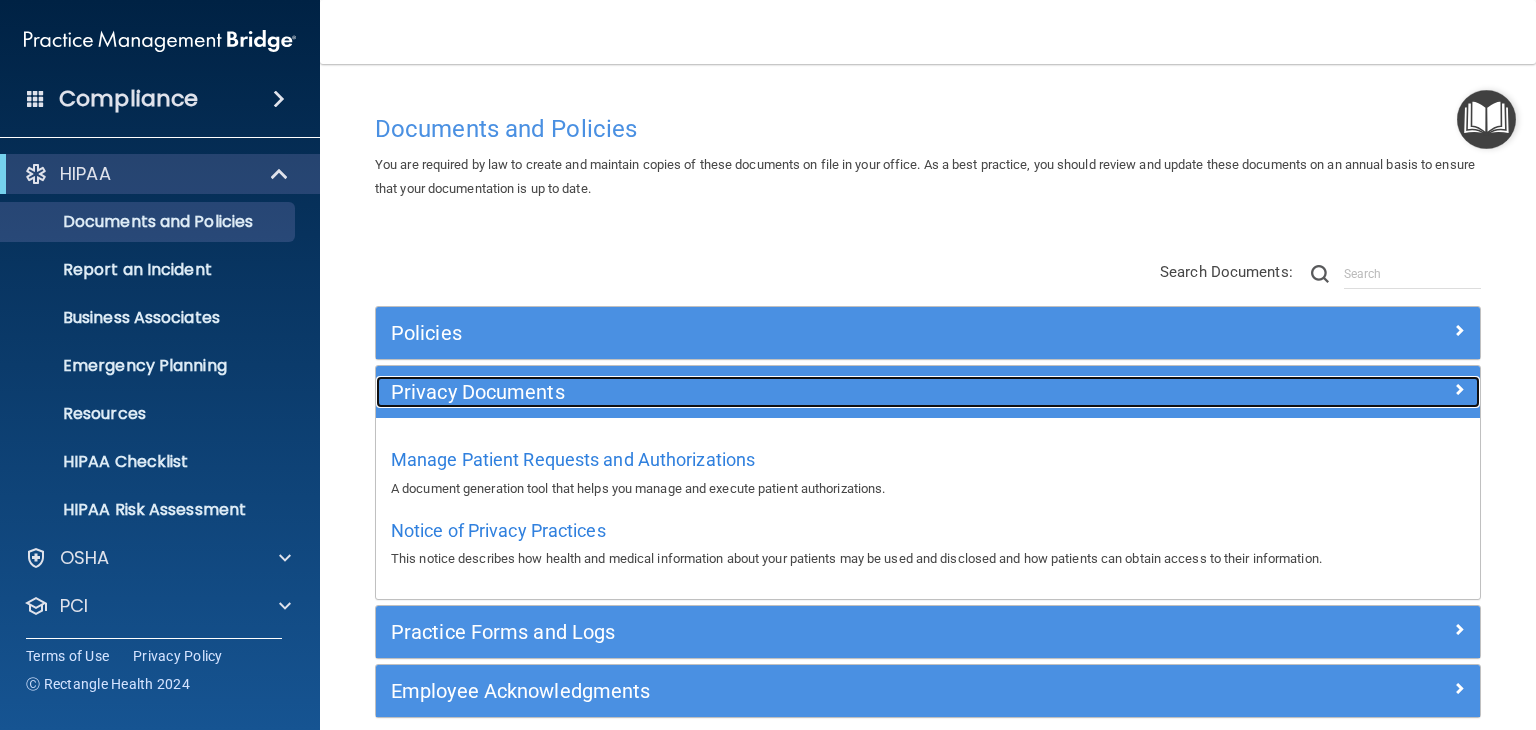 click at bounding box center [1459, 389] 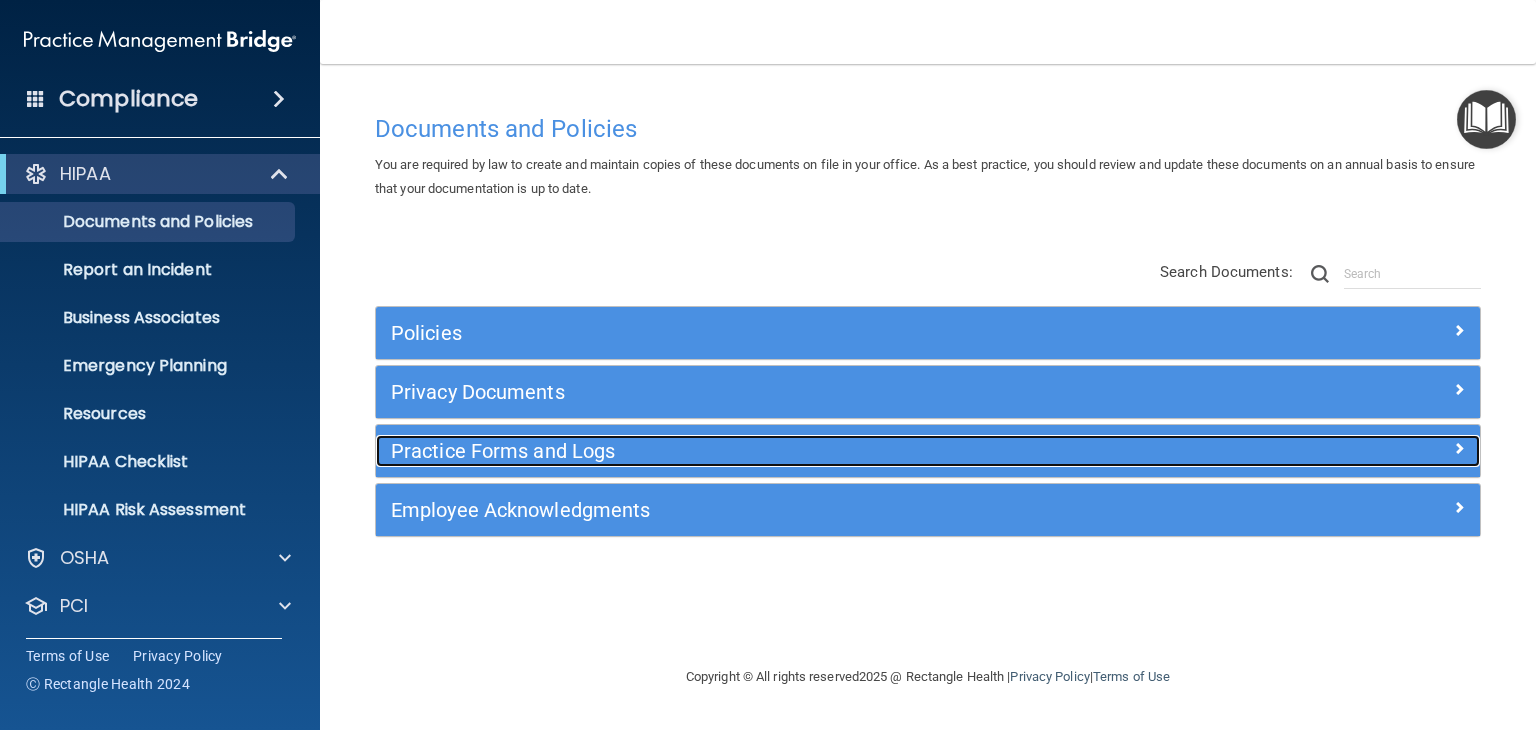 click at bounding box center (1459, 448) 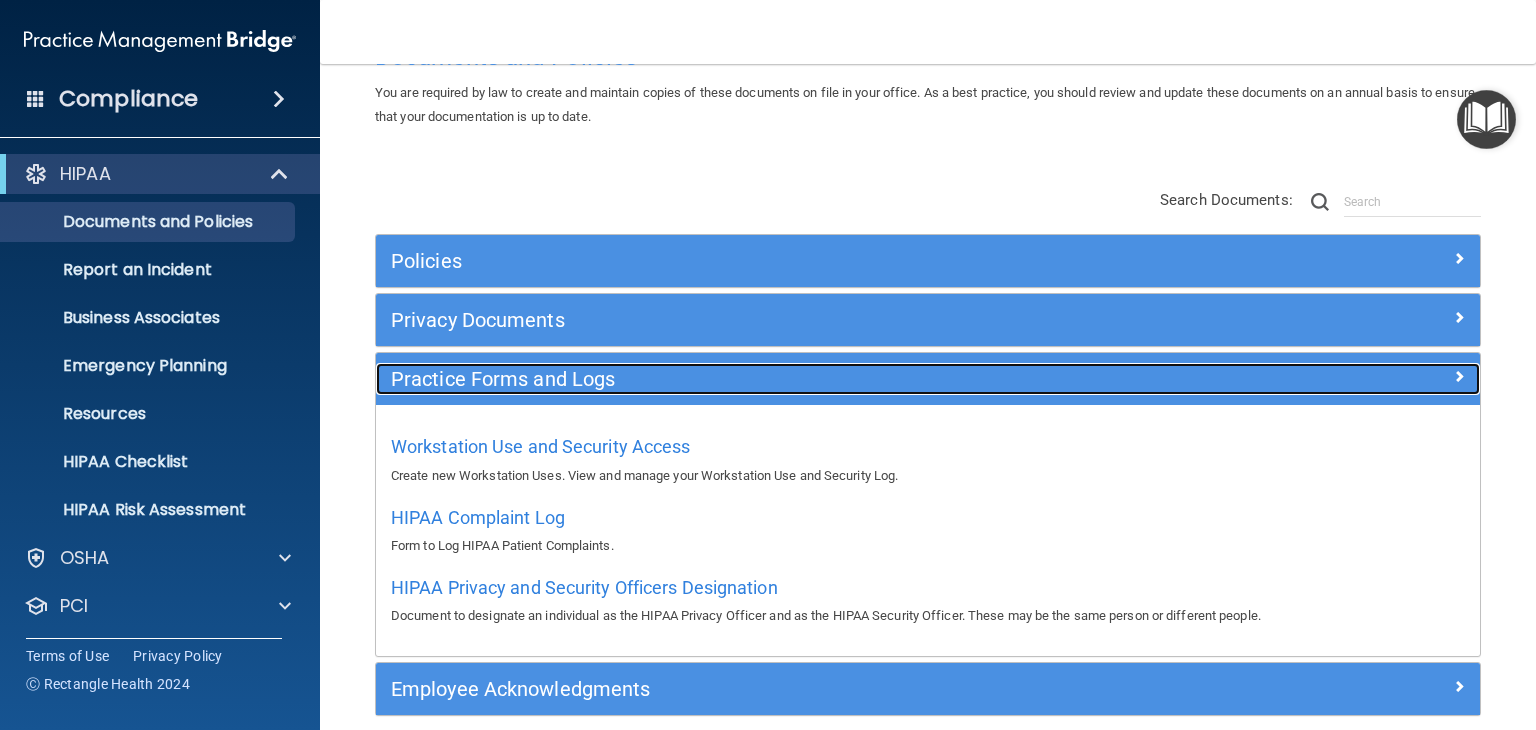 scroll, scrollTop: 160, scrollLeft: 0, axis: vertical 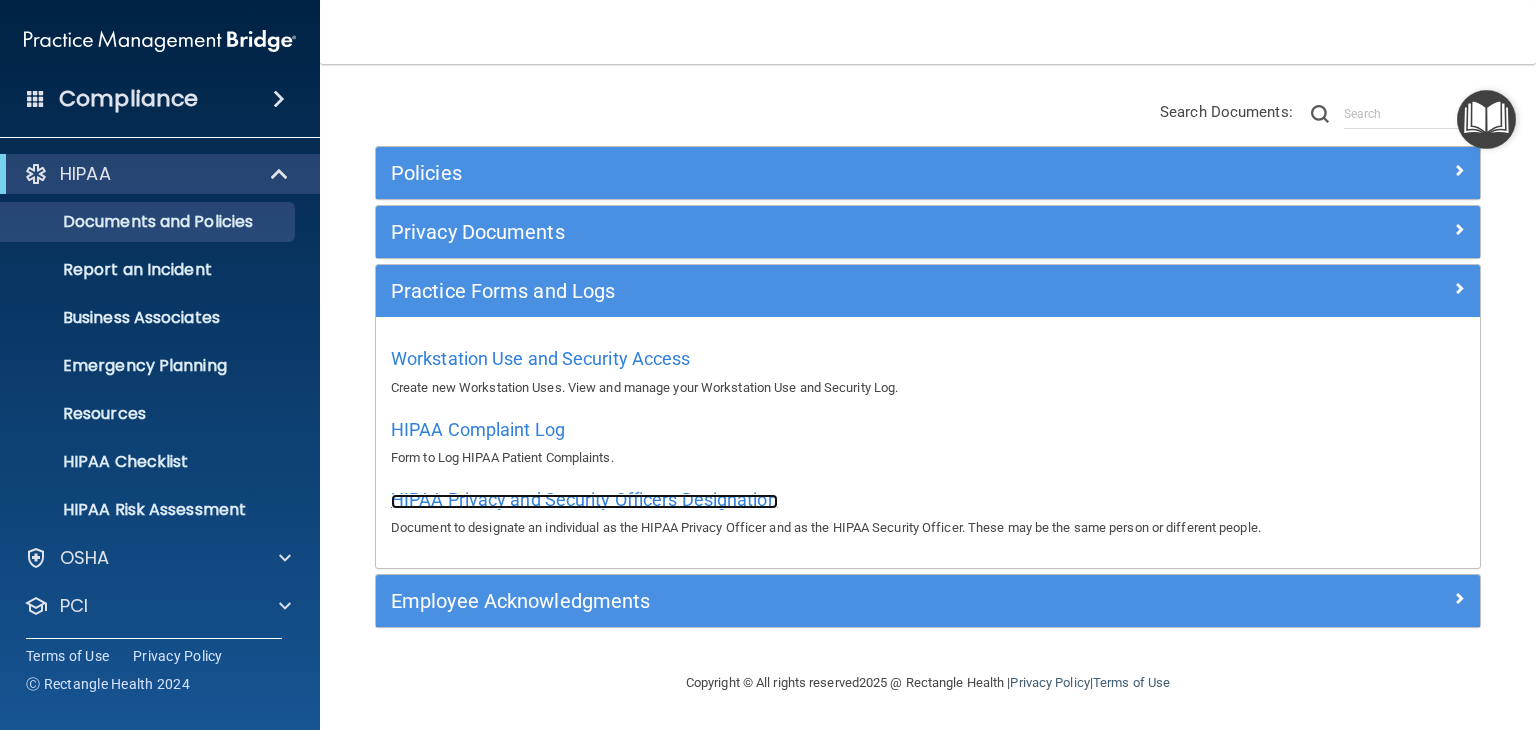 click on "HIPAA Privacy and Security Officers Designation" at bounding box center (584, 499) 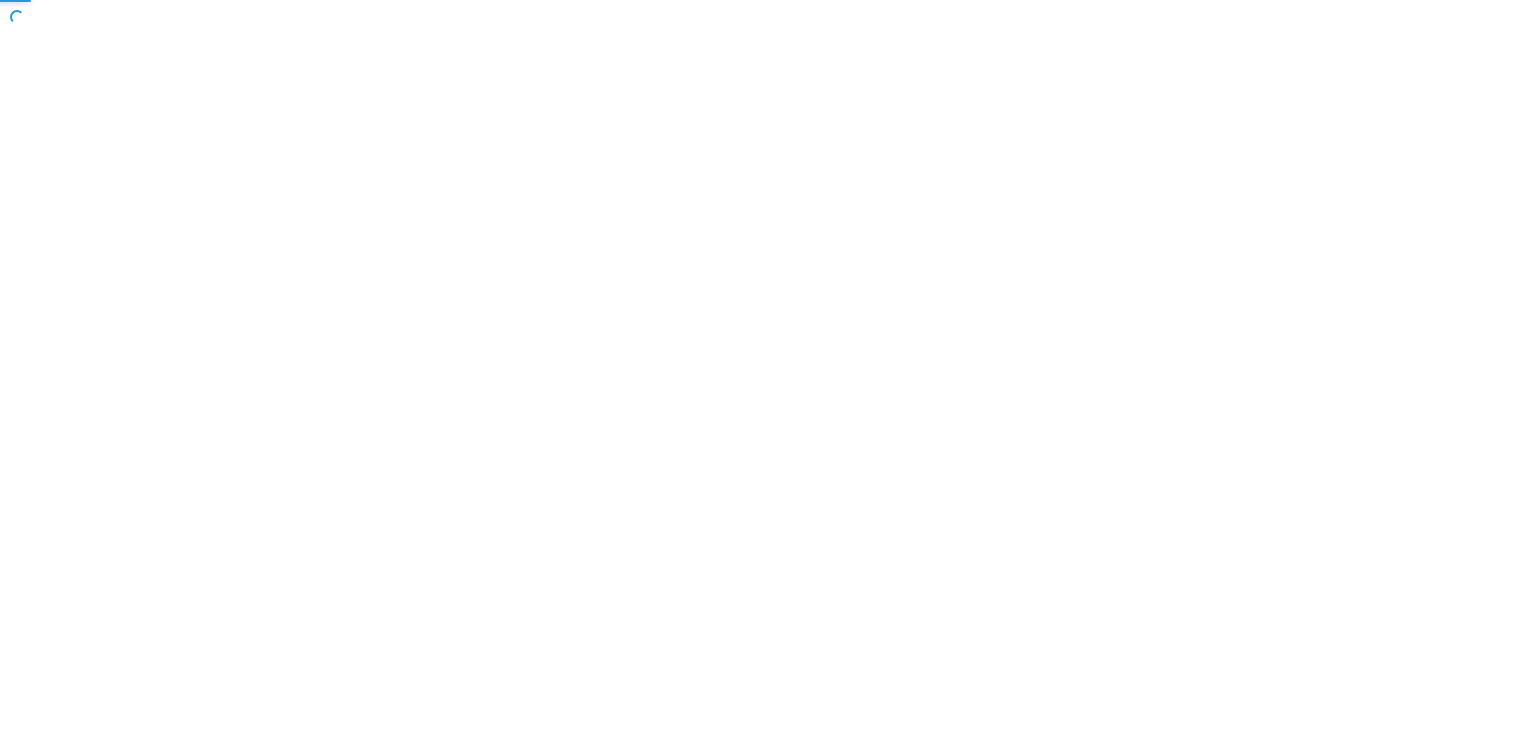 scroll, scrollTop: 0, scrollLeft: 0, axis: both 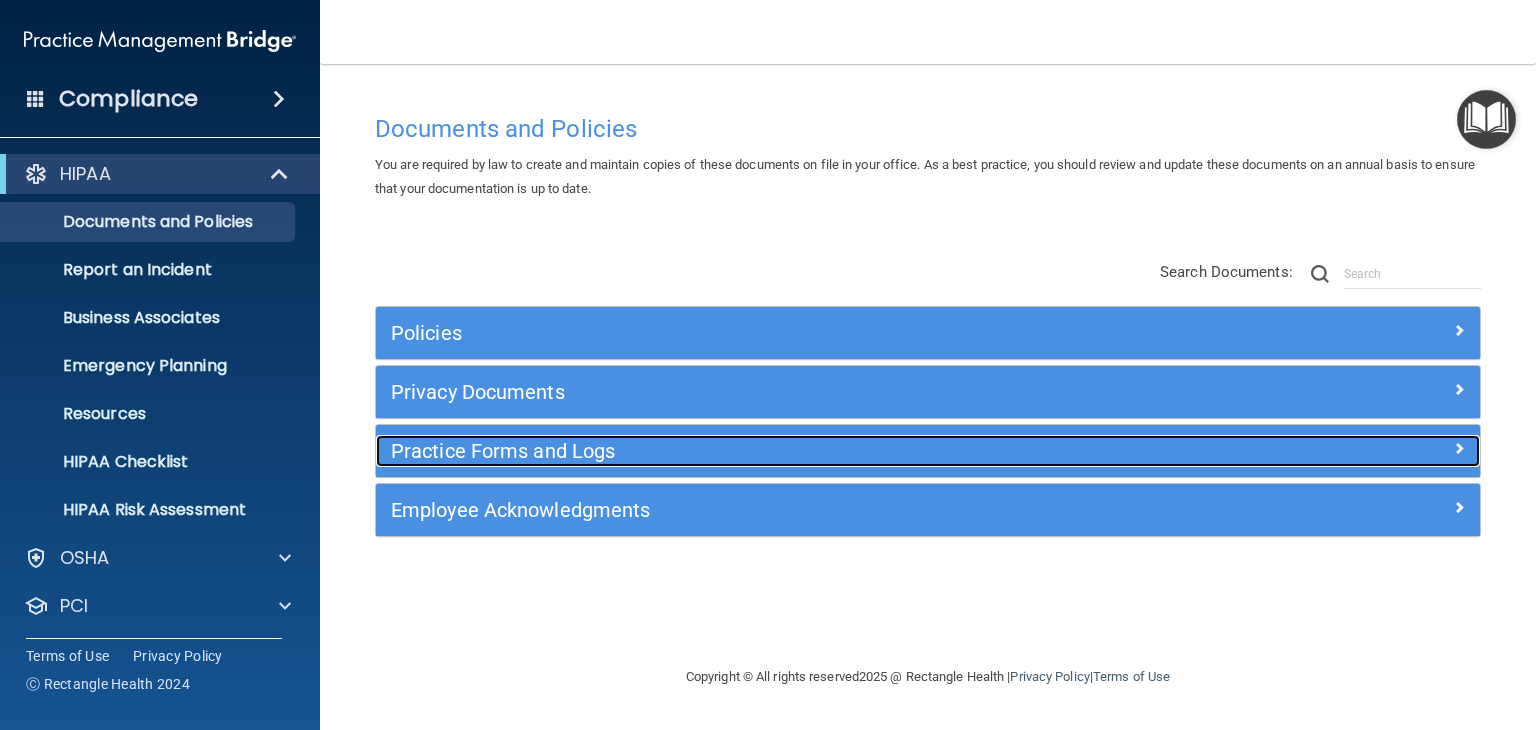 click at bounding box center (1342, 447) 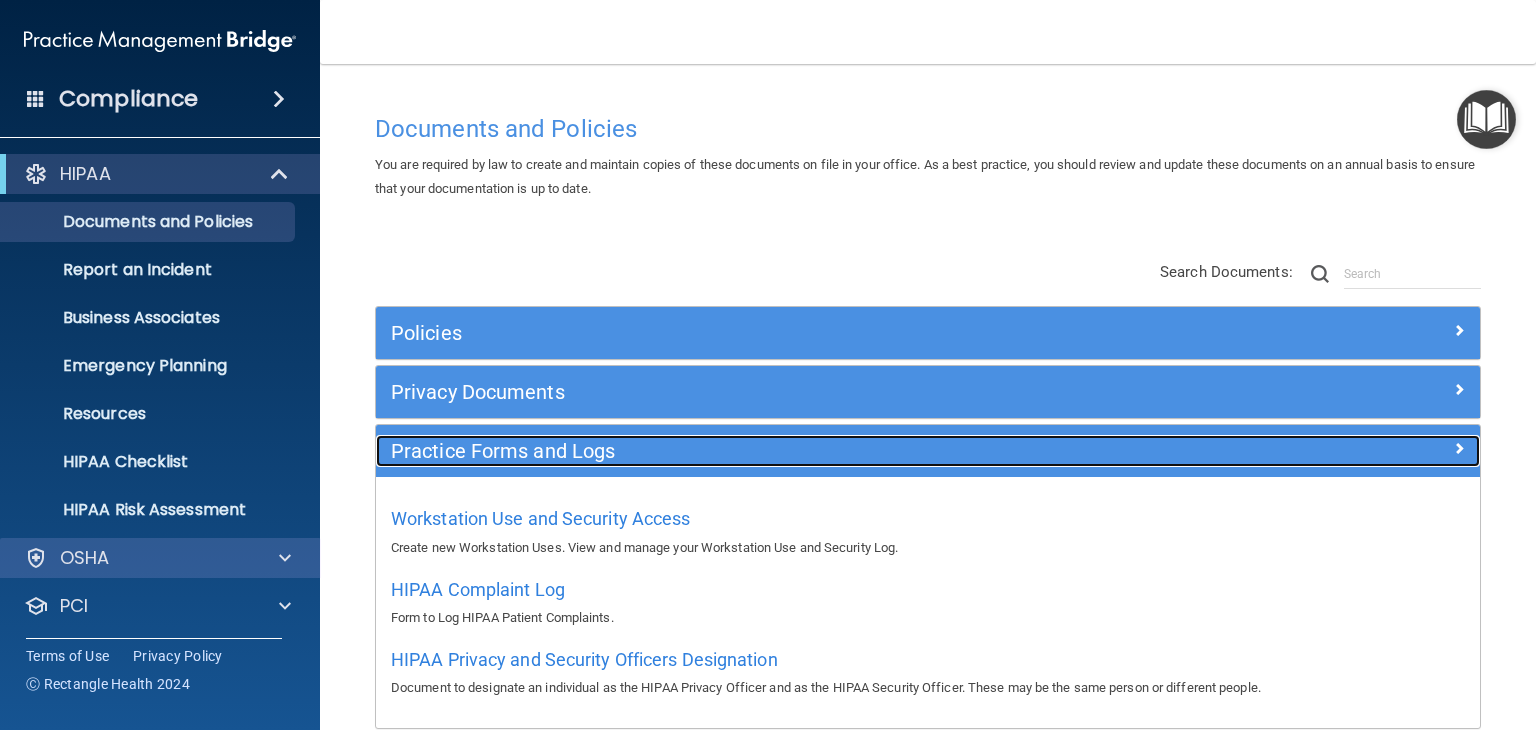 scroll, scrollTop: 100, scrollLeft: 0, axis: vertical 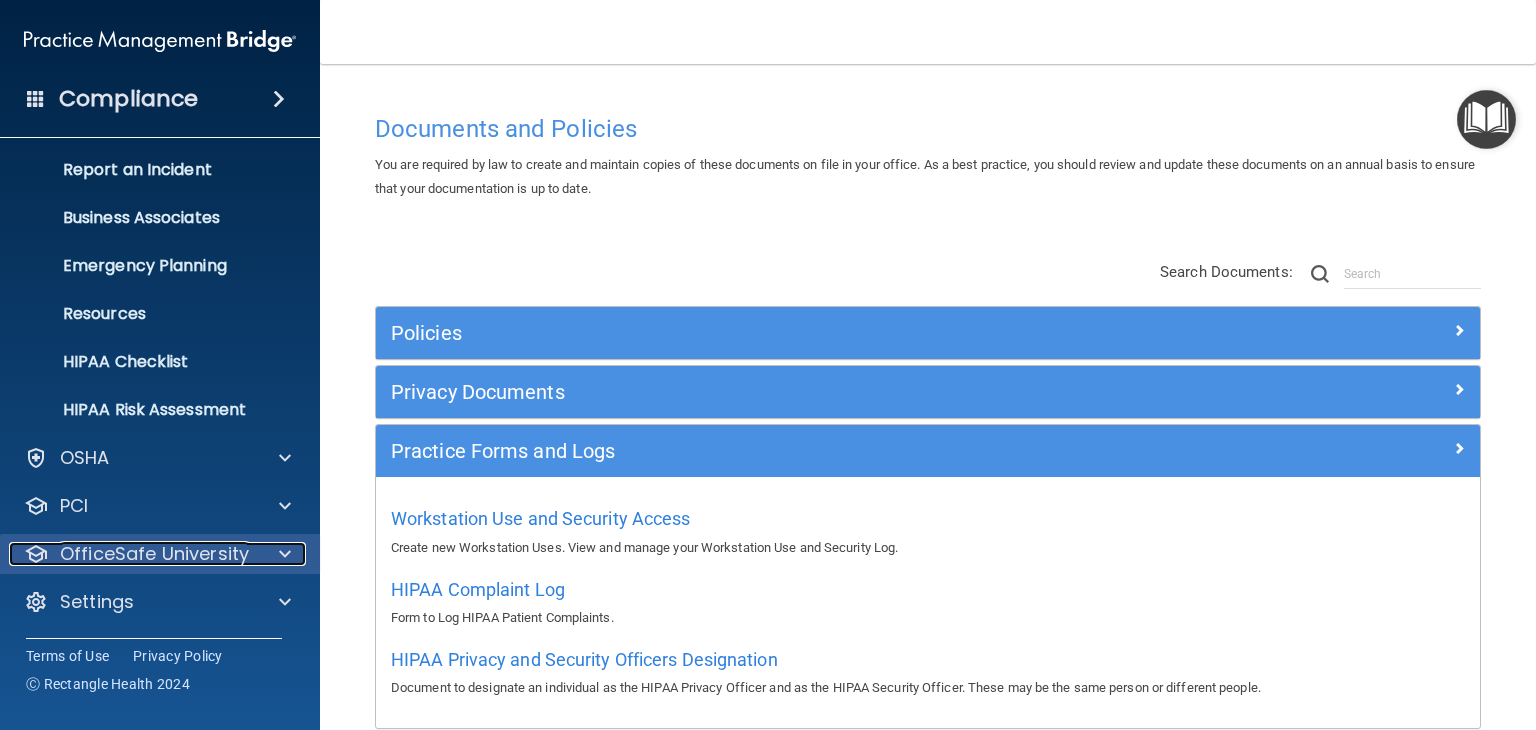 click on "OfficeSafe University" at bounding box center [133, 554] 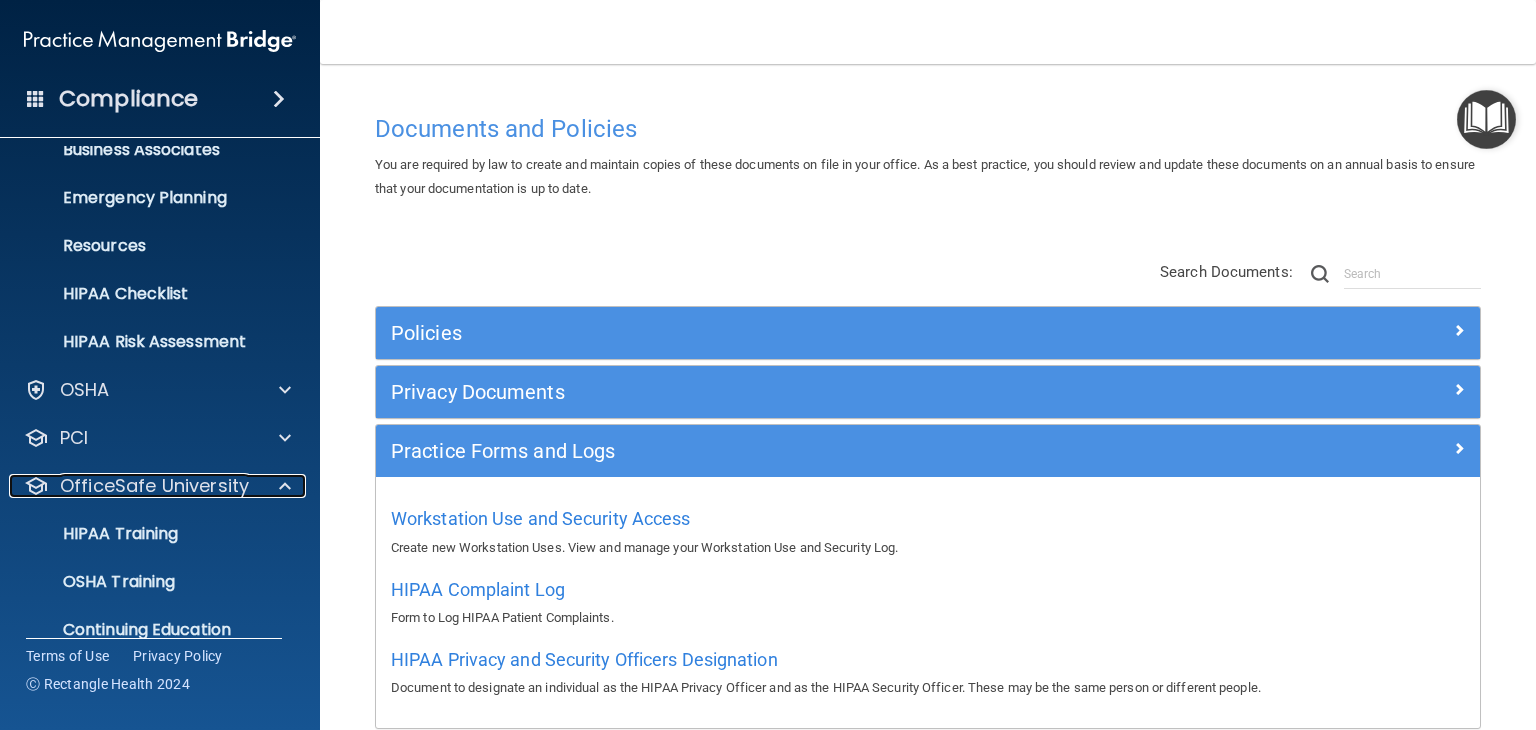scroll, scrollTop: 244, scrollLeft: 0, axis: vertical 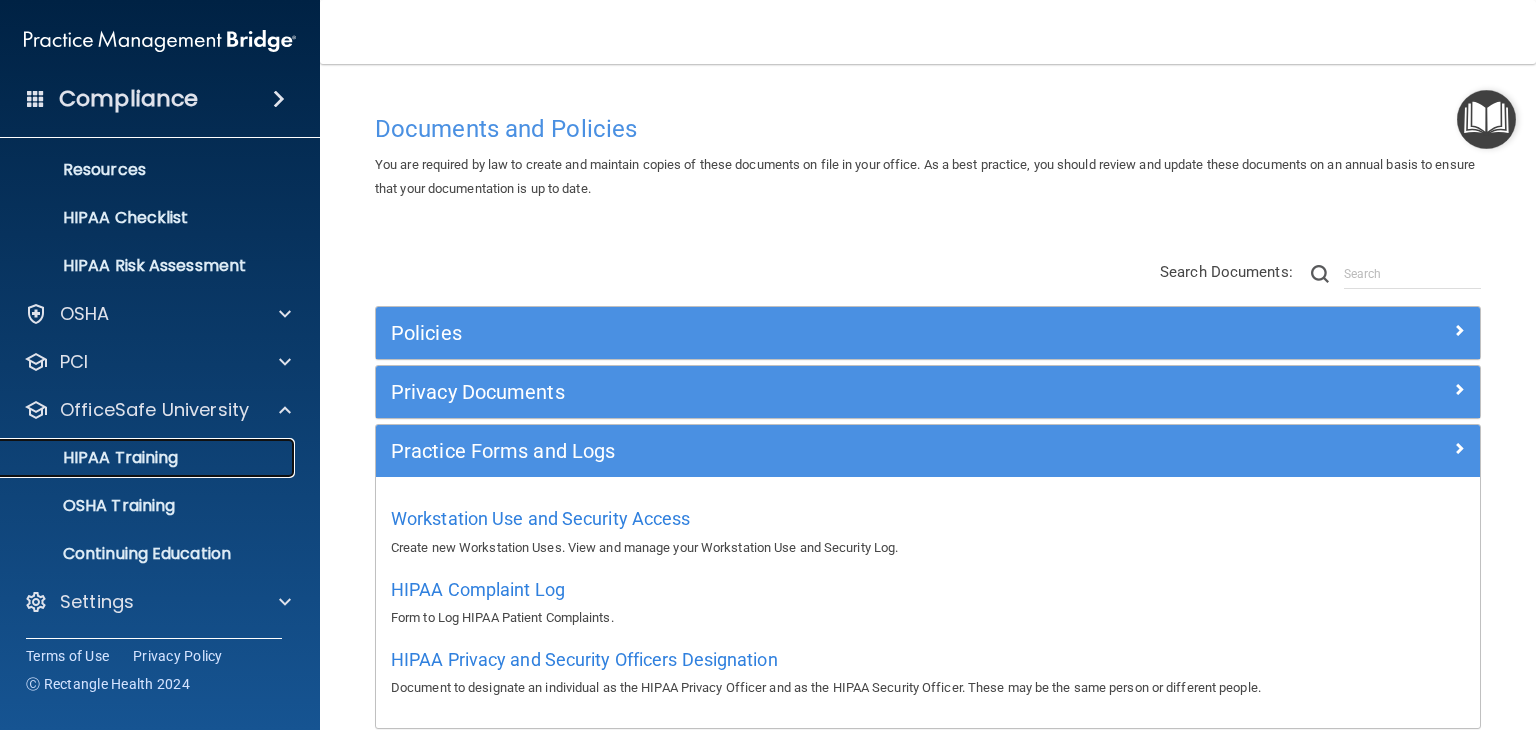 click on "HIPAA Training" at bounding box center [95, 458] 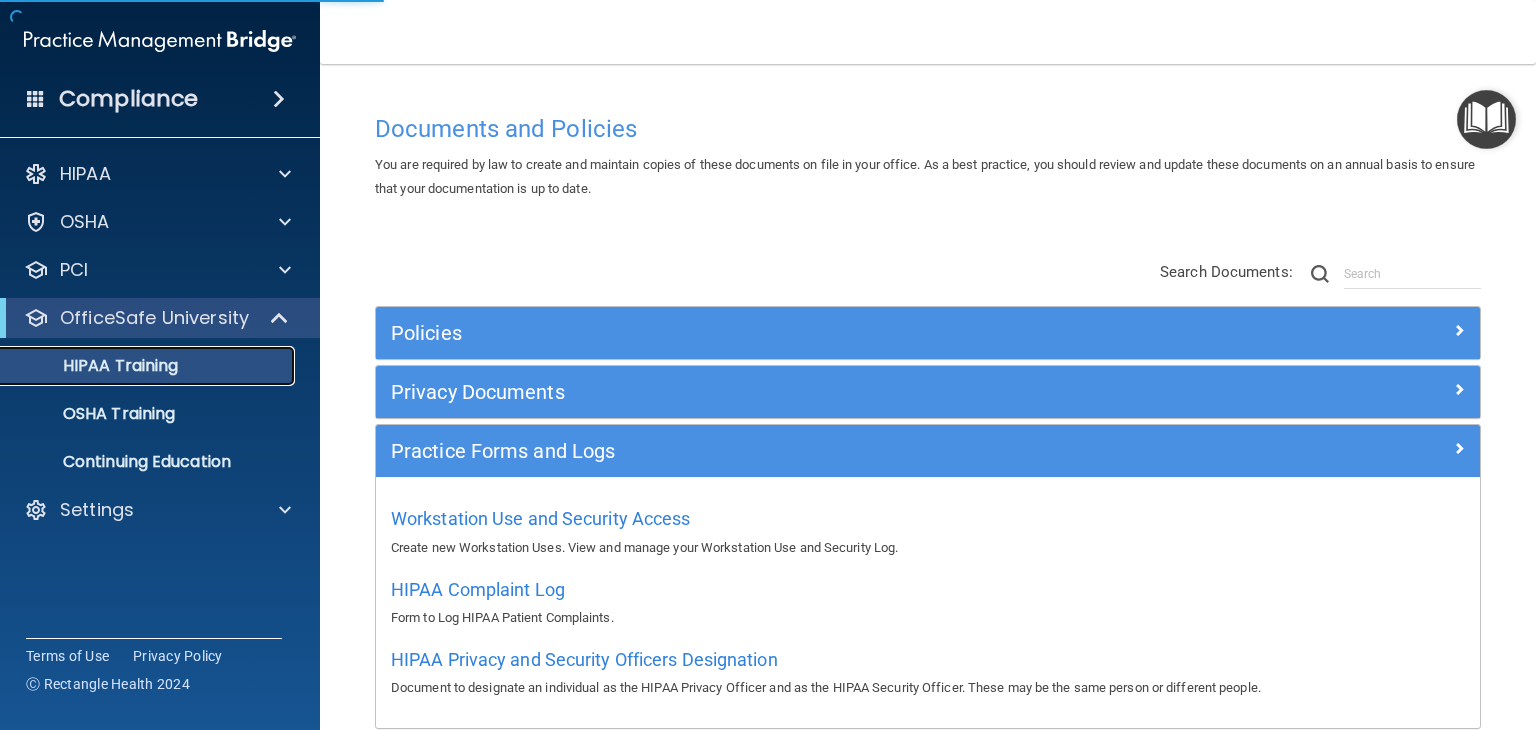 scroll, scrollTop: 0, scrollLeft: 0, axis: both 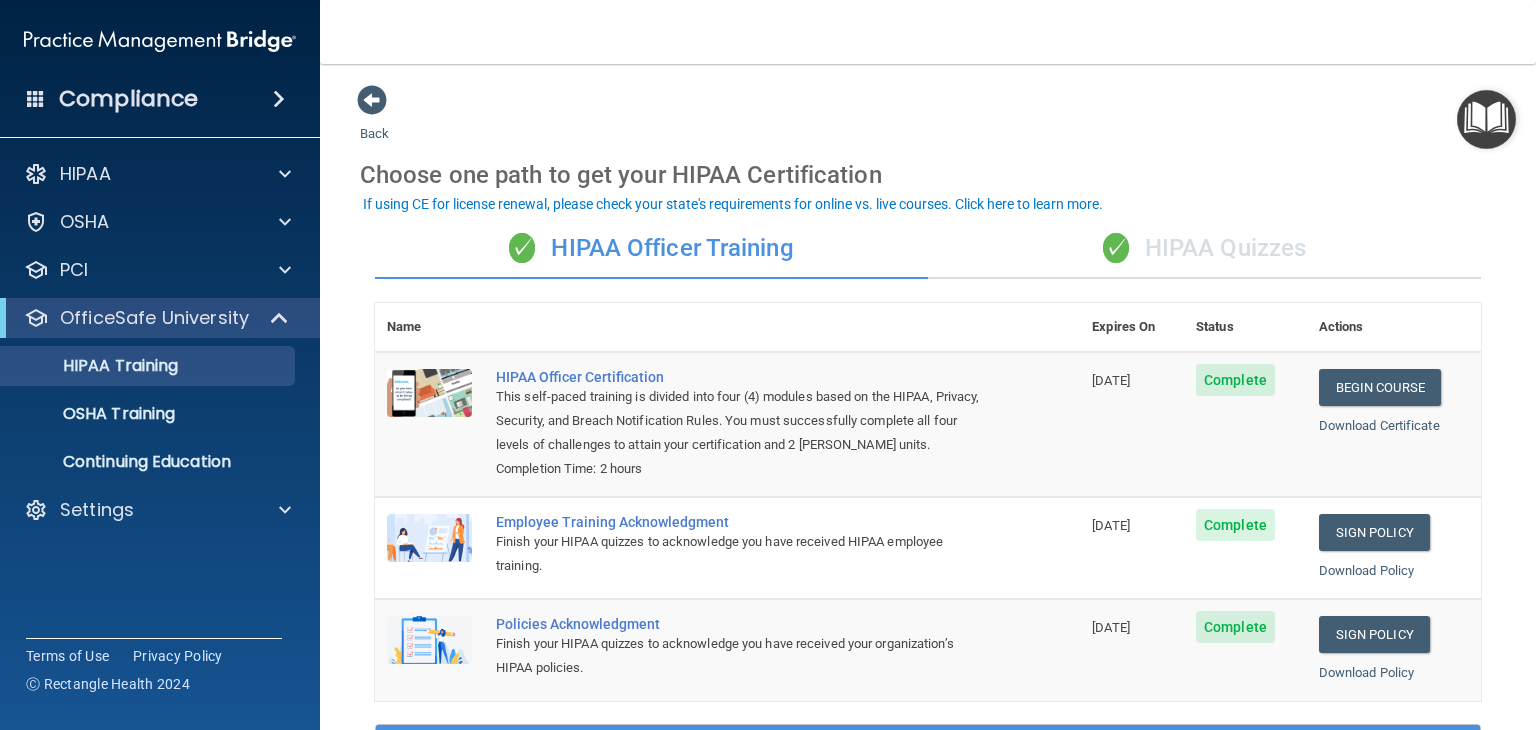 click on "✓   HIPAA Officer Training" at bounding box center (651, 249) 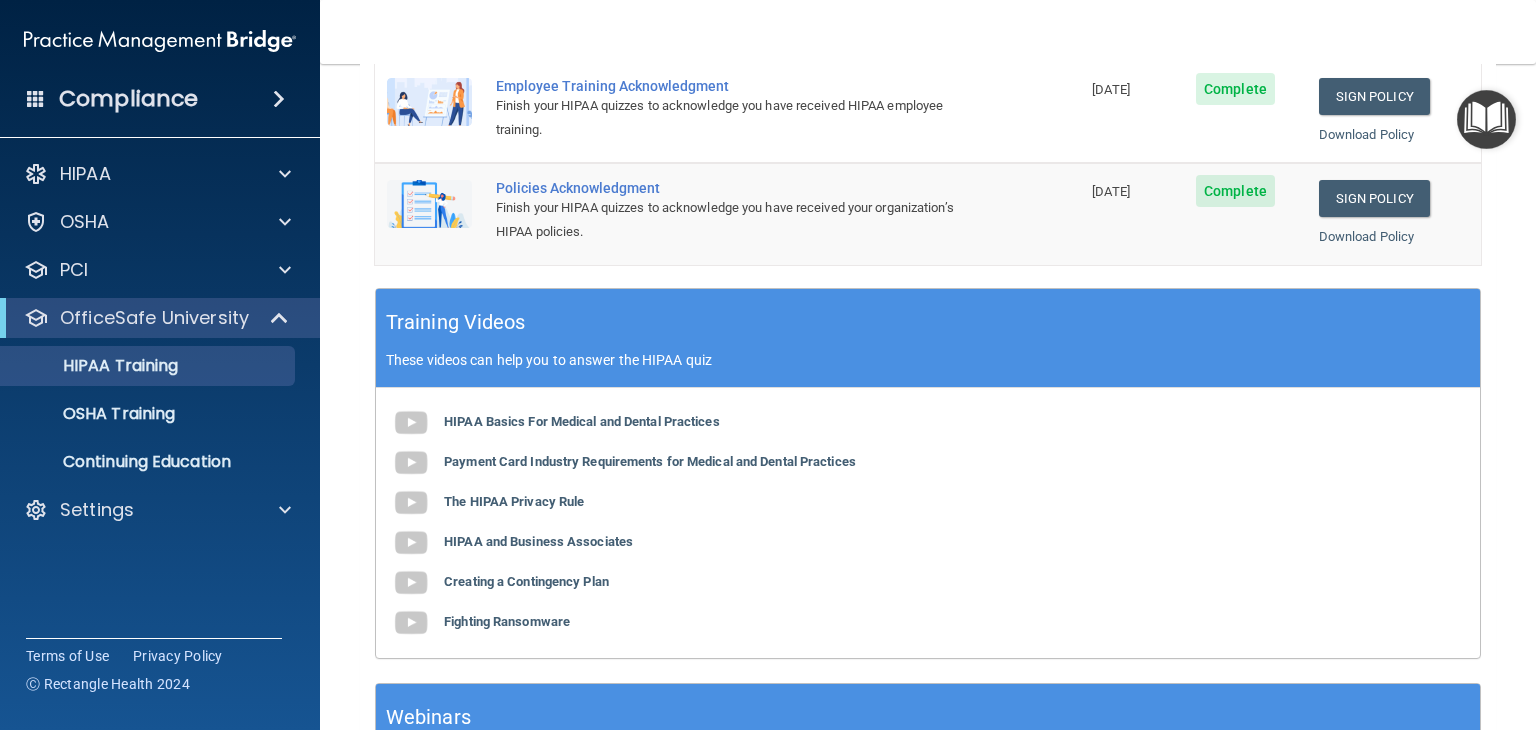scroll, scrollTop: 336, scrollLeft: 0, axis: vertical 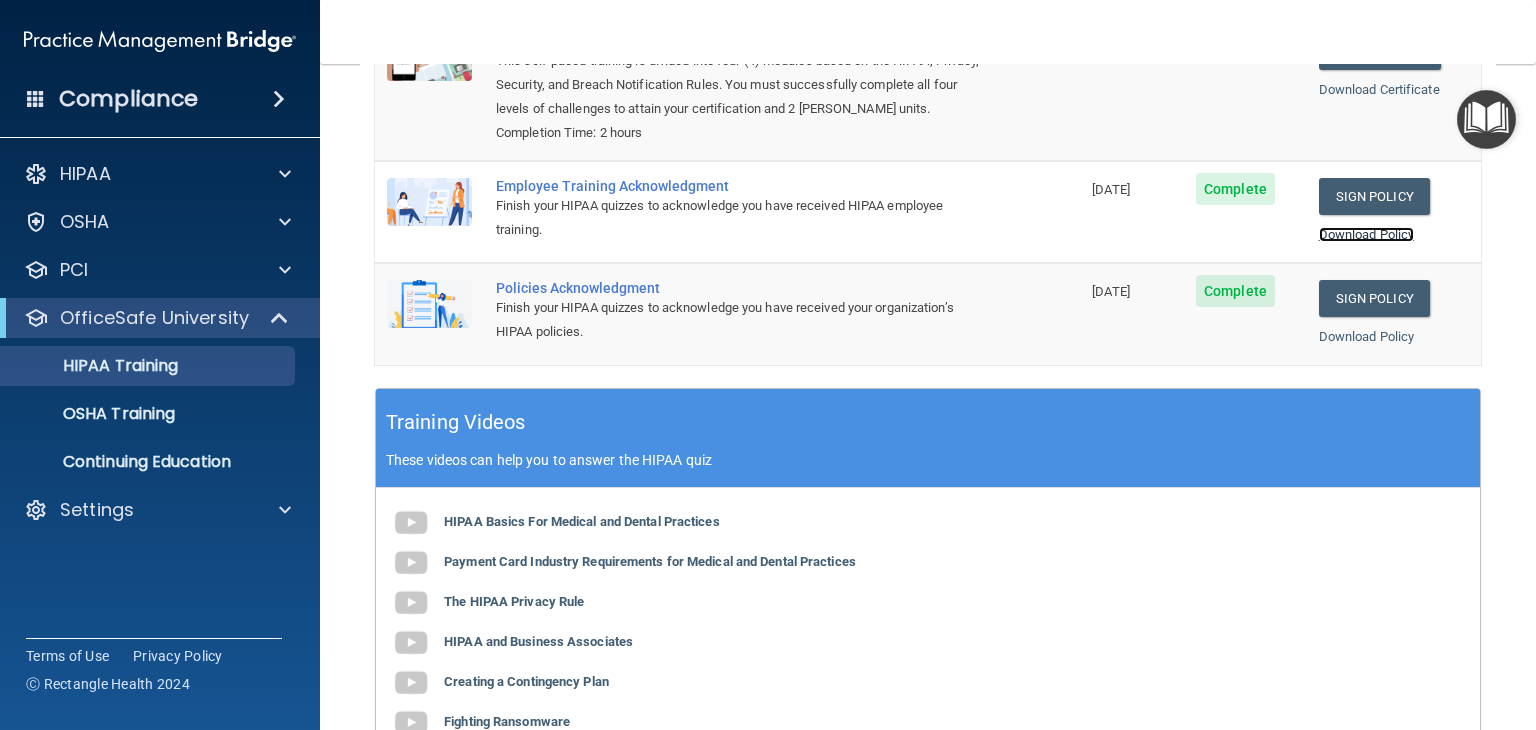 click on "Download Policy" at bounding box center (1367, 234) 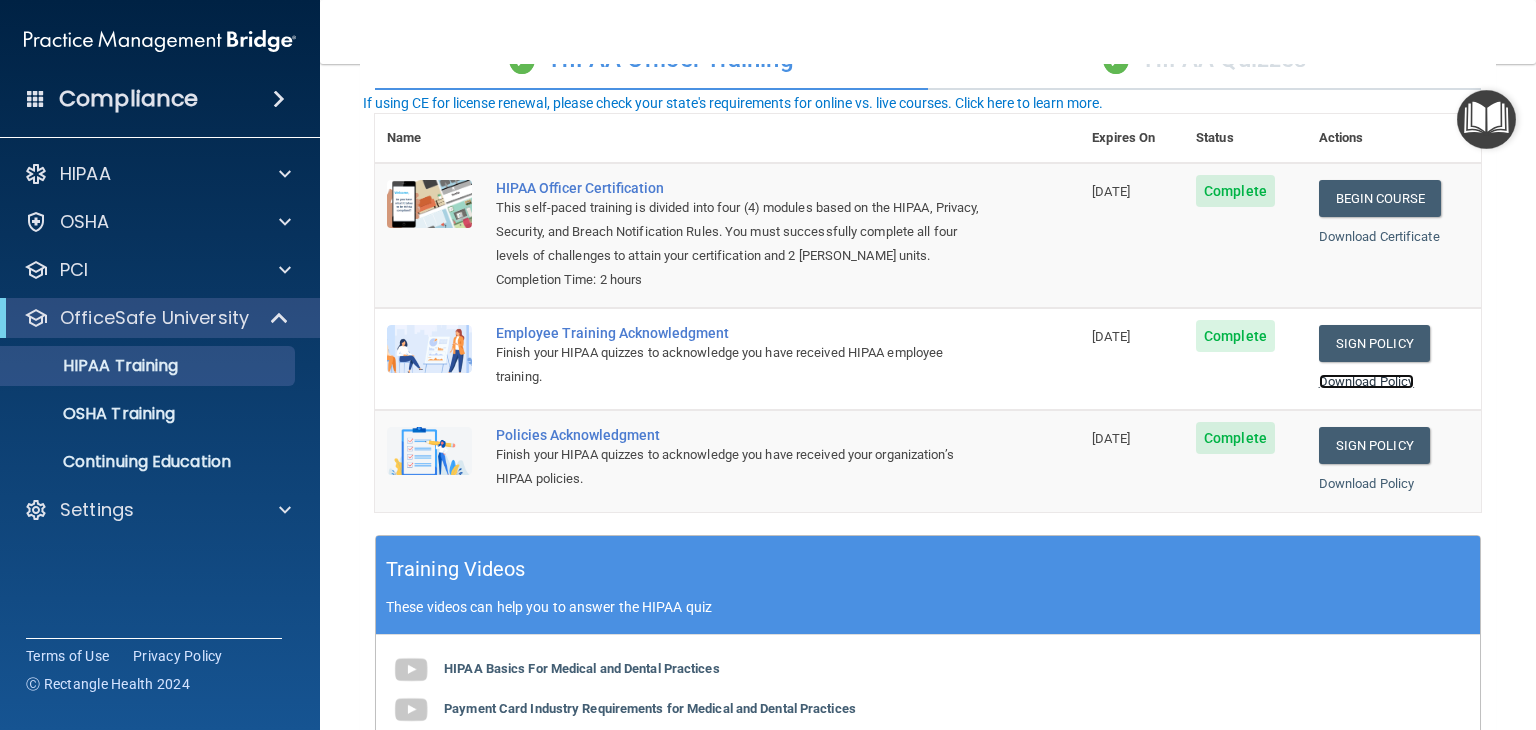 scroll, scrollTop: 36, scrollLeft: 0, axis: vertical 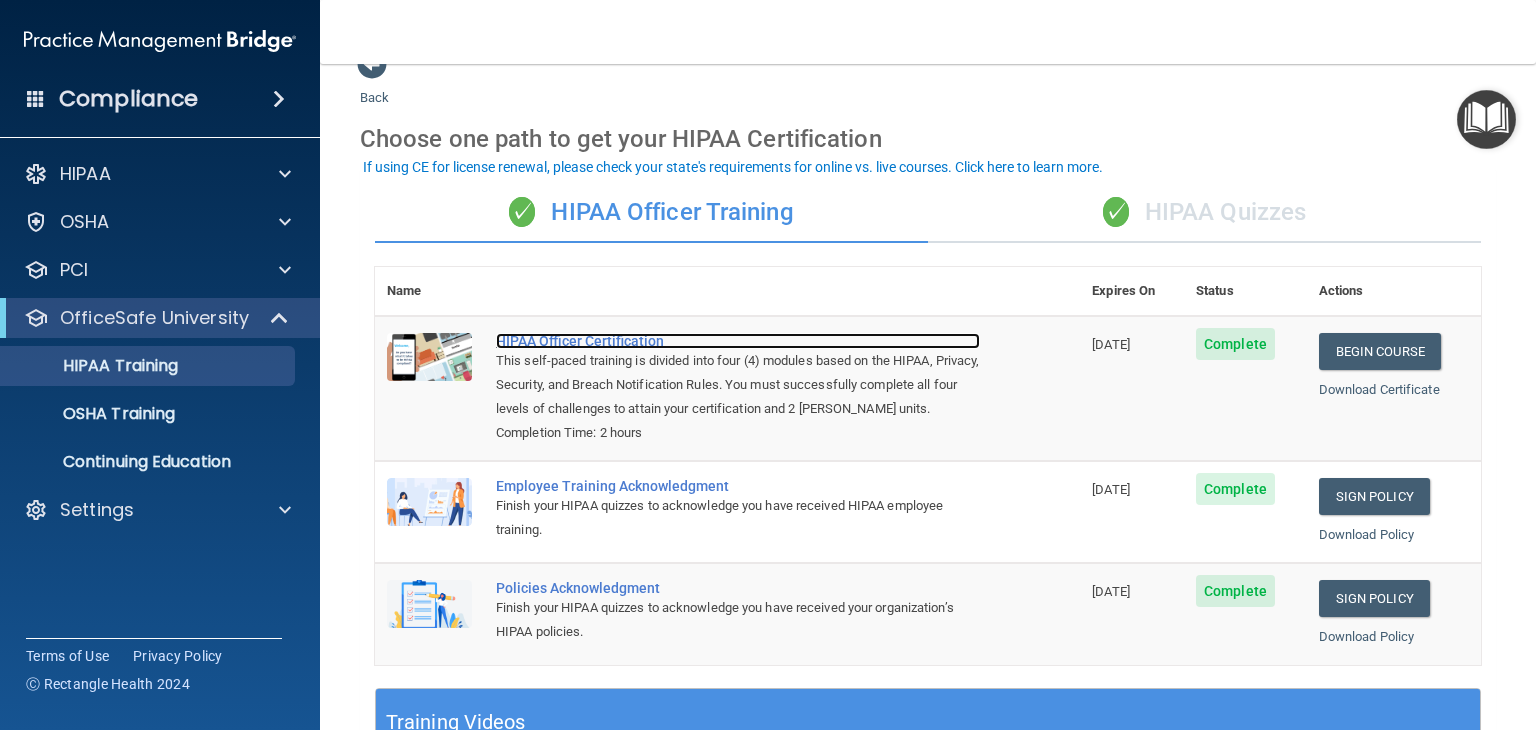 click on "HIPAA Officer Certification" at bounding box center (738, 341) 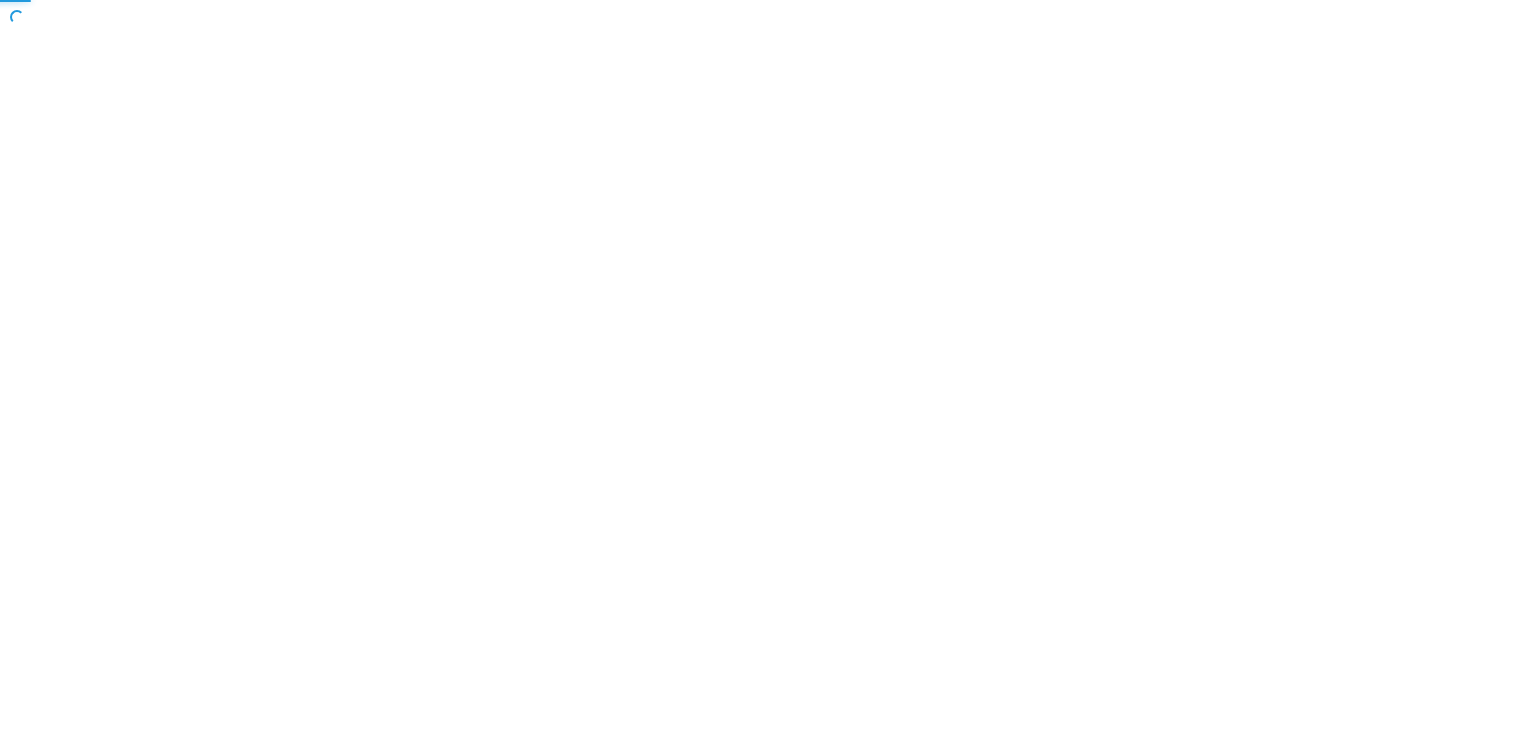 scroll, scrollTop: 0, scrollLeft: 0, axis: both 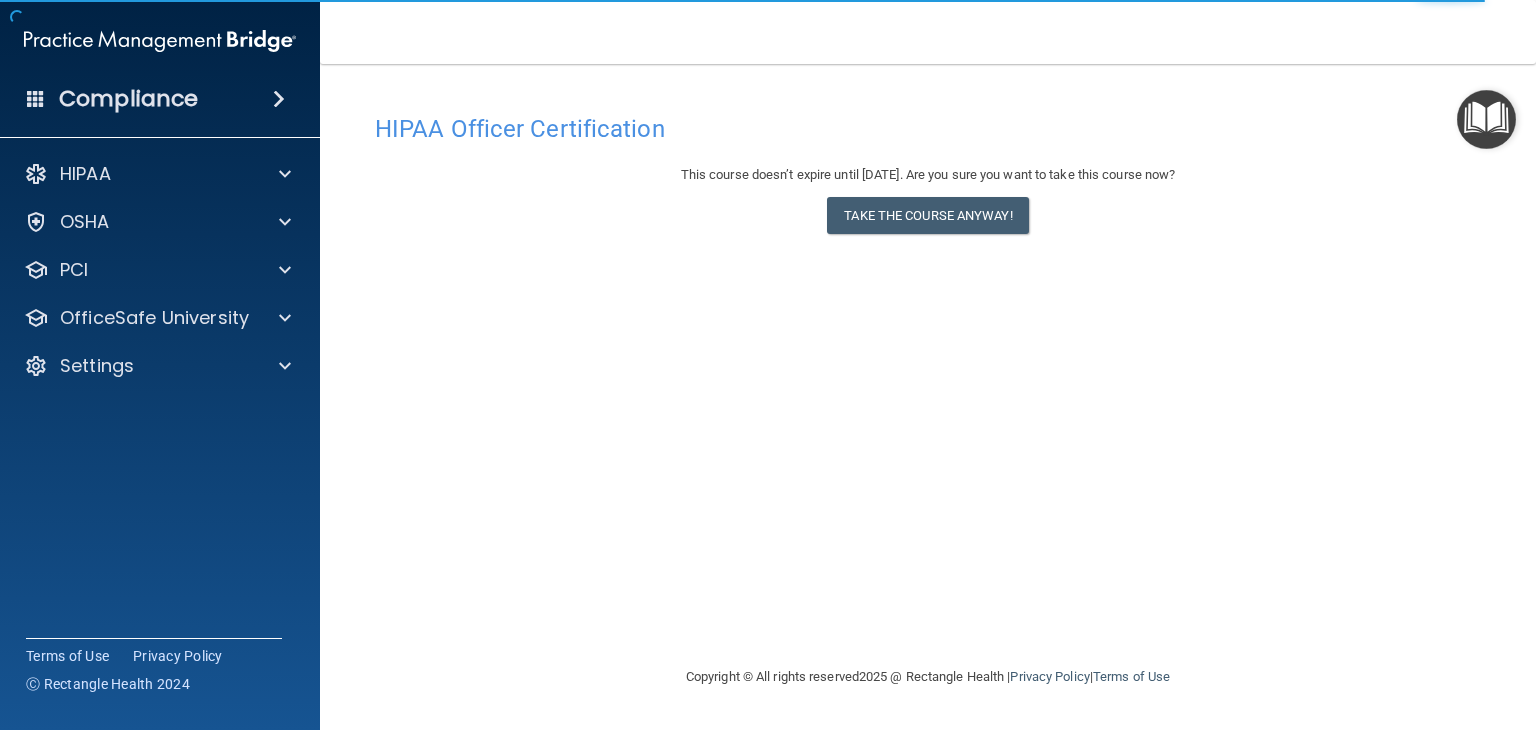 click at bounding box center (279, 99) 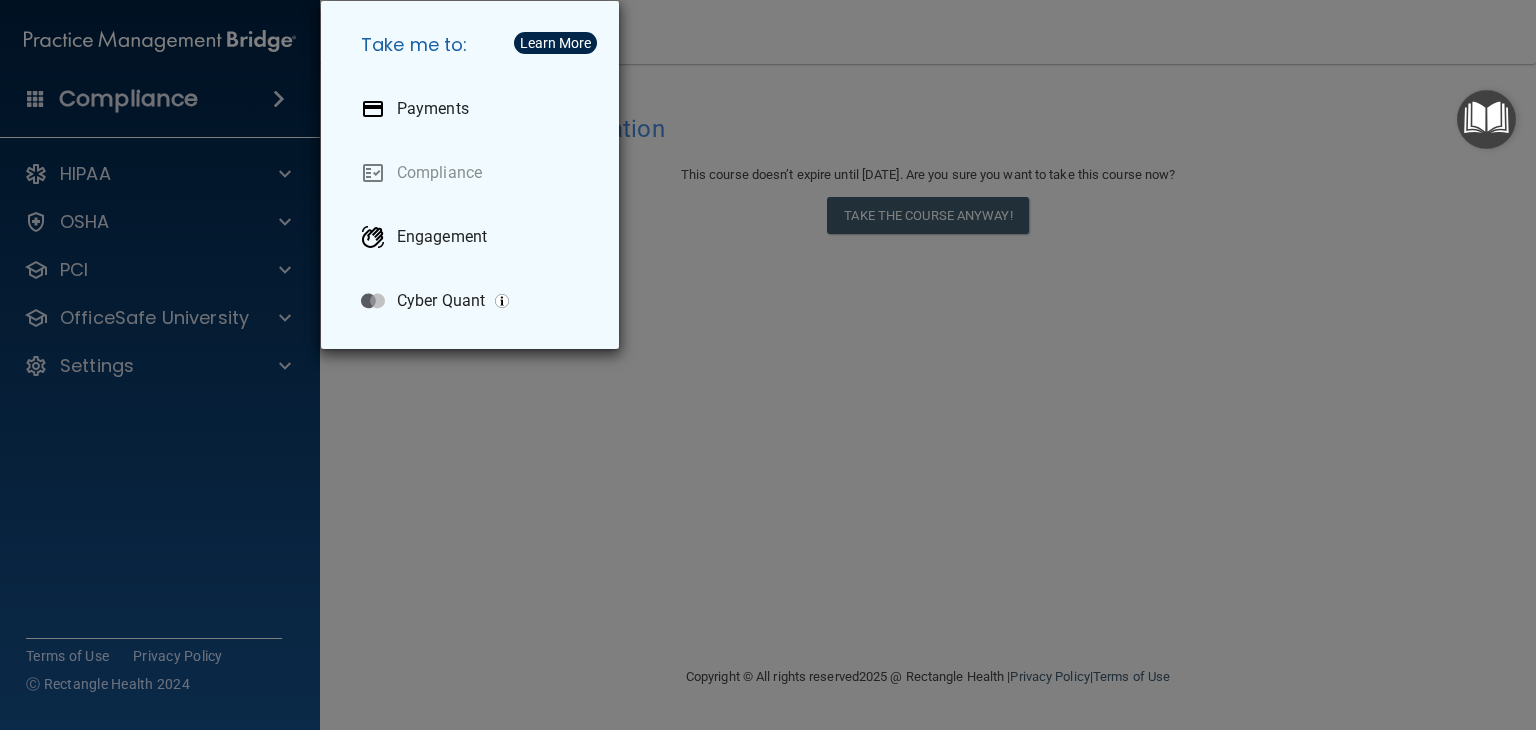click on "Take me to:             Payments                   Compliance                     Engagement                     Cyber Quant" at bounding box center (768, 365) 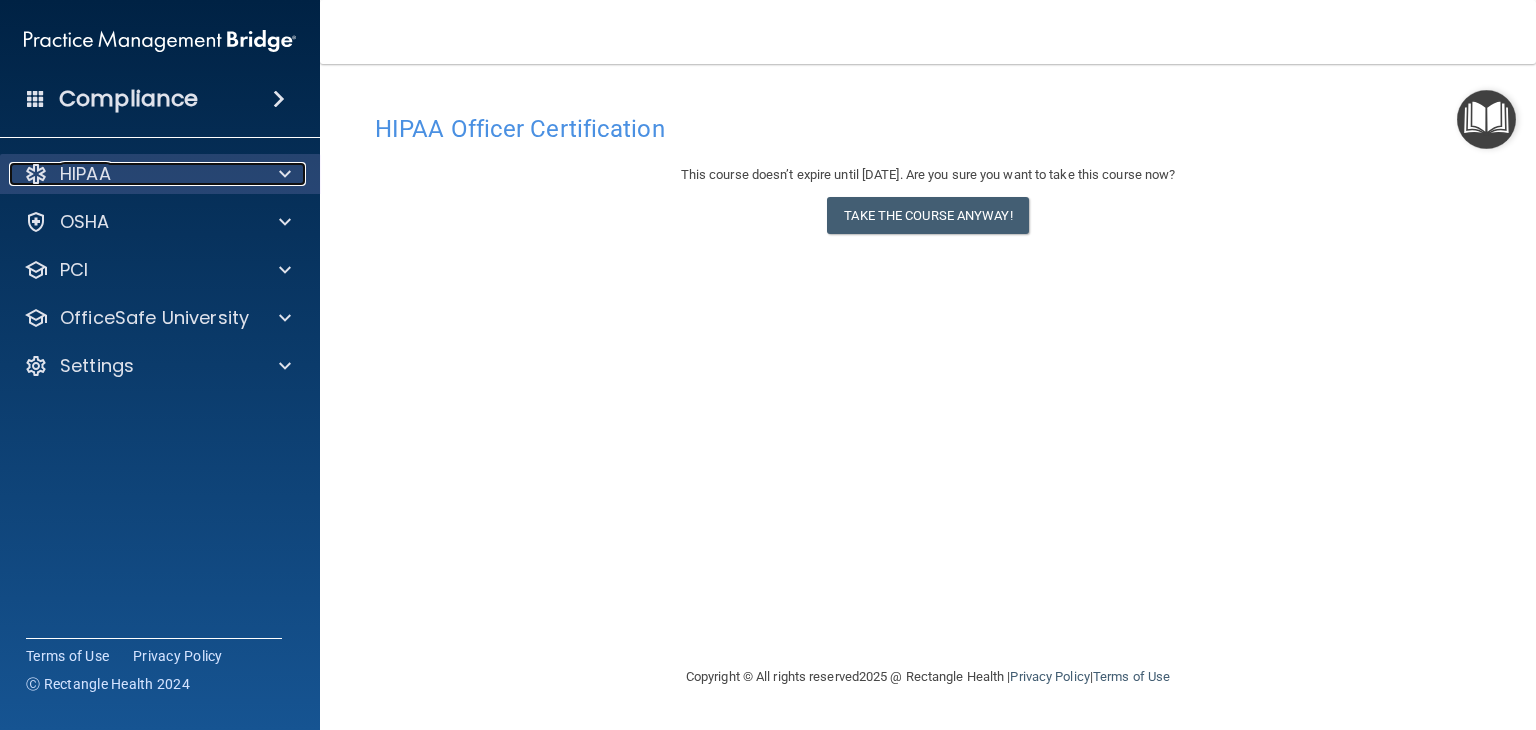 click on "HIPAA" at bounding box center [133, 174] 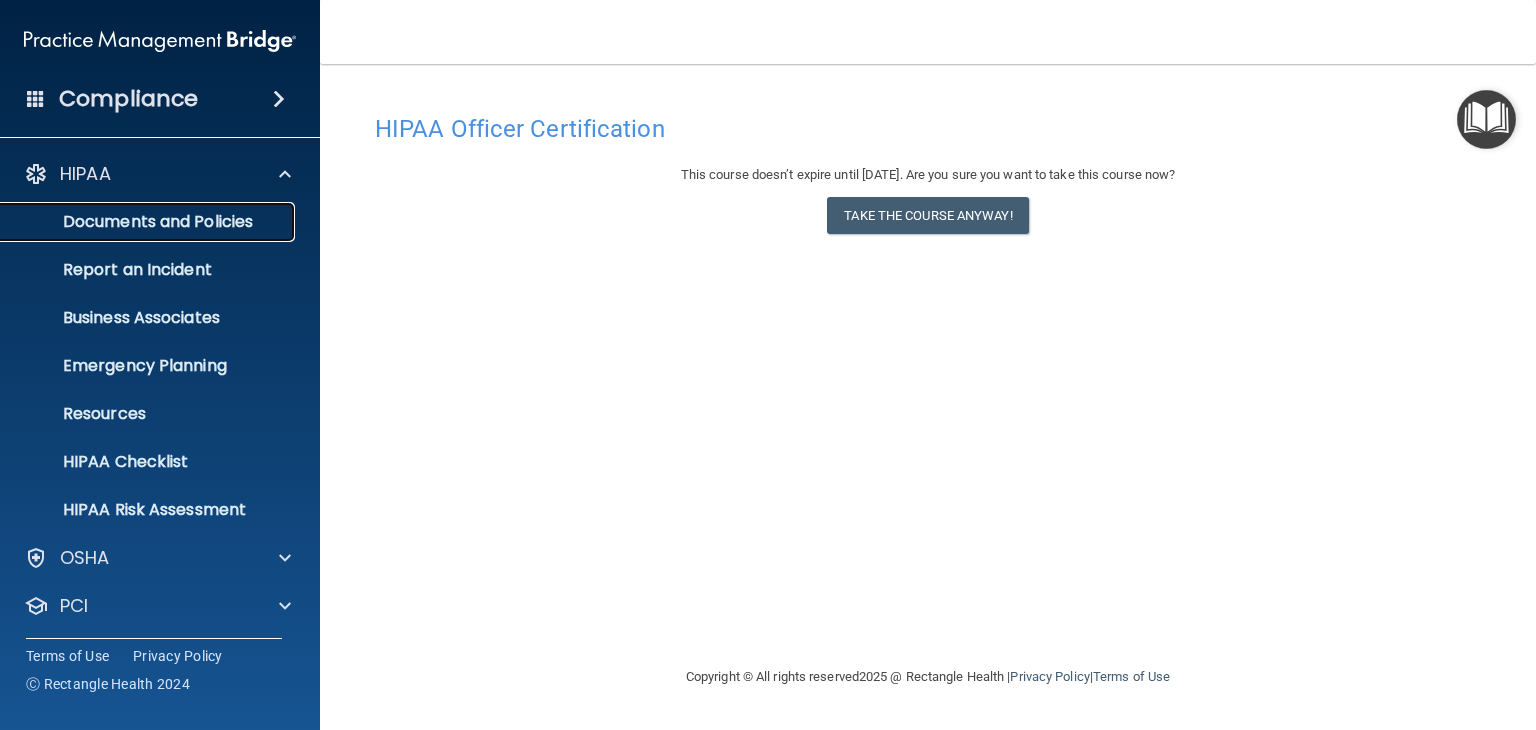 click on "Documents and Policies" at bounding box center (137, 222) 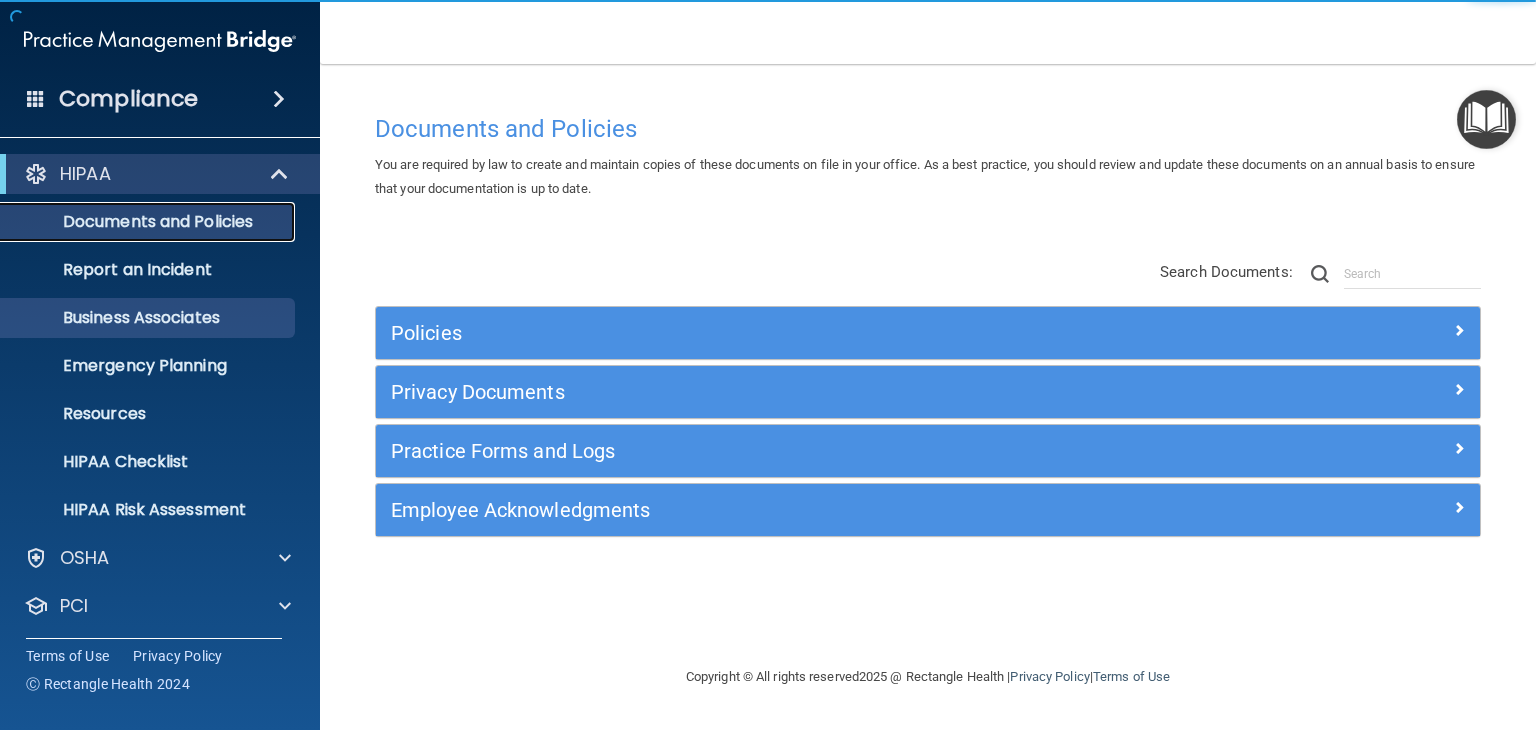scroll, scrollTop: 100, scrollLeft: 0, axis: vertical 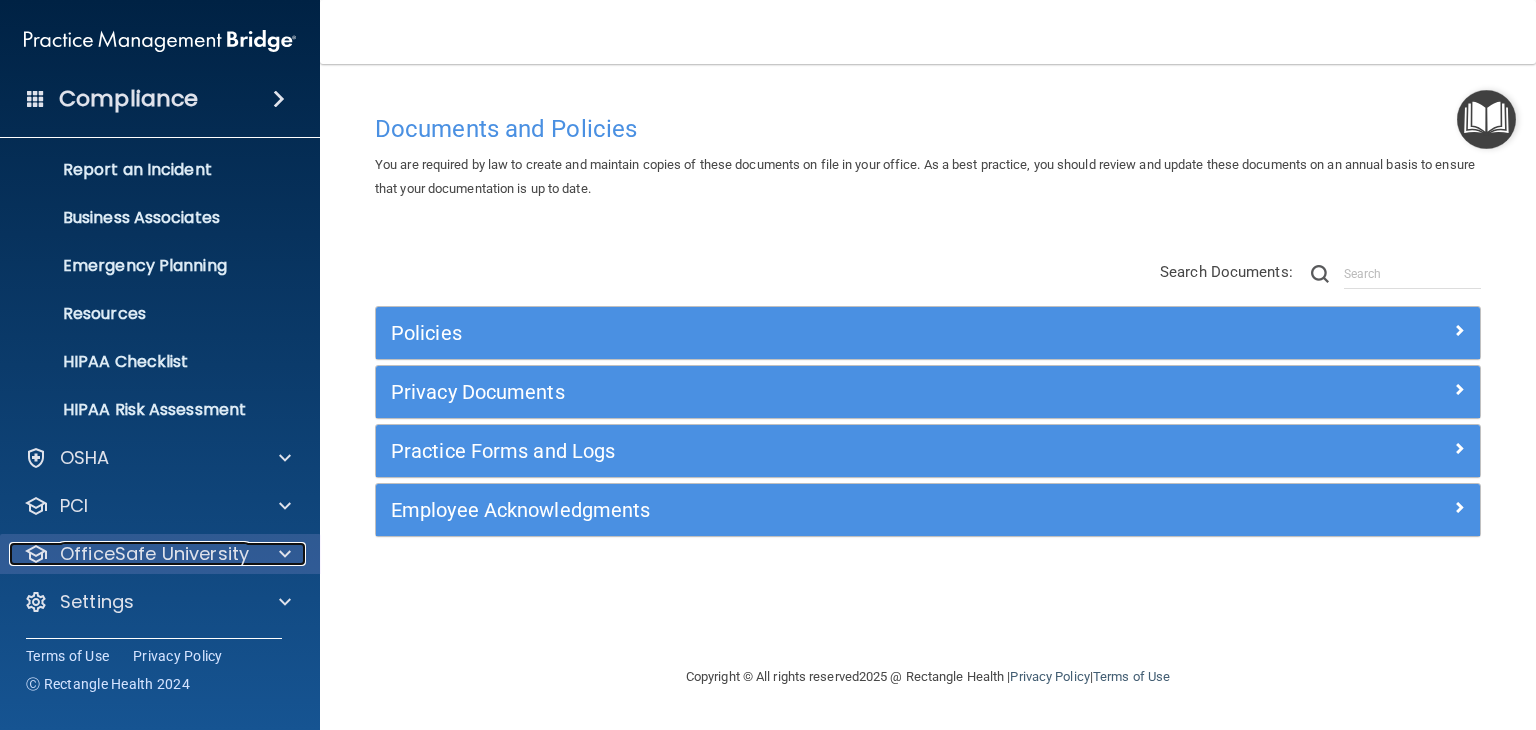 click at bounding box center [282, 554] 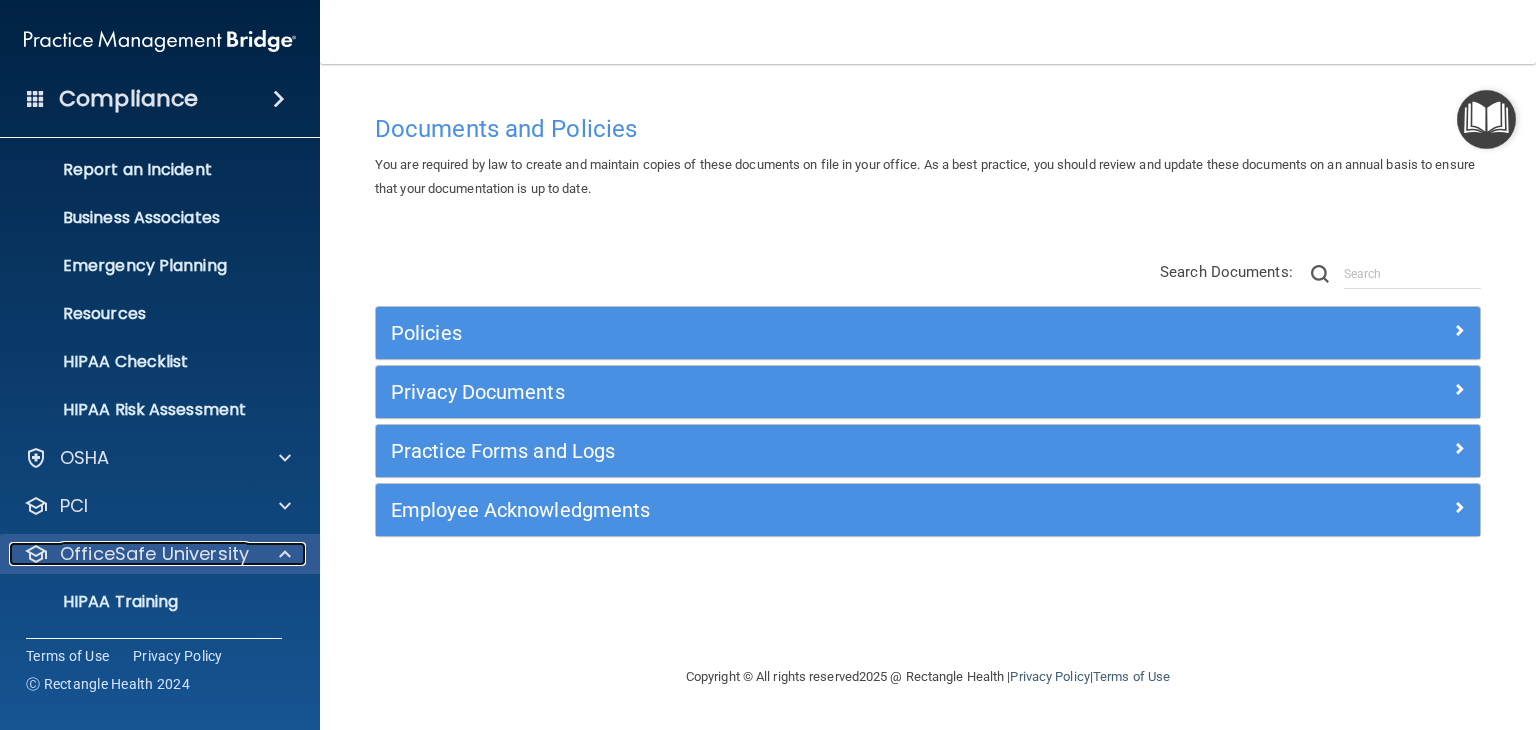 click on "OfficeSafe University" at bounding box center [133, 554] 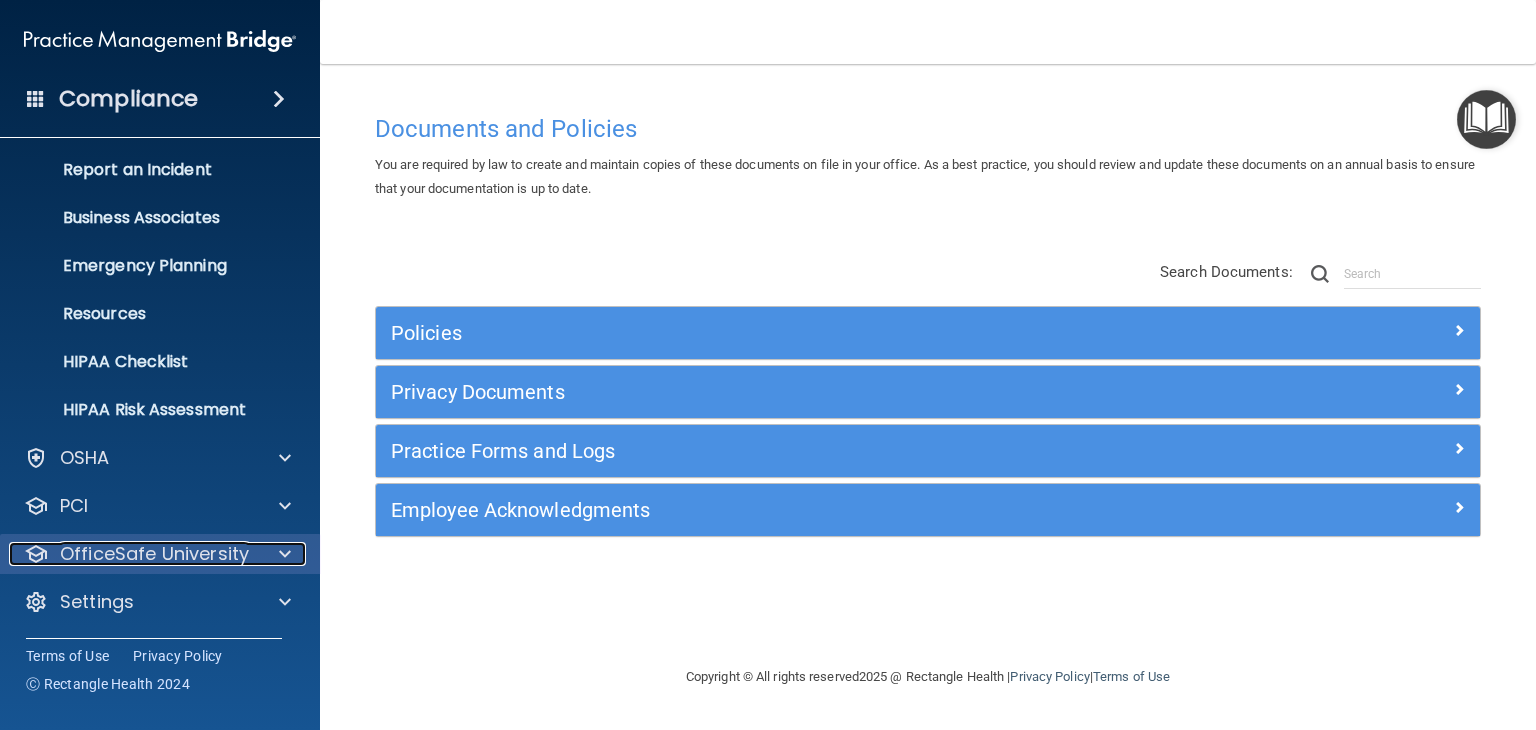 click at bounding box center (285, 554) 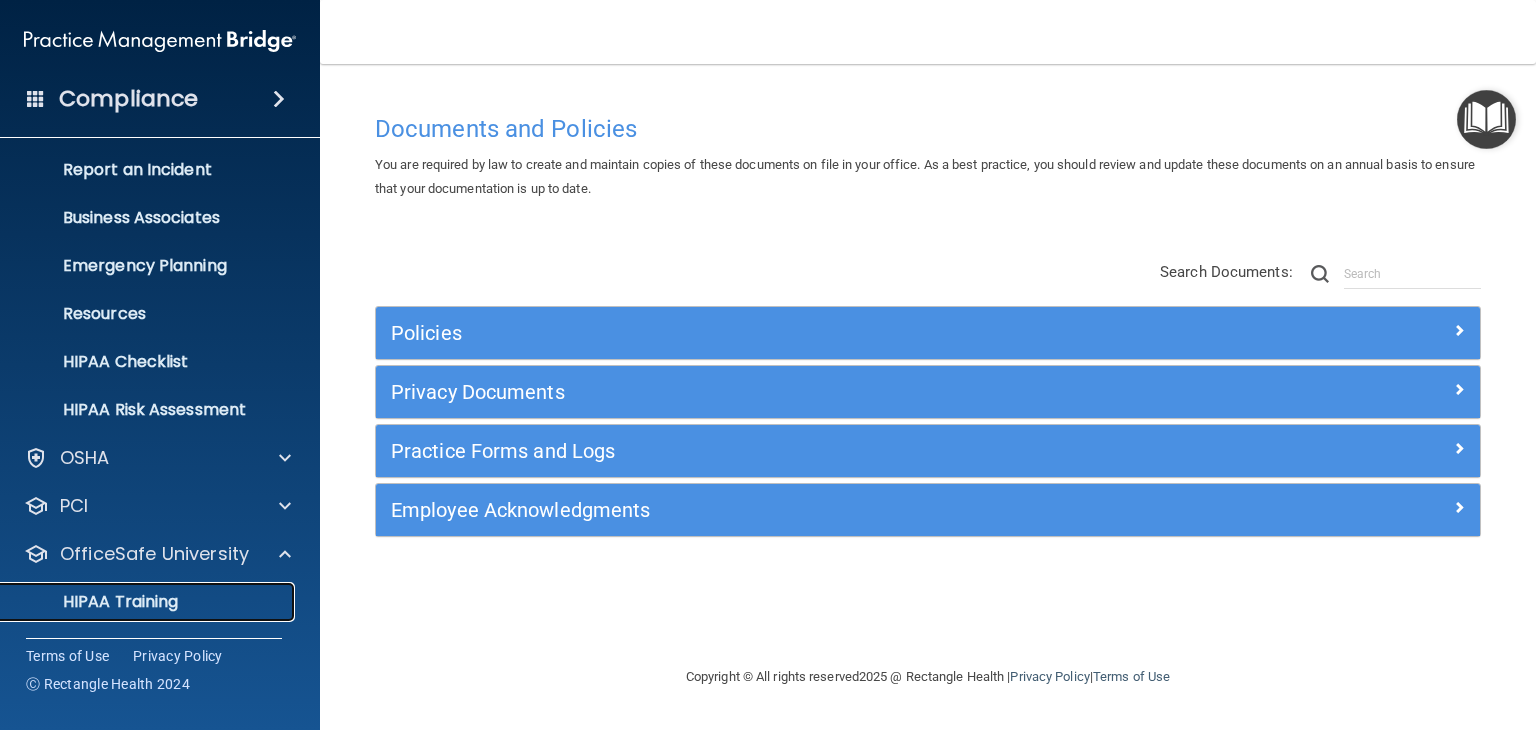 click on "HIPAA Training" at bounding box center (149, 602) 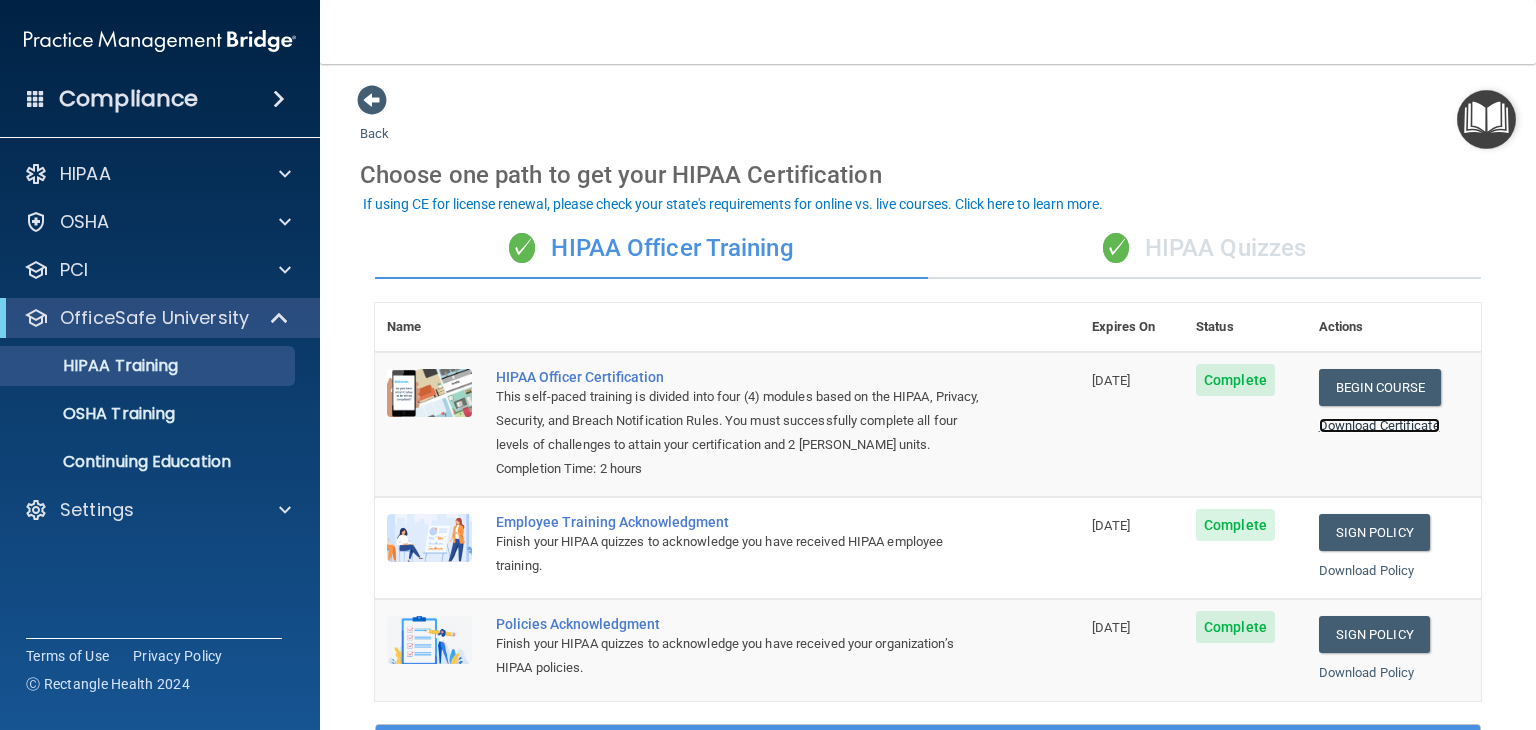 click on "Download Certificate" at bounding box center (1379, 425) 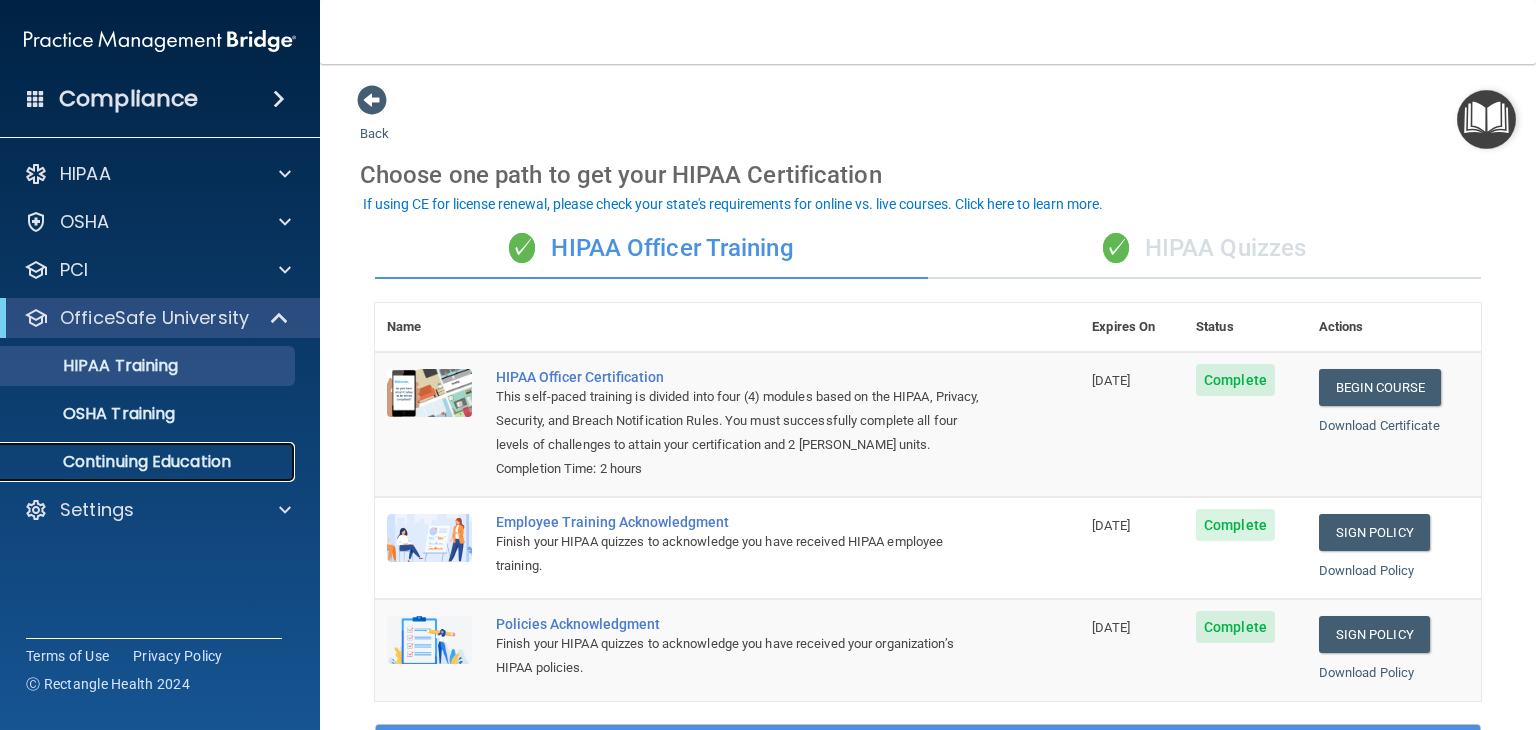 click on "Continuing Education" at bounding box center [149, 462] 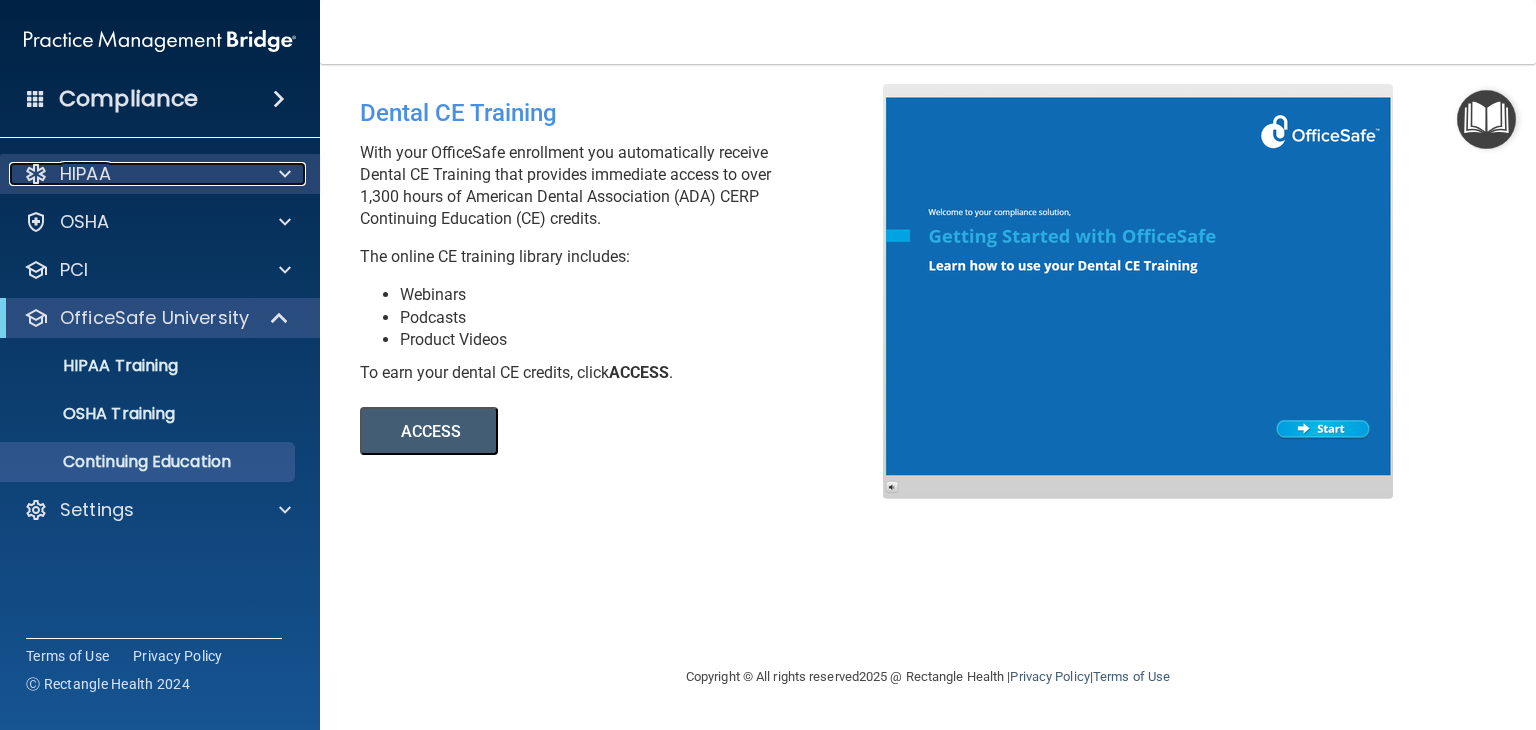 click at bounding box center (285, 174) 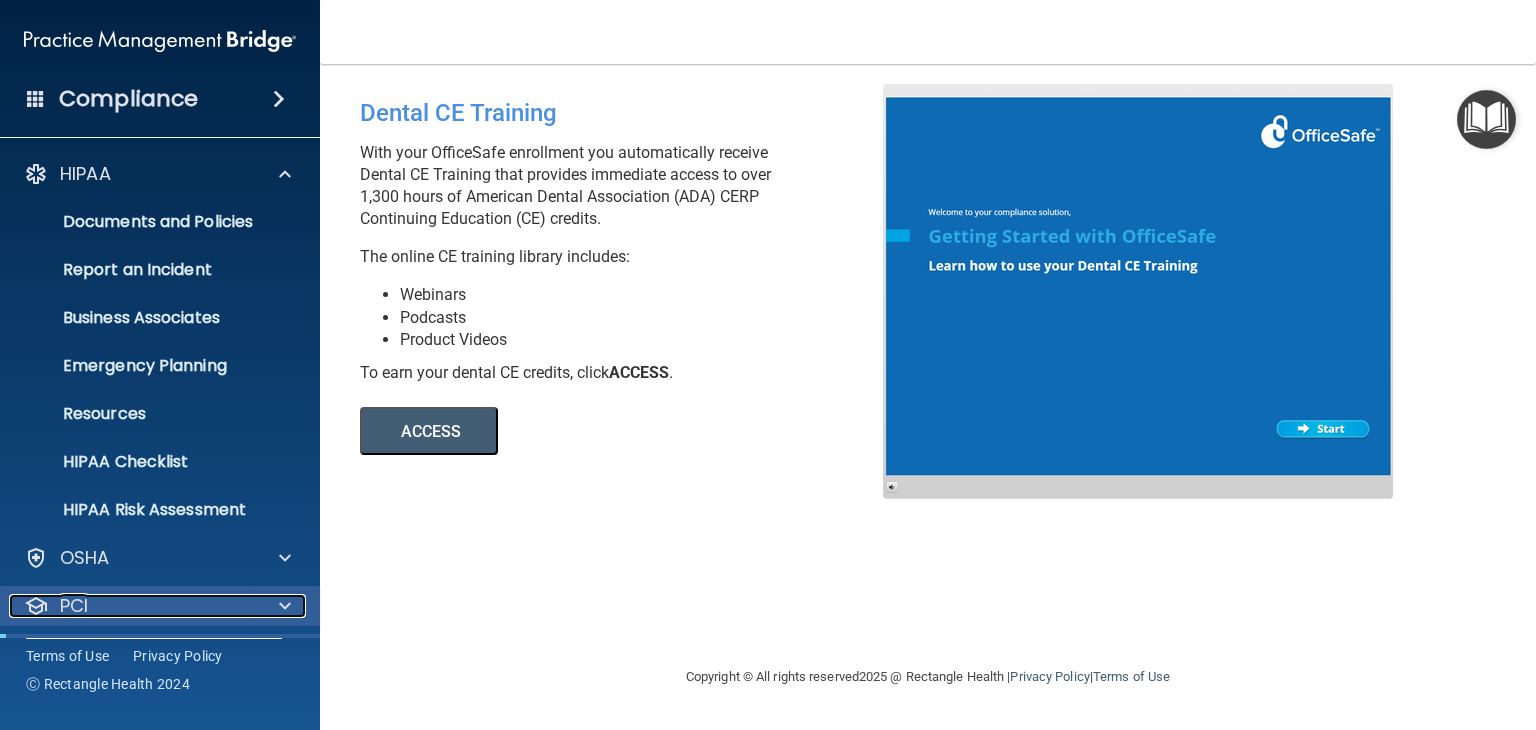 click at bounding box center [285, 606] 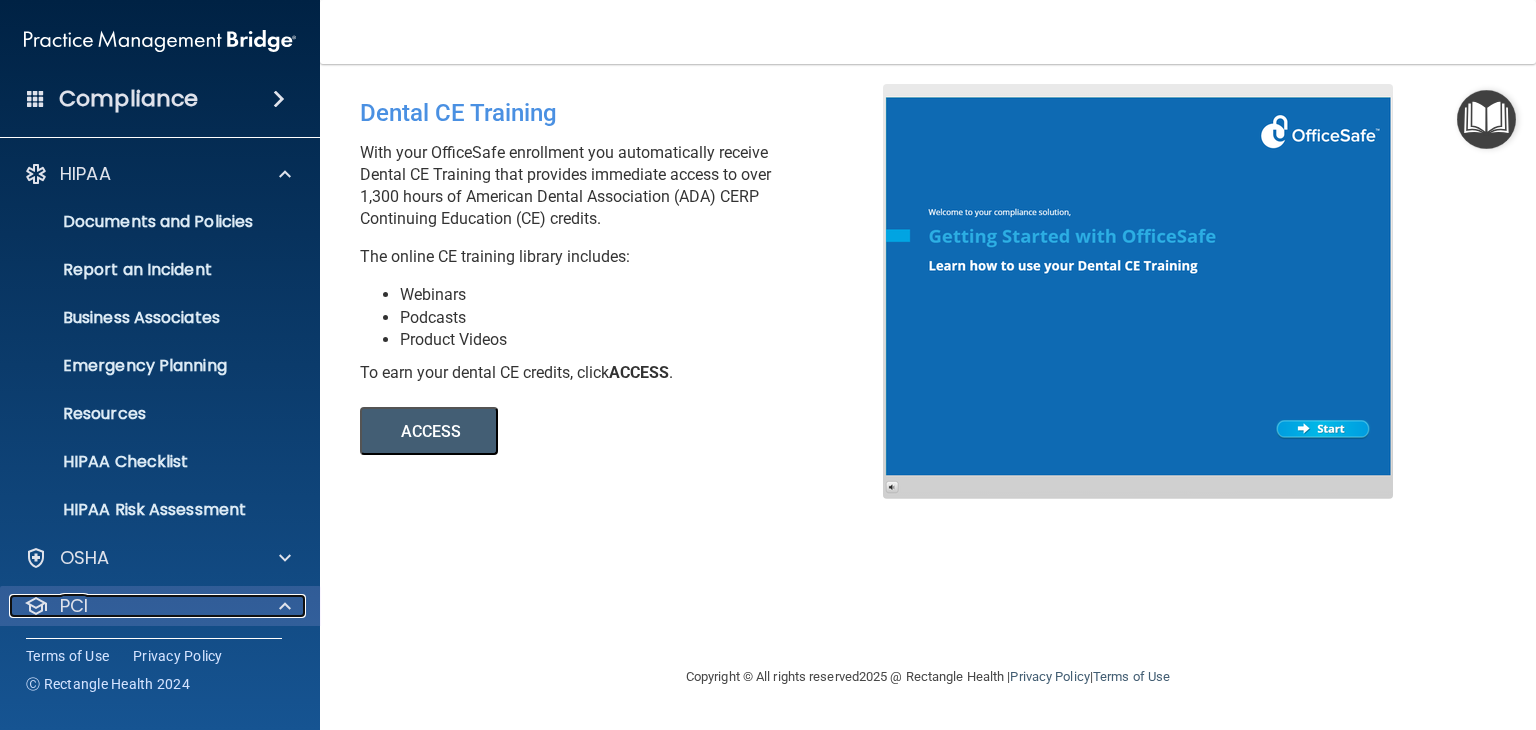 click at bounding box center (285, 606) 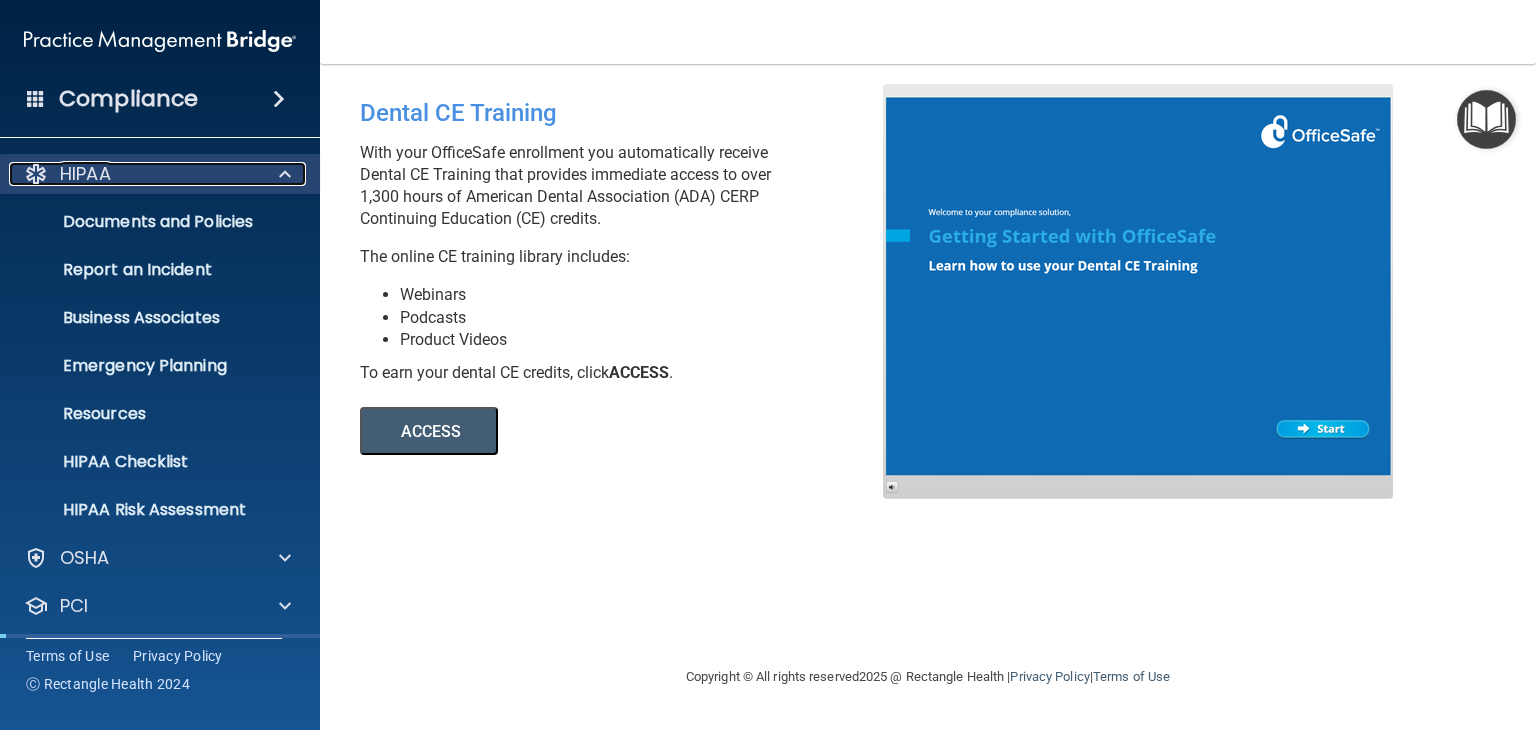 click at bounding box center (282, 174) 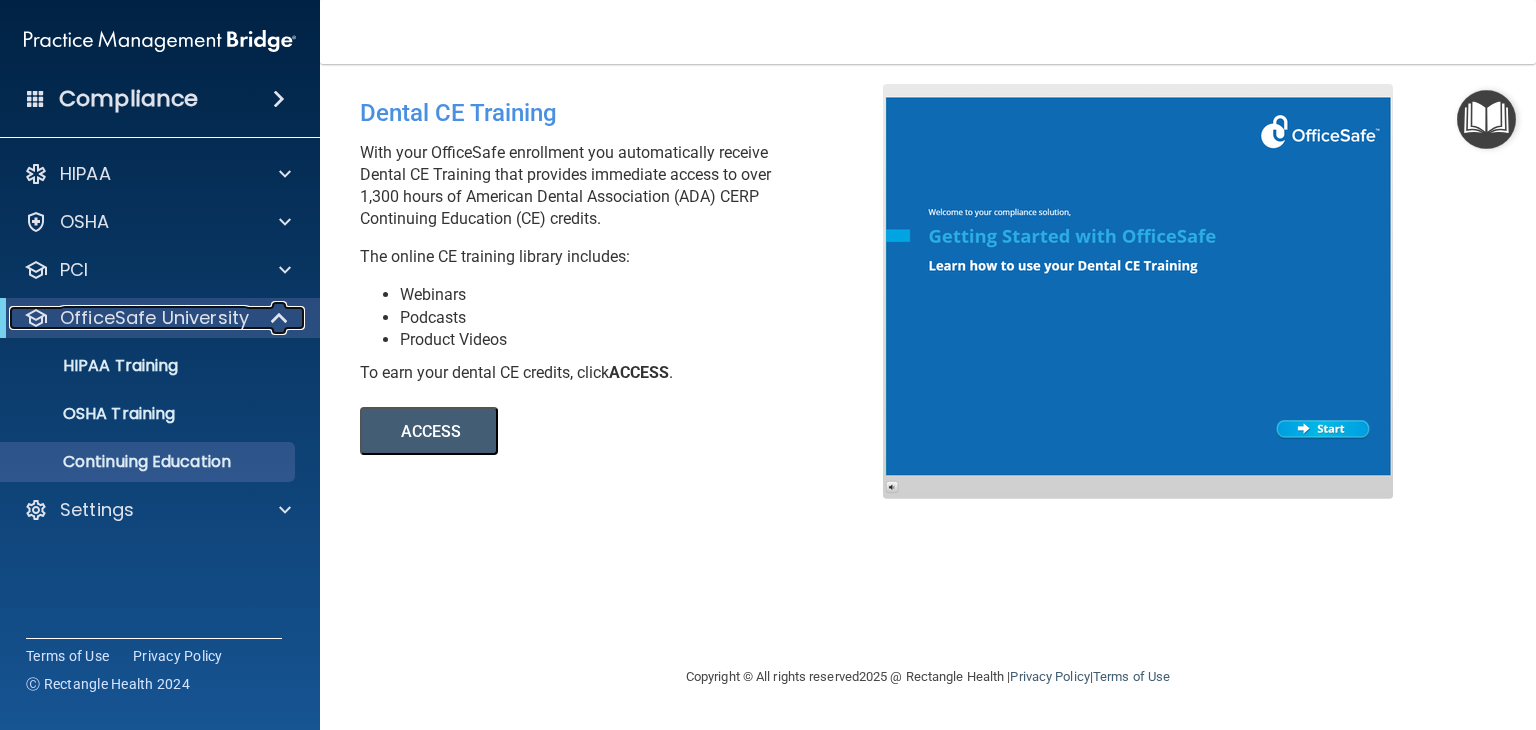 click at bounding box center [281, 318] 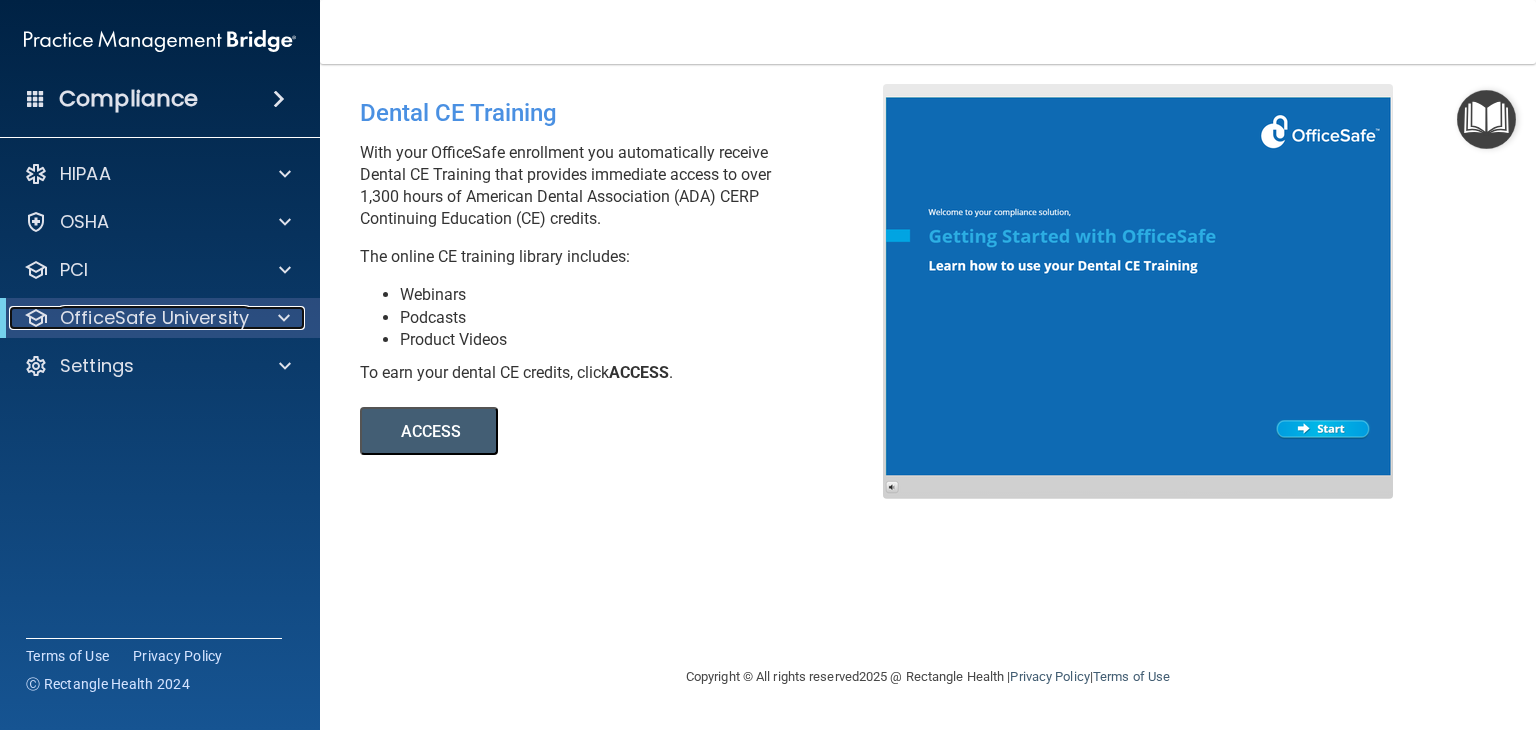 click at bounding box center (284, 318) 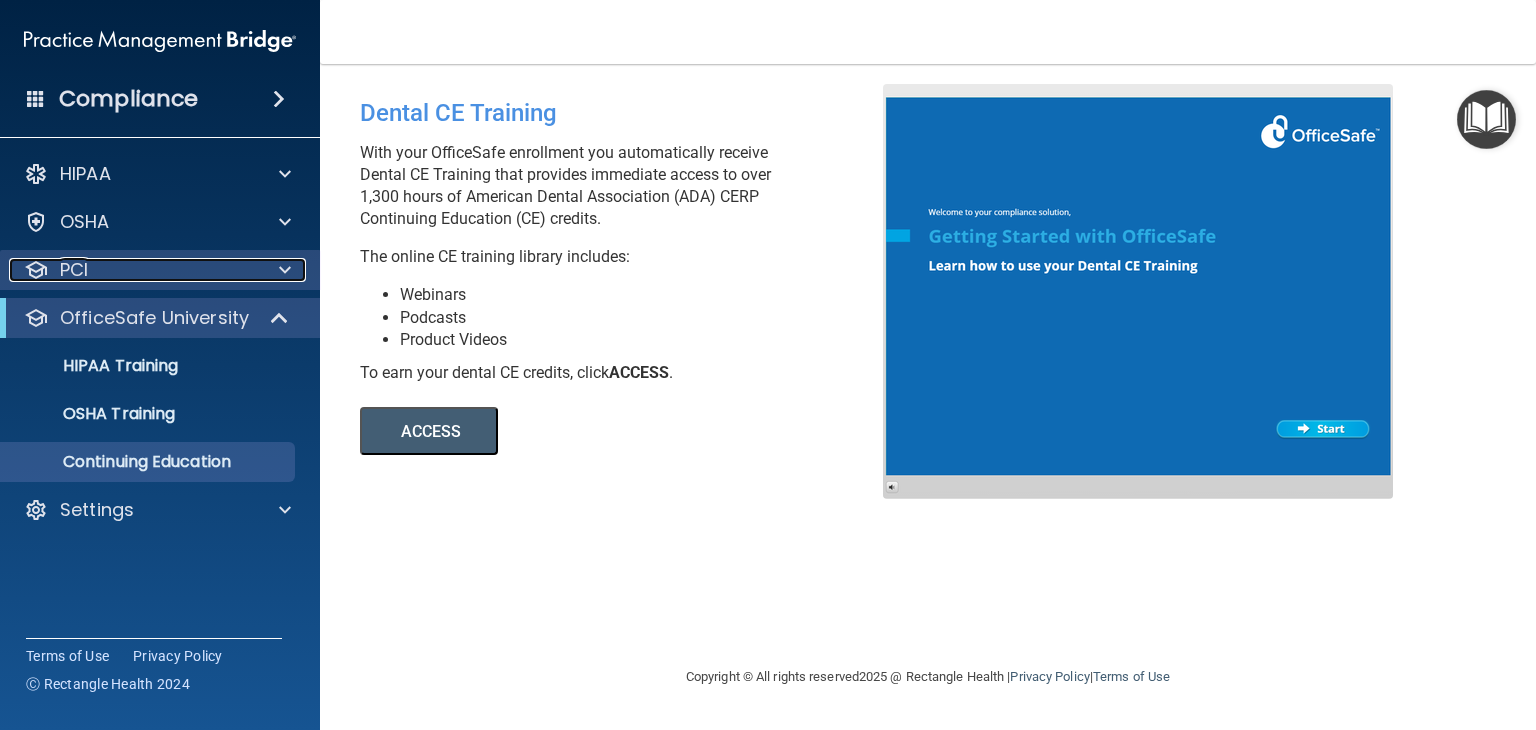 click at bounding box center [285, 270] 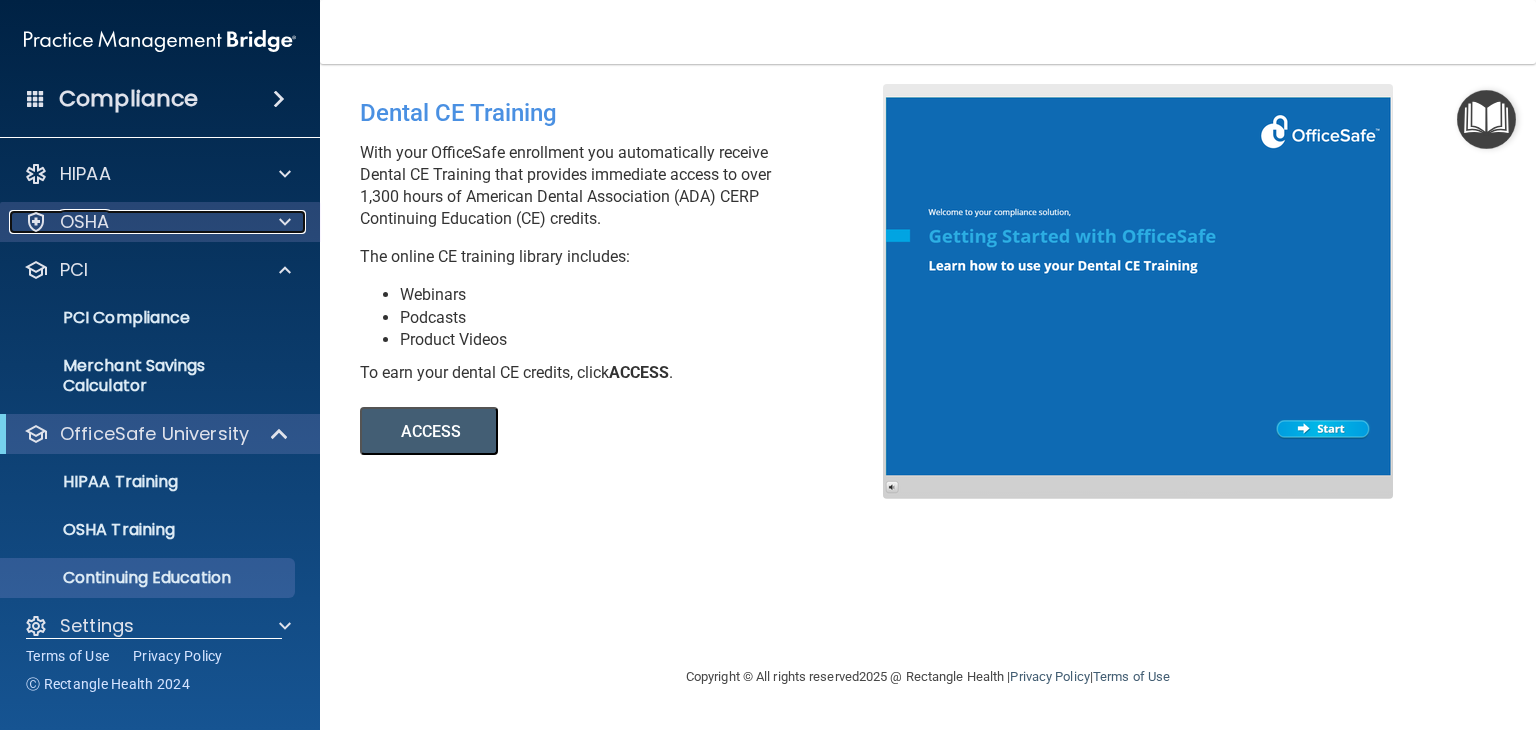 click at bounding box center [285, 222] 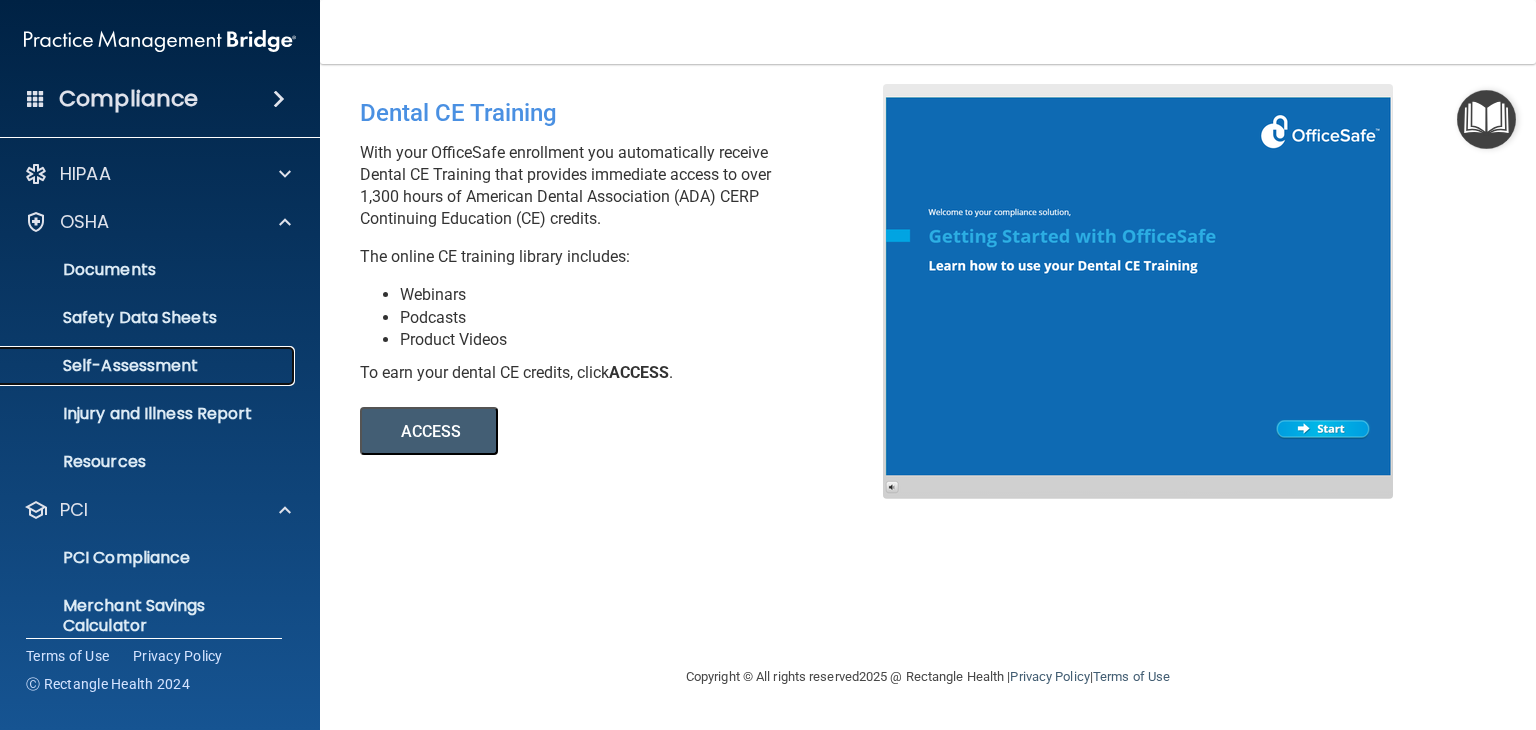 click on "Self-Assessment" at bounding box center (149, 366) 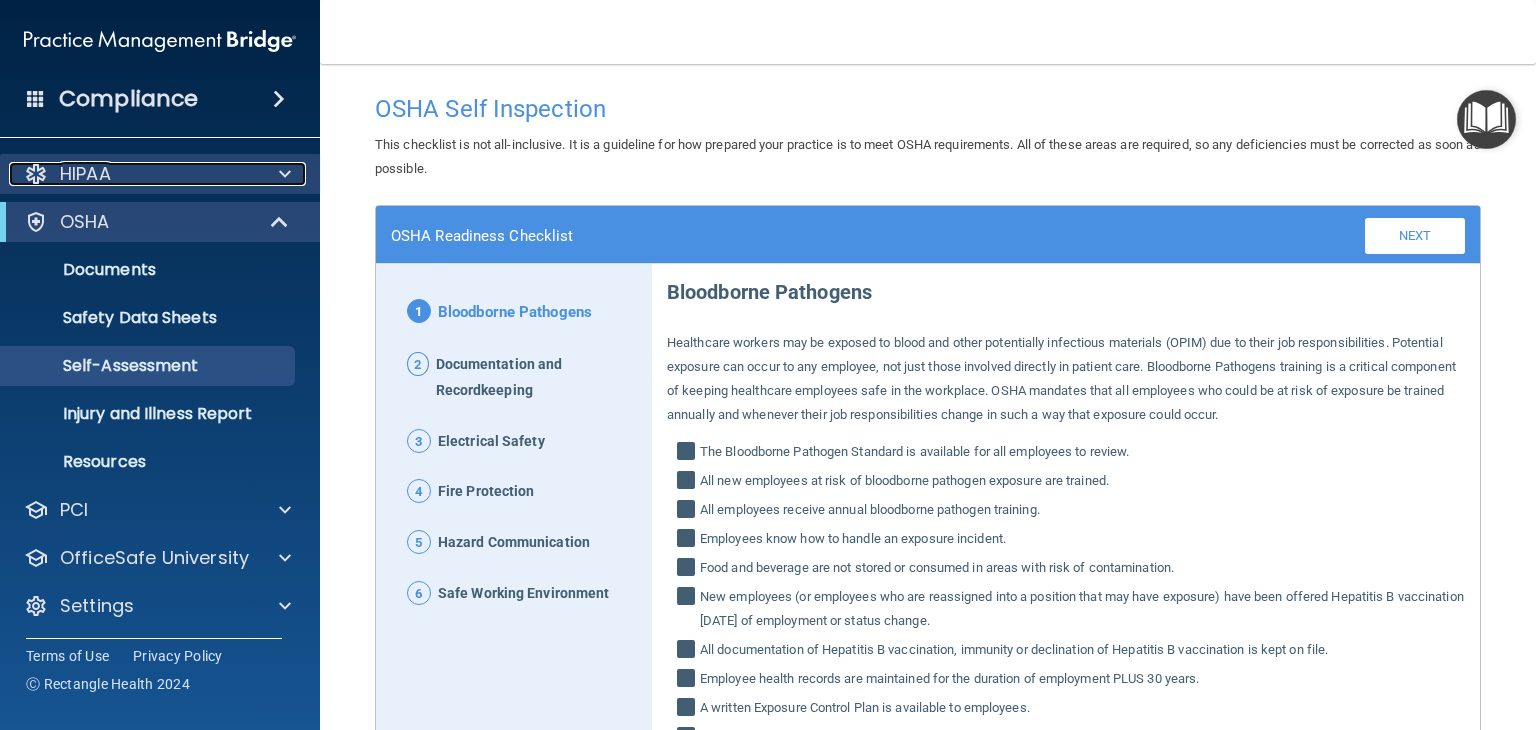 click at bounding box center [285, 174] 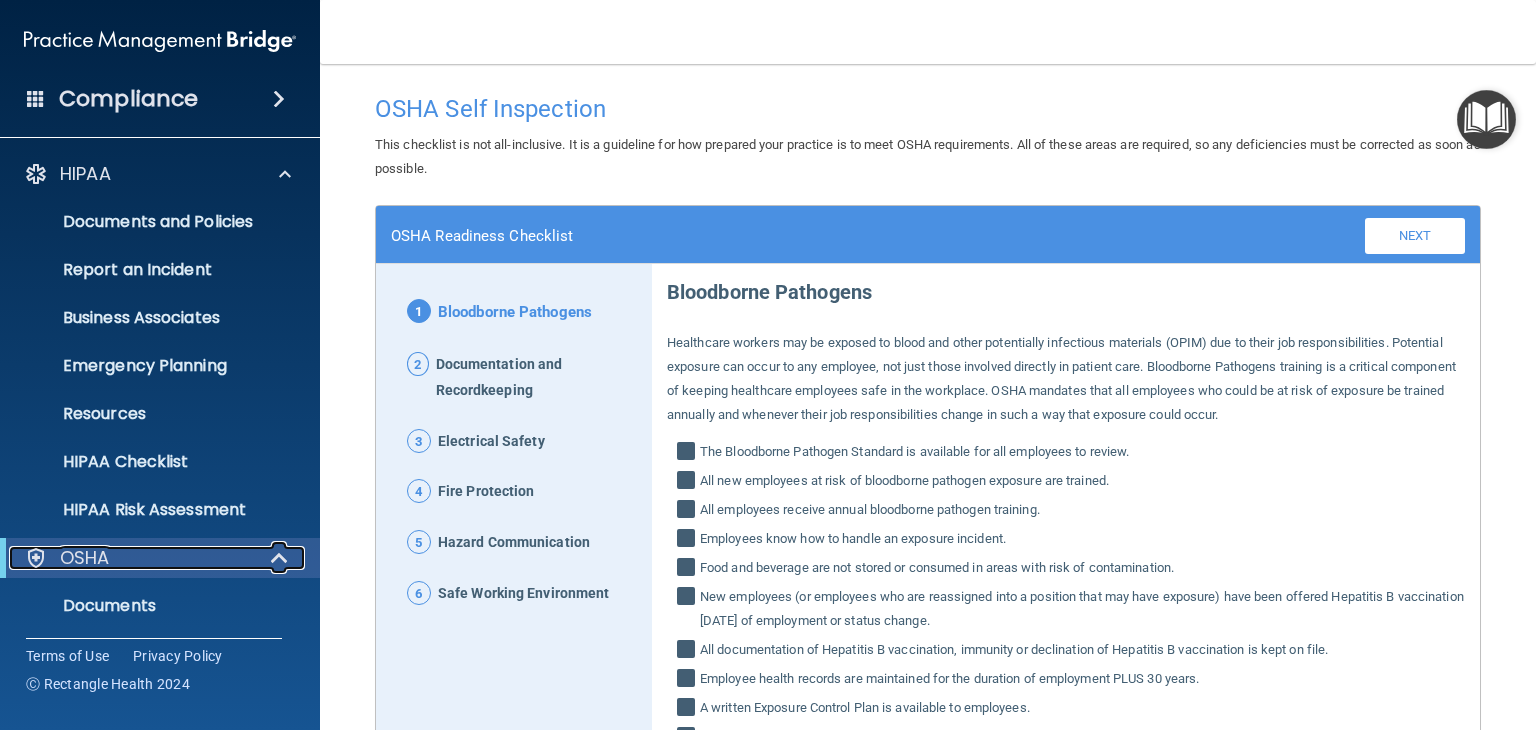 click at bounding box center (281, 558) 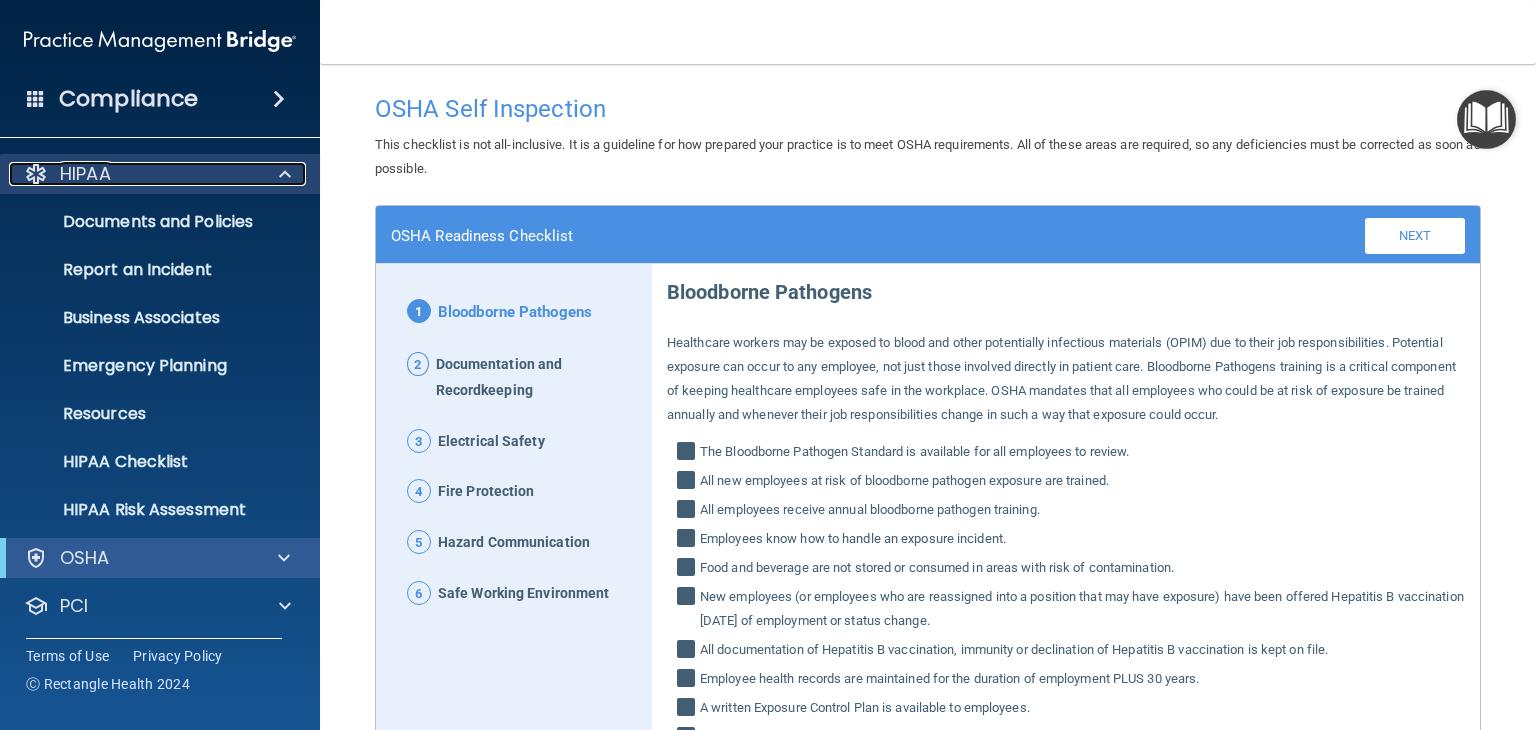 click at bounding box center (282, 174) 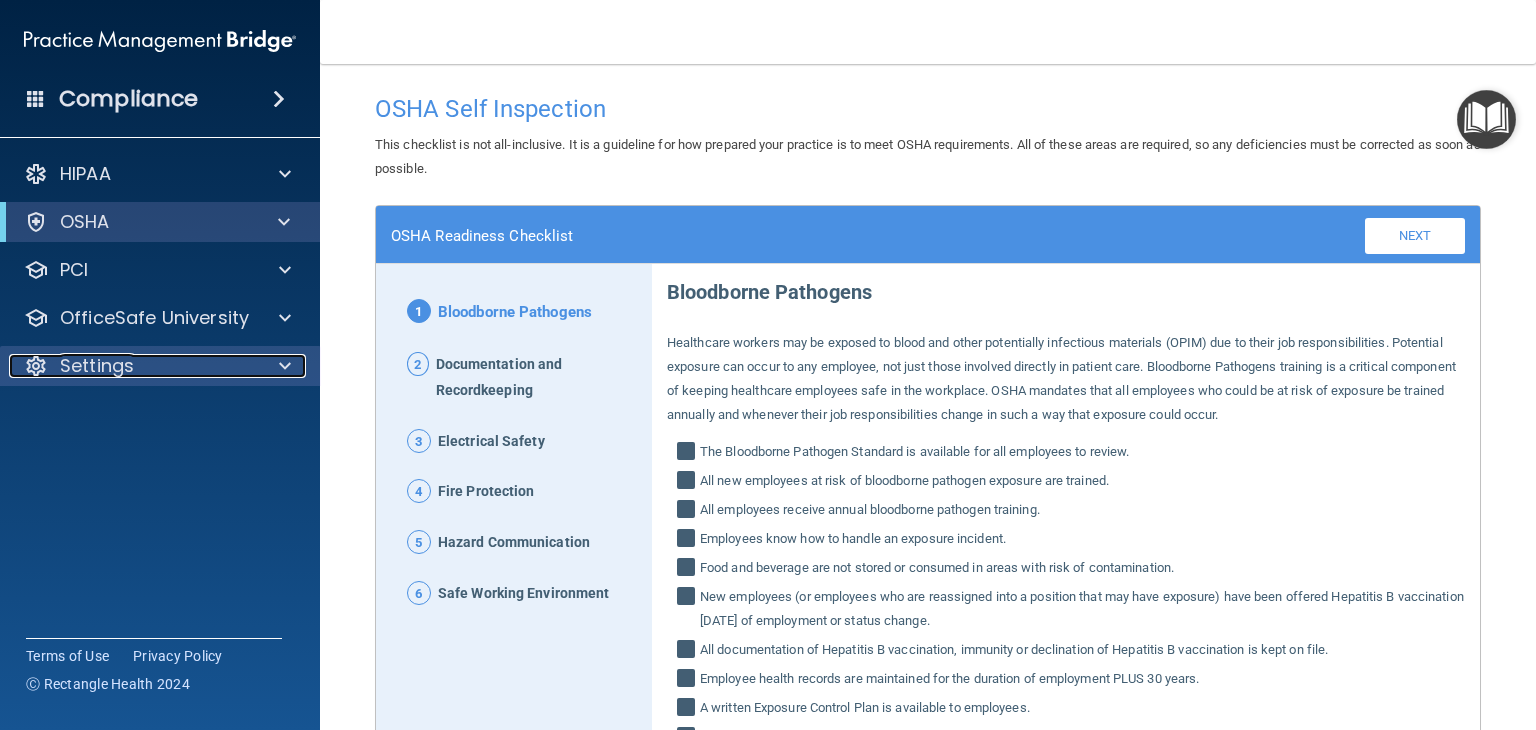 click at bounding box center [285, 366] 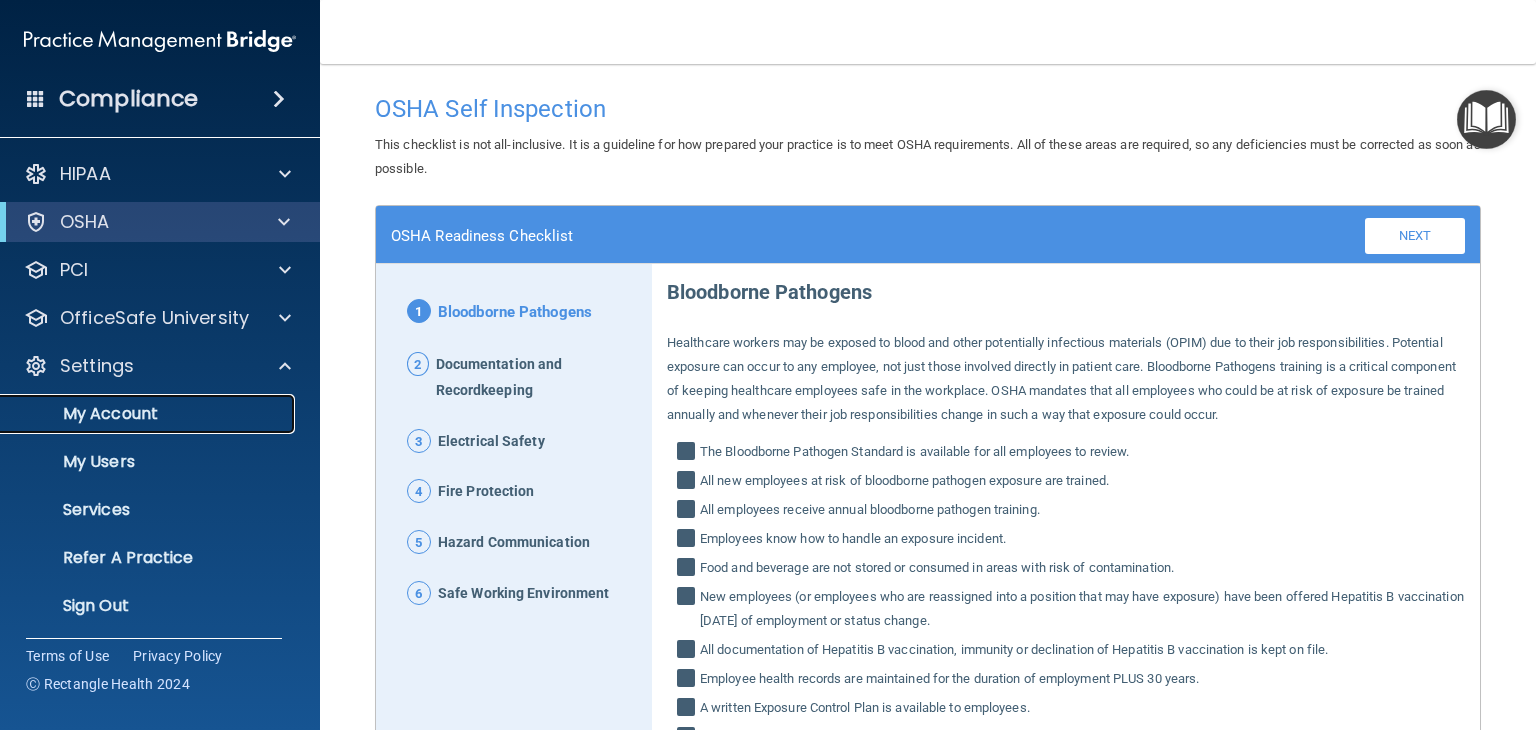 click on "My Account" at bounding box center [149, 414] 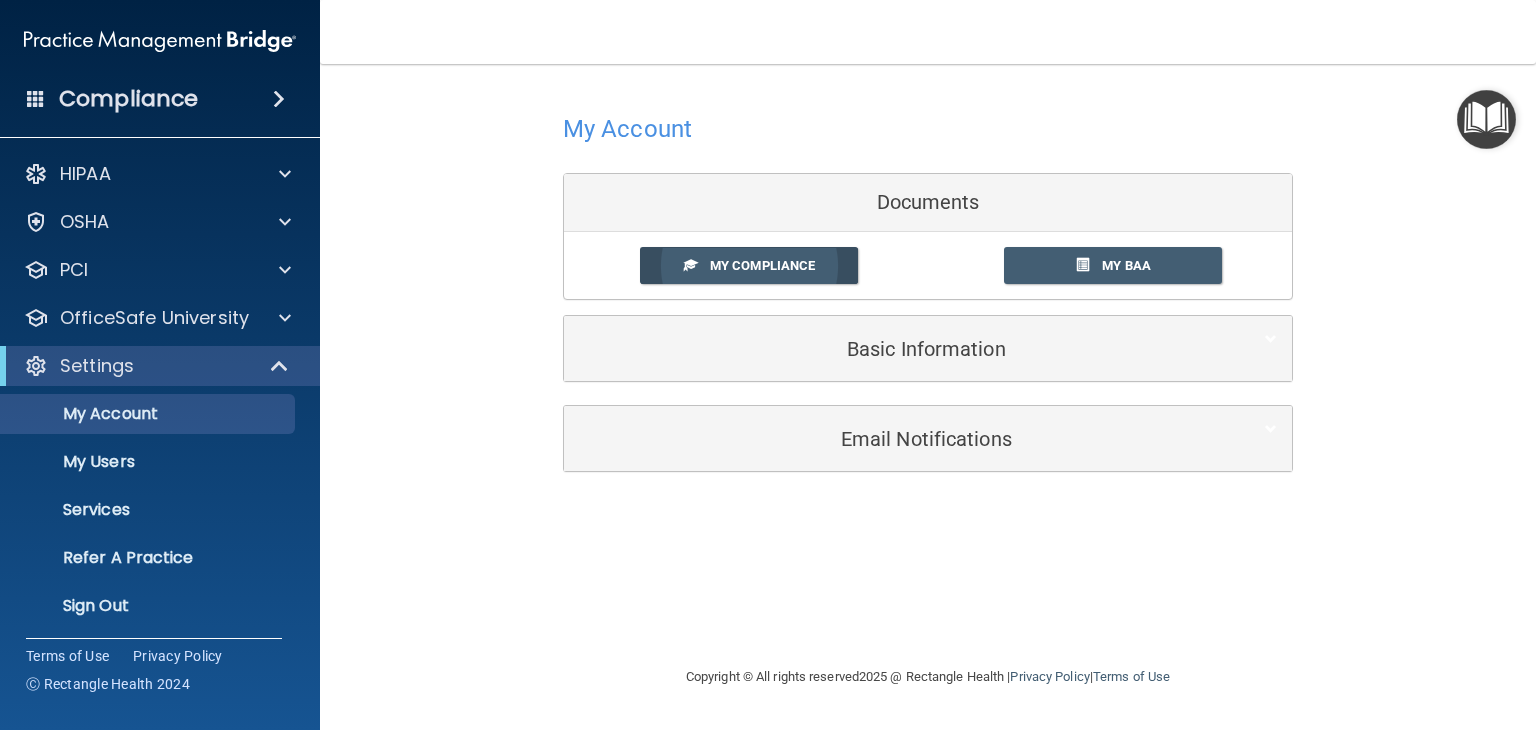 click on "My Compliance" at bounding box center [762, 265] 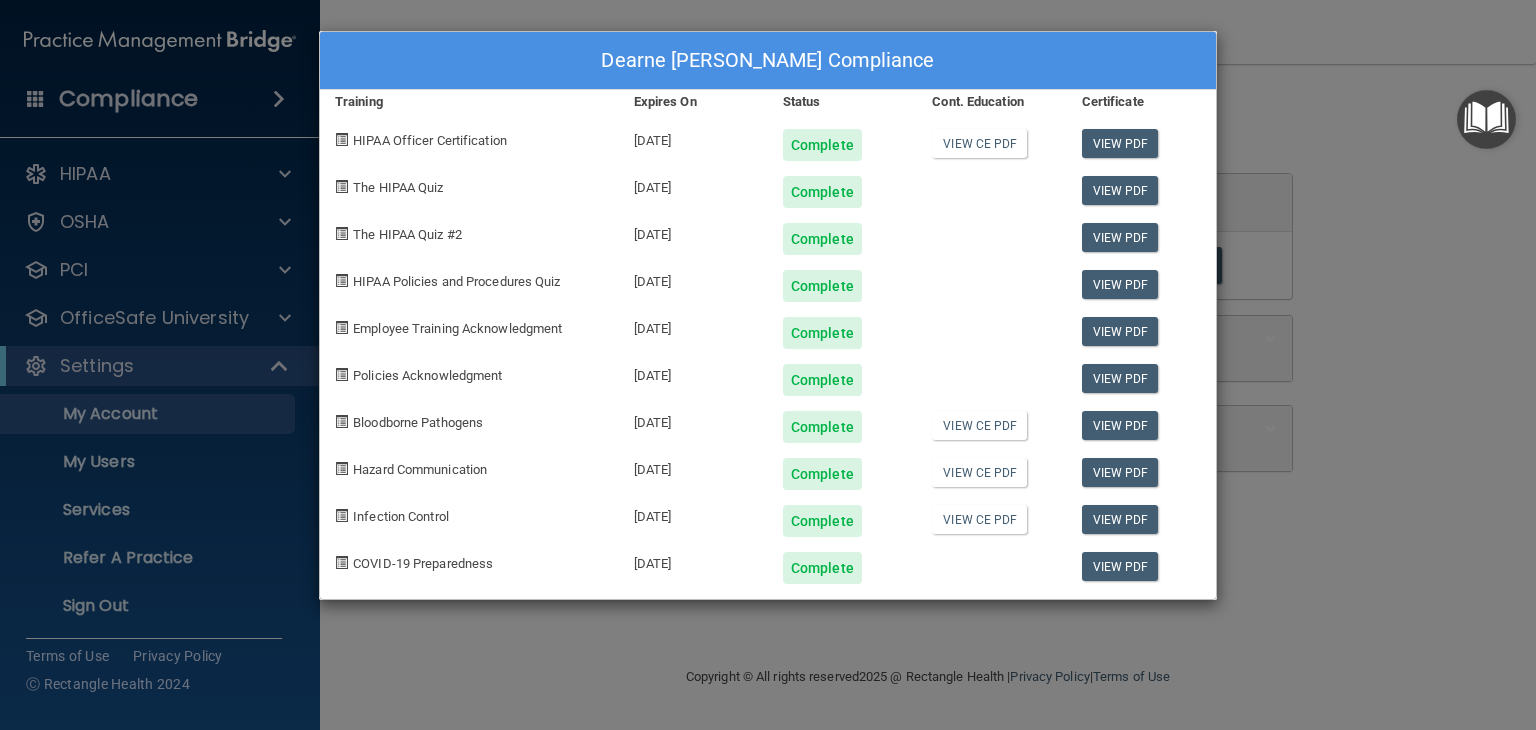 click on "Dearne Corliss's Compliance      Training   Expires On   Status   Cont. Education   Certificate         HIPAA Officer Certification      05/08/2026       Complete        View CE PDF       View PDF         The HIPAA Quiz      05/13/2026       Complete              View PDF         The HIPAA Quiz #2      05/13/2026       Complete              View PDF         HIPAA Policies and Procedures Quiz      05/13/2026       Complete              View PDF         Employee Training Acknowledgment      05/13/2026       Complete              View PDF         Policies Acknowledgment      05/13/2026       Complete              View PDF         Bloodborne Pathogens      07/02/2026       Complete        View CE PDF       View PDF         Hazard Communication      07/17/2026       Complete        View CE PDF       View PDF         Infection Control      05/13/2026       Complete        View CE PDF       View PDF         COVID-19 Preparedness      07/17/2026       Complete              View PDF" at bounding box center [768, 365] 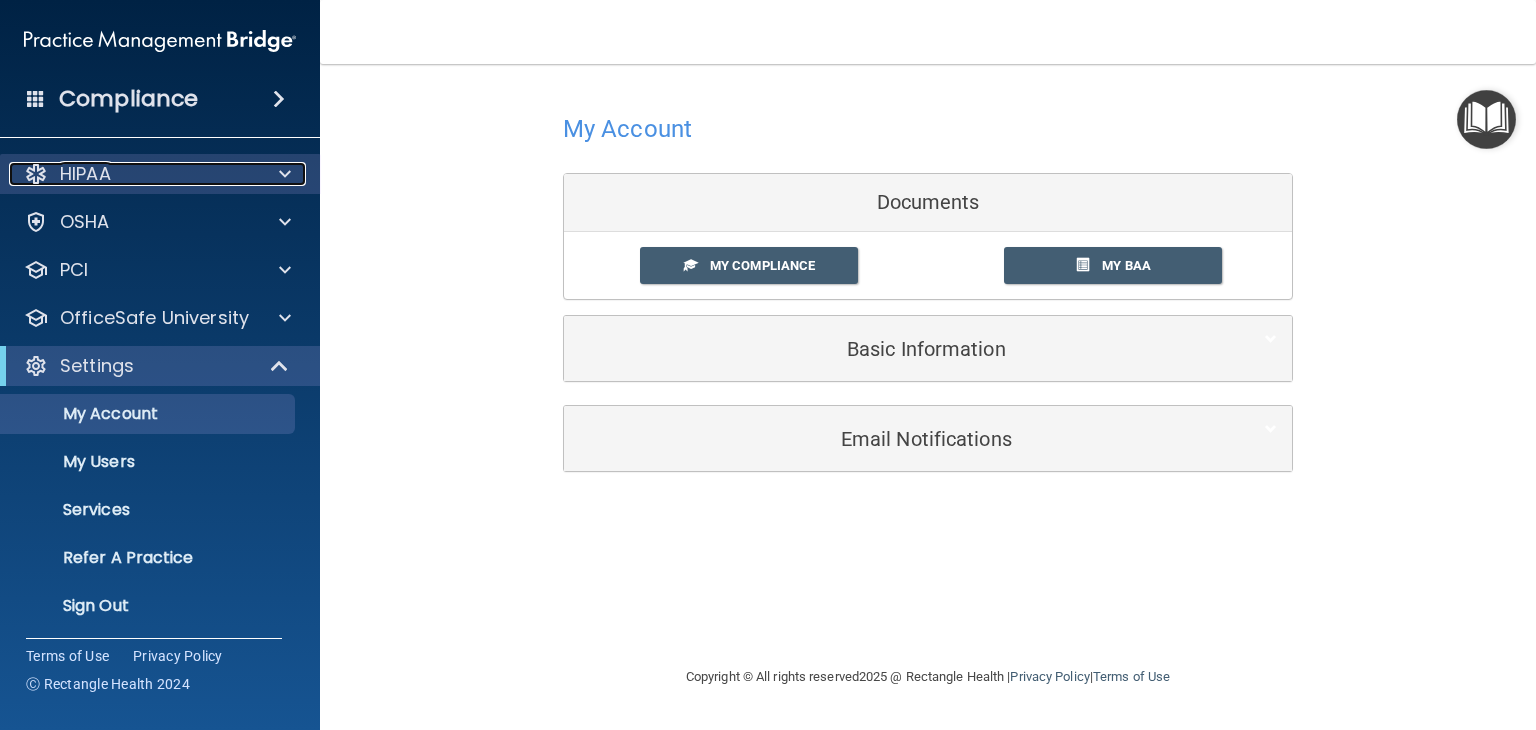 click at bounding box center (285, 174) 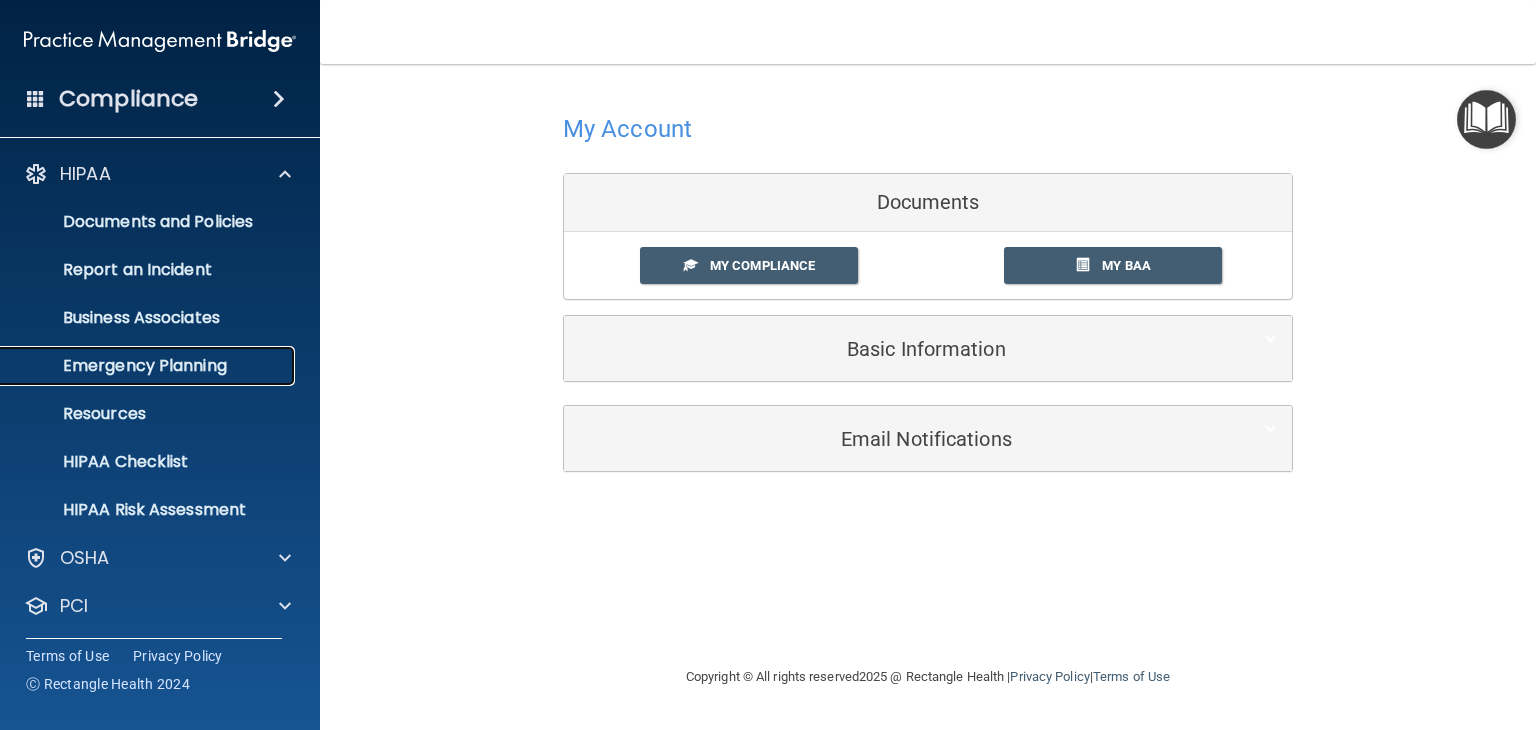 click on "Emergency Planning" at bounding box center [149, 366] 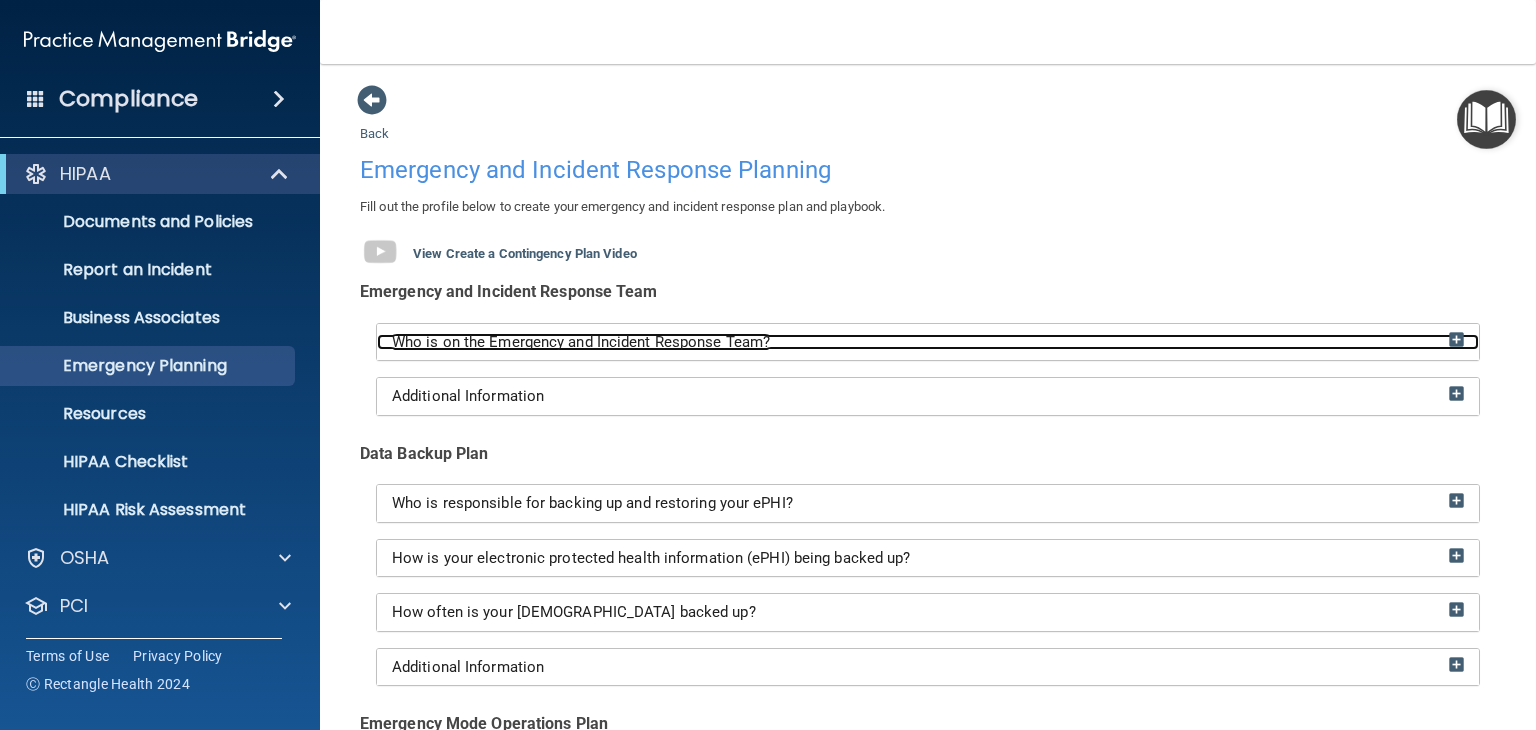 click at bounding box center [1456, 339] 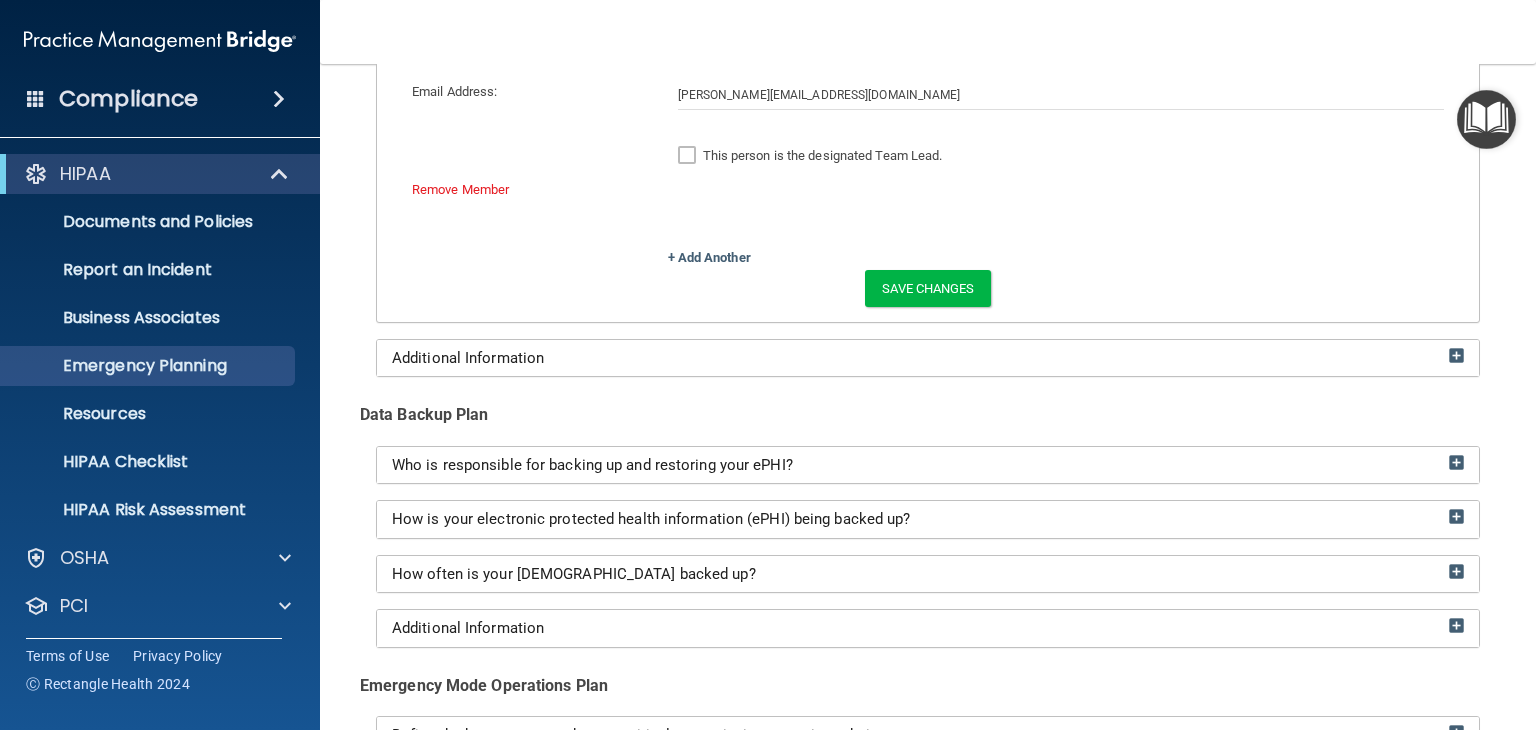 scroll, scrollTop: 2000, scrollLeft: 0, axis: vertical 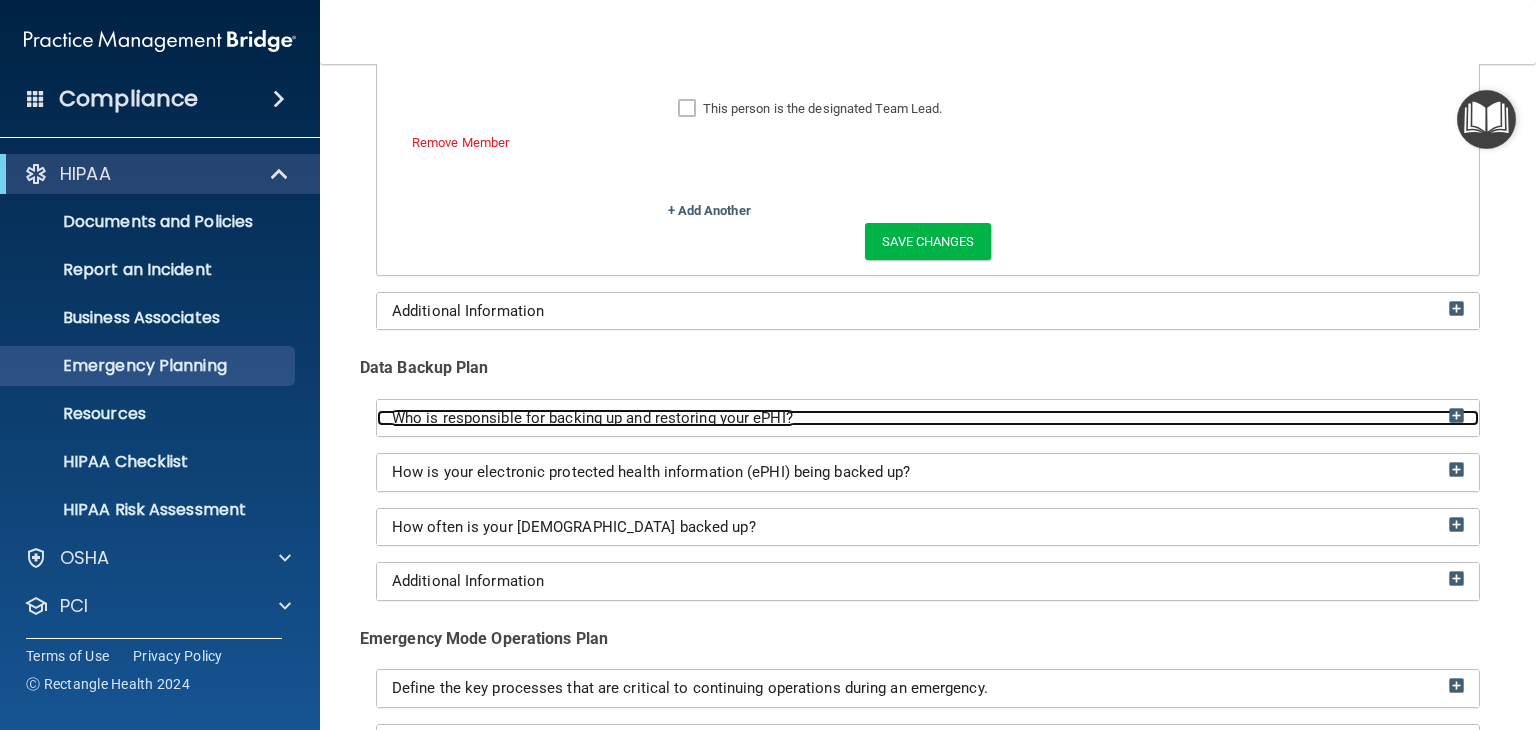 click at bounding box center (1456, 415) 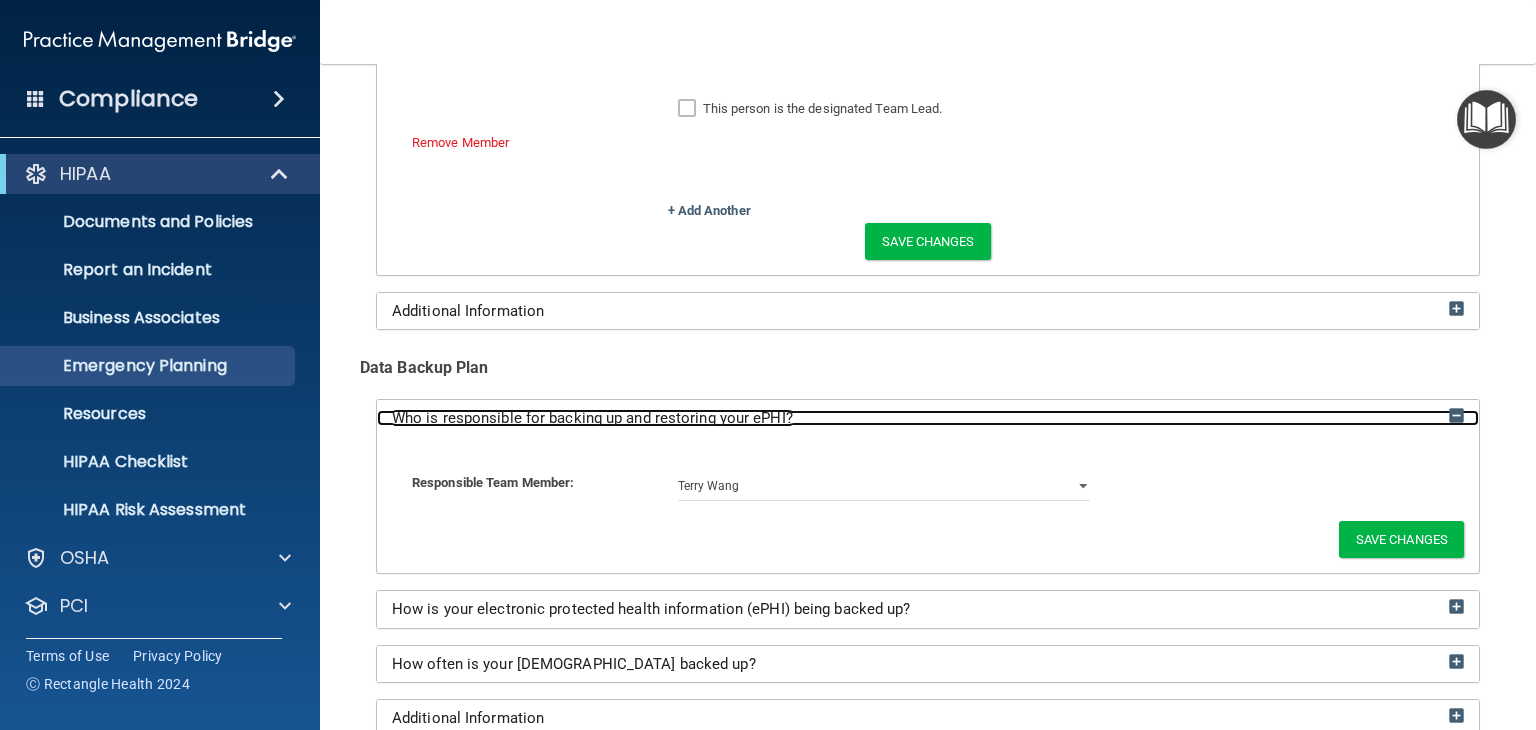 click at bounding box center [1456, 415] 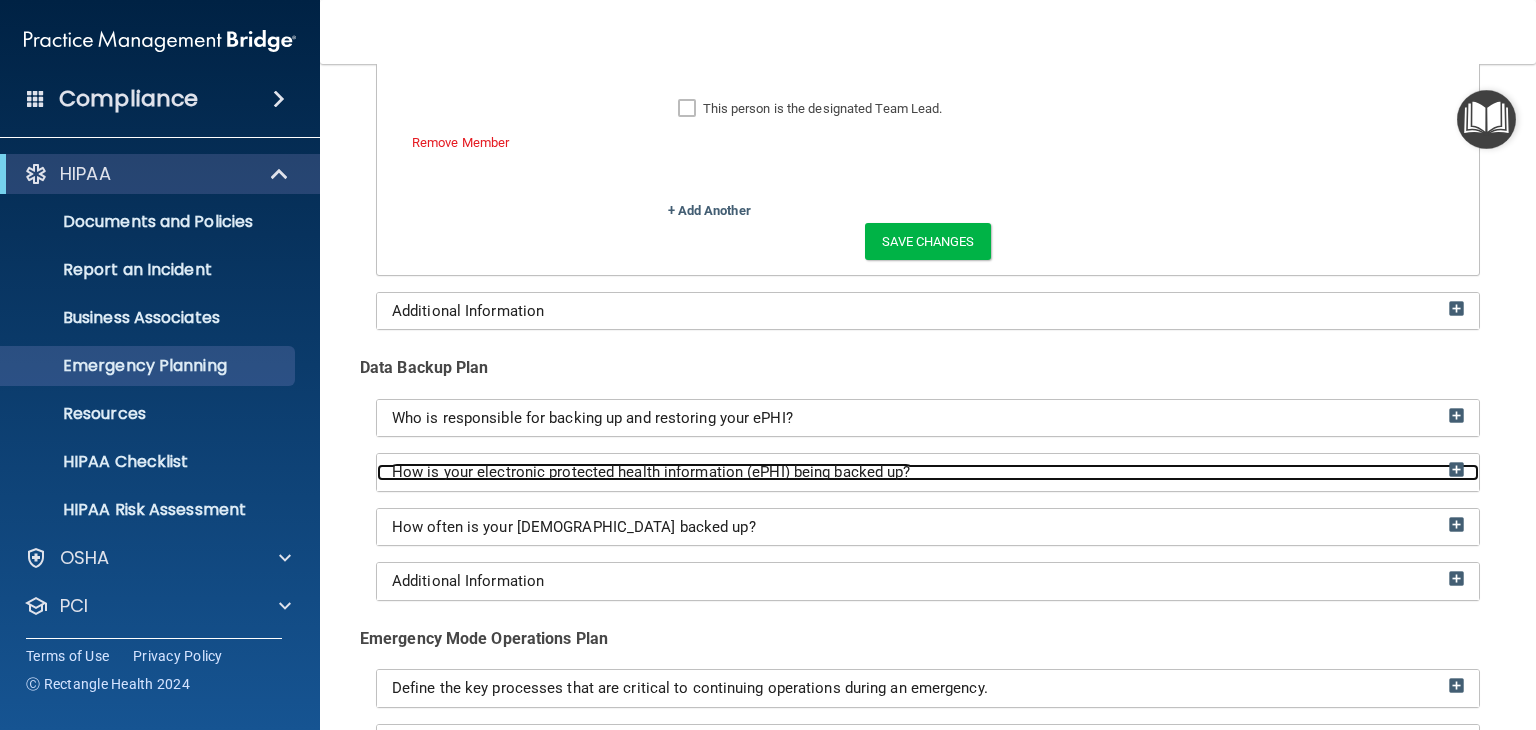 click at bounding box center (1456, 469) 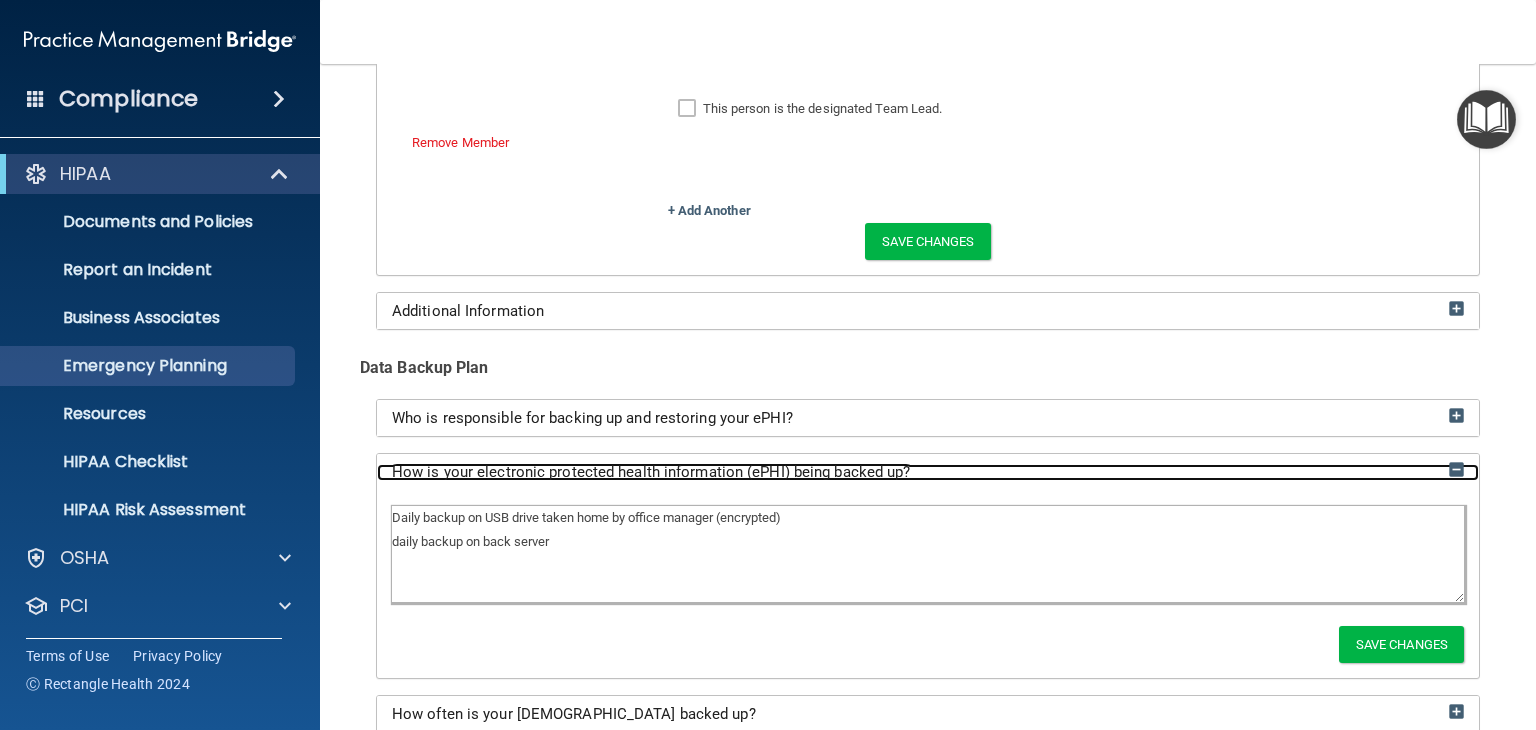 click at bounding box center [1456, 469] 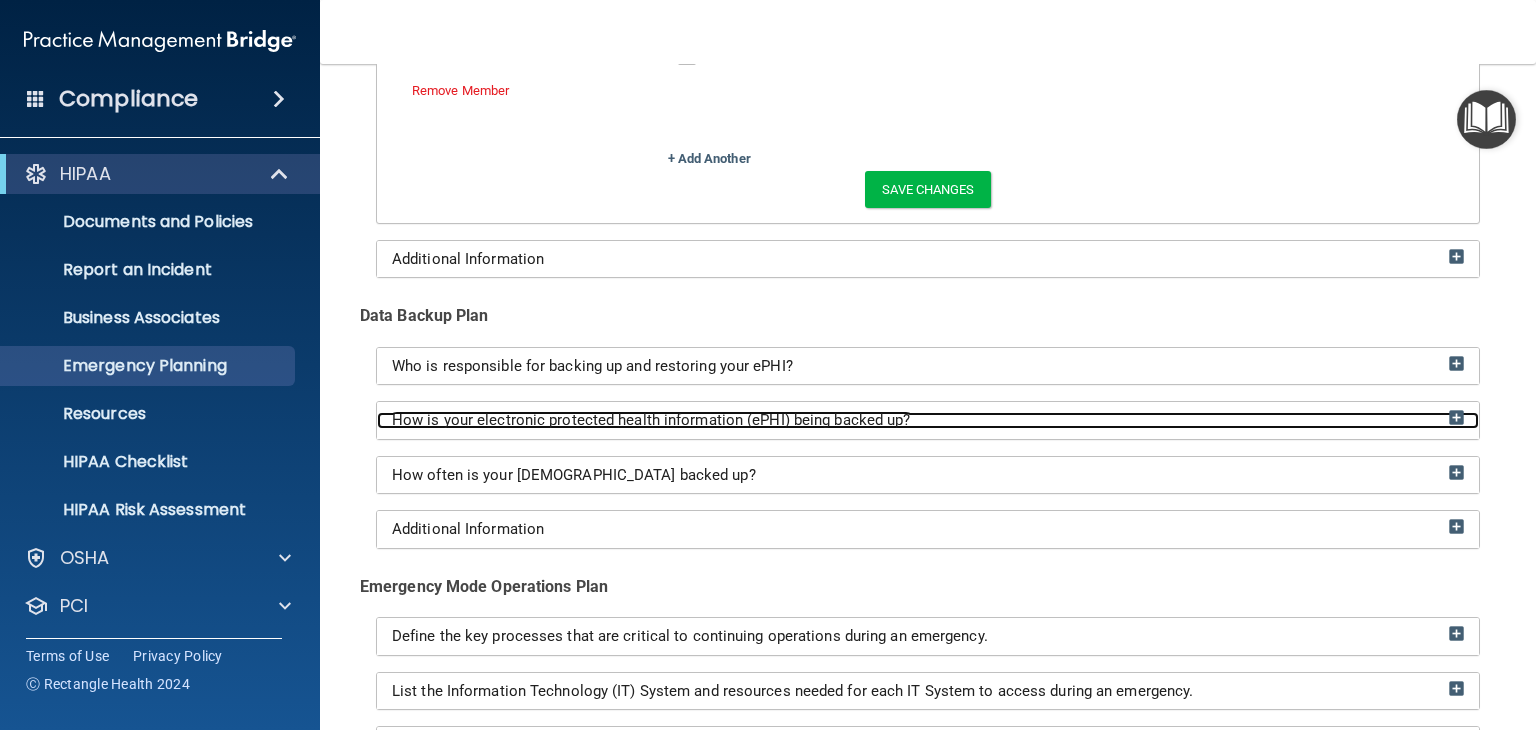 scroll, scrollTop: 2100, scrollLeft: 0, axis: vertical 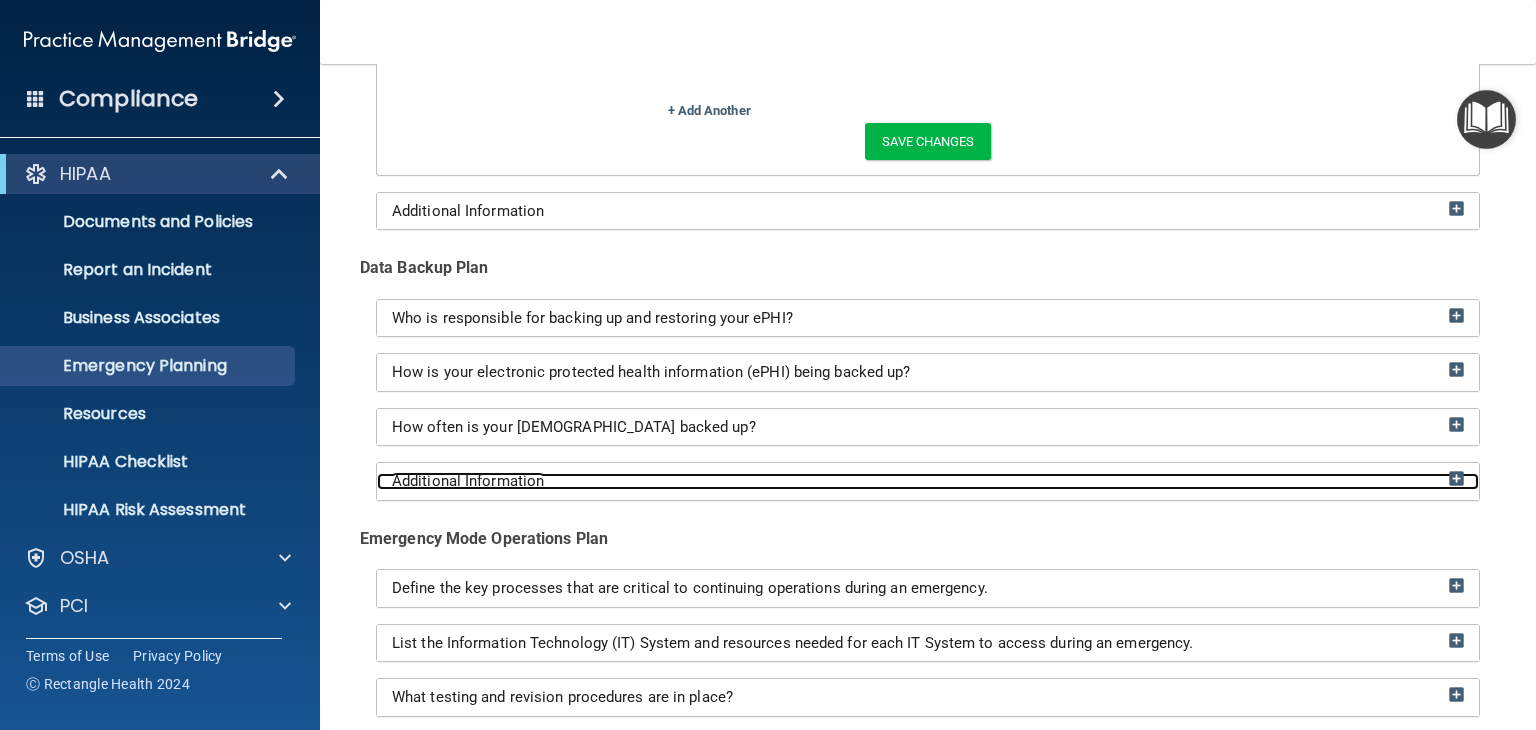 click at bounding box center (1456, 478) 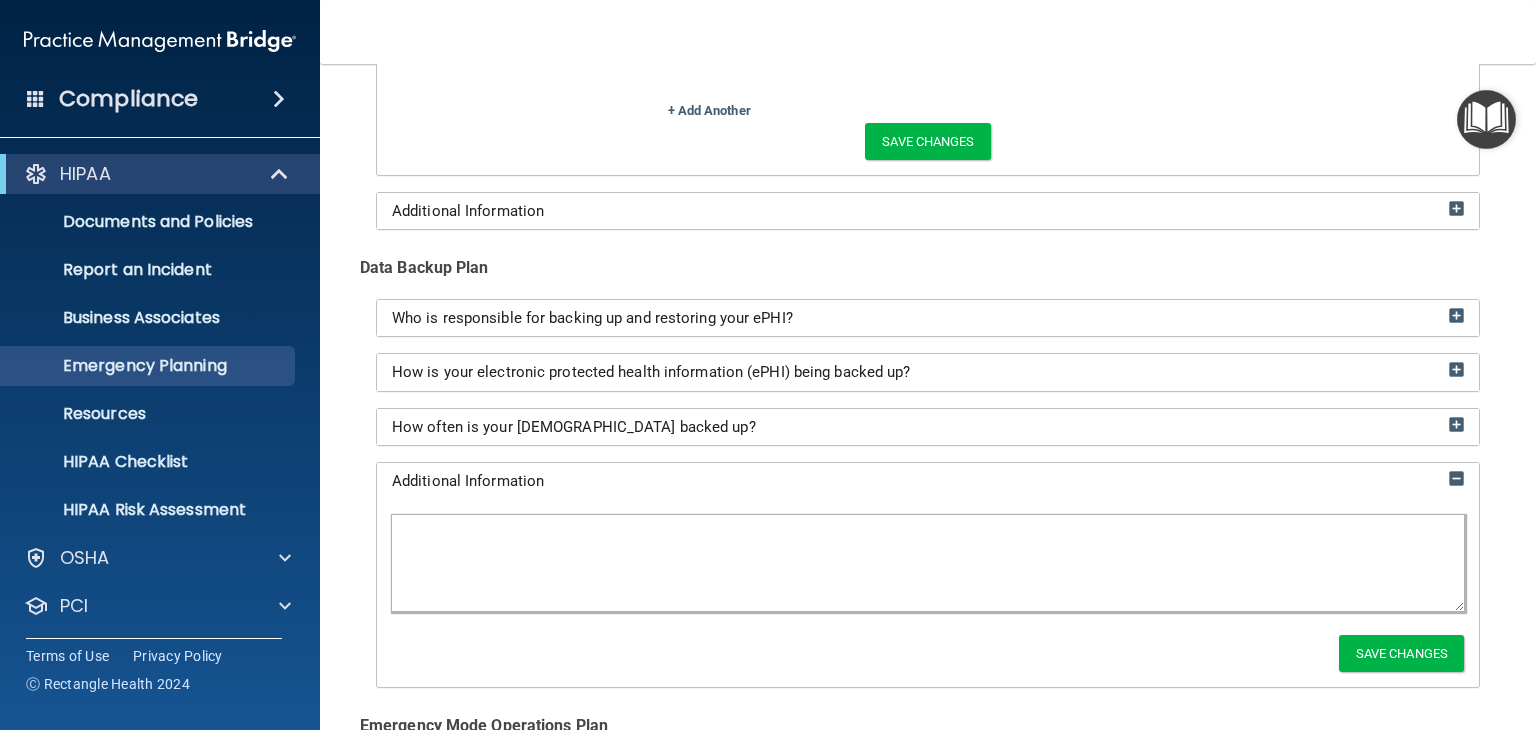 drag, startPoint x: 872, startPoint y: 512, endPoint x: 847, endPoint y: 533, distance: 32.649654 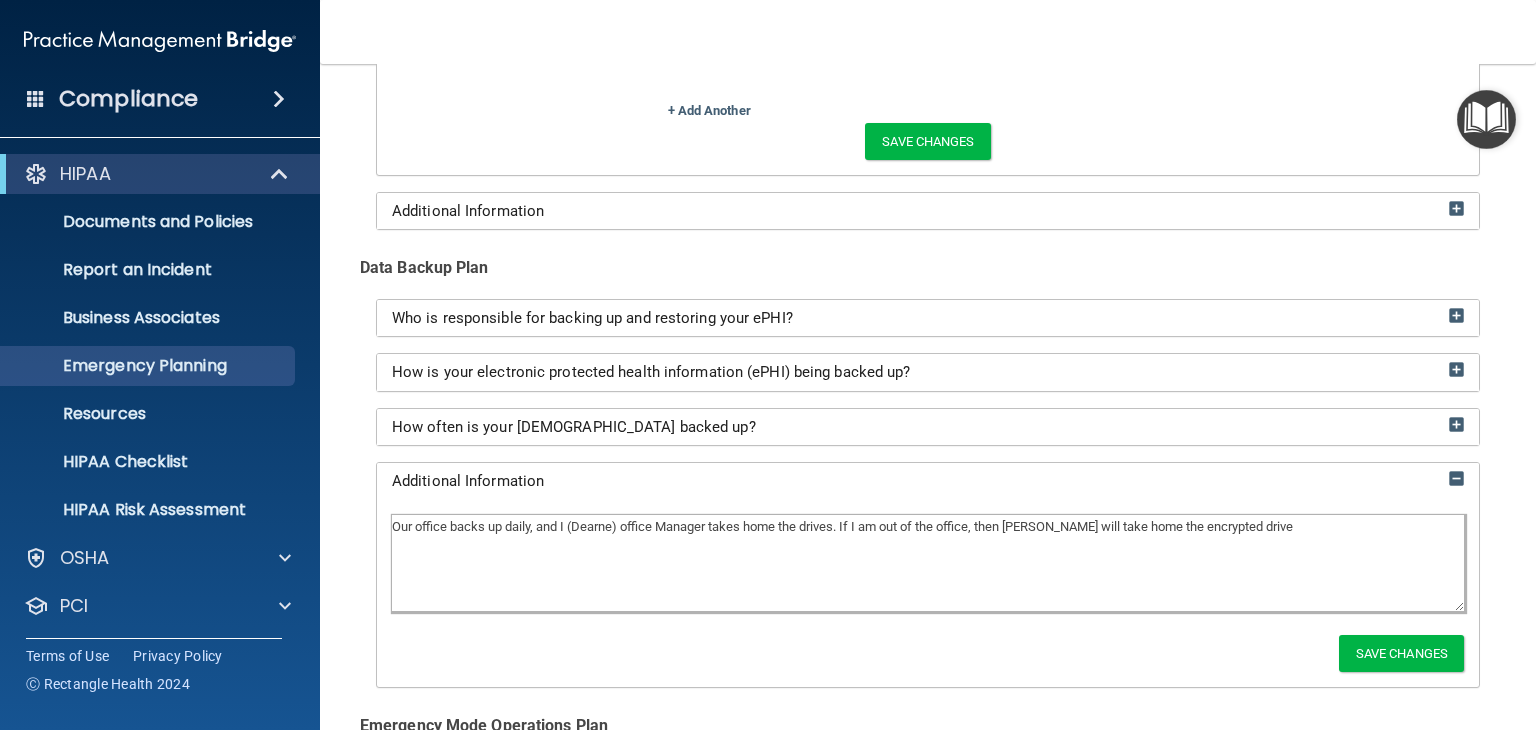 type on "Our office backs up daily, and I (Dearne) office Manager takes home the drives. If I am out of the office, then Amy will take home the encrypted drive" 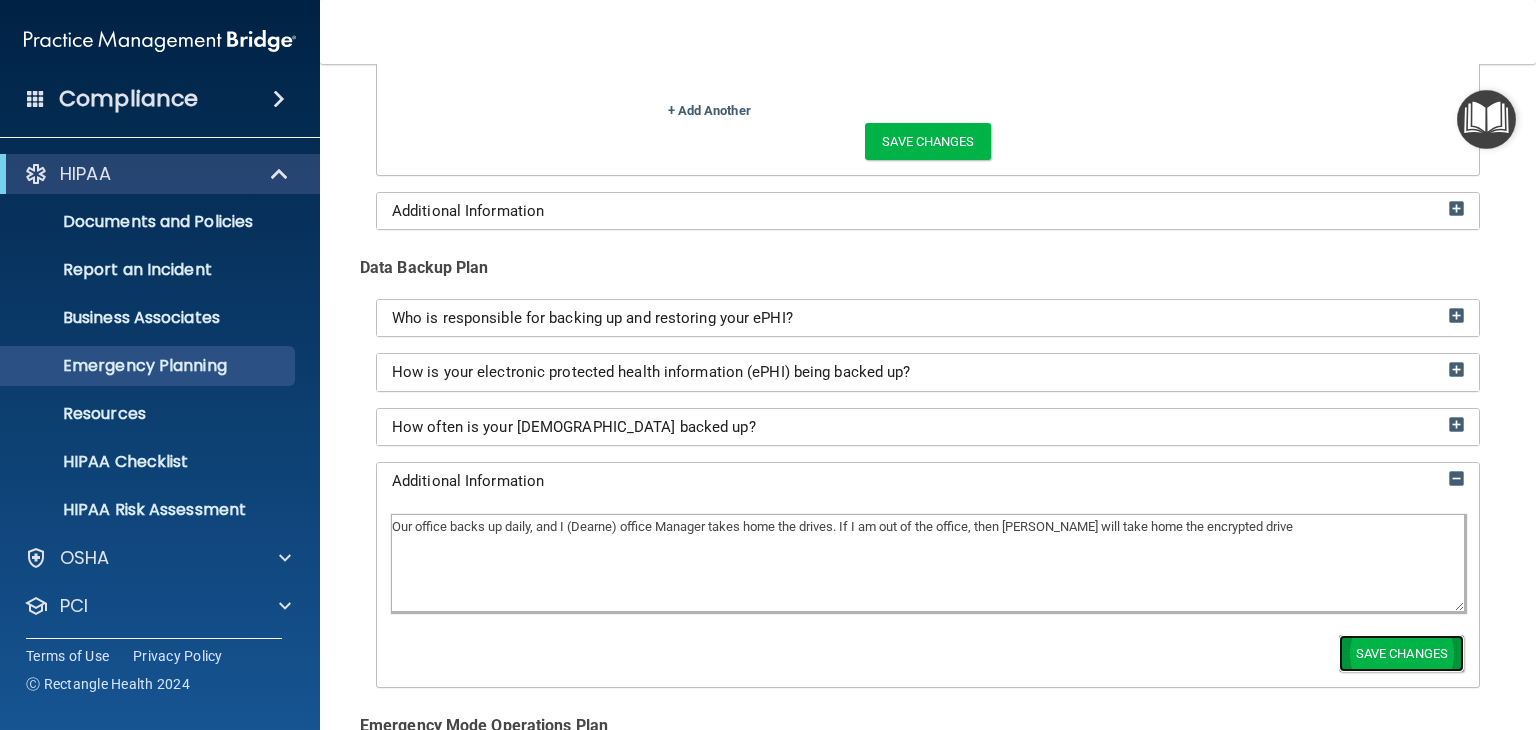 click on "Save Changes" at bounding box center [1401, 653] 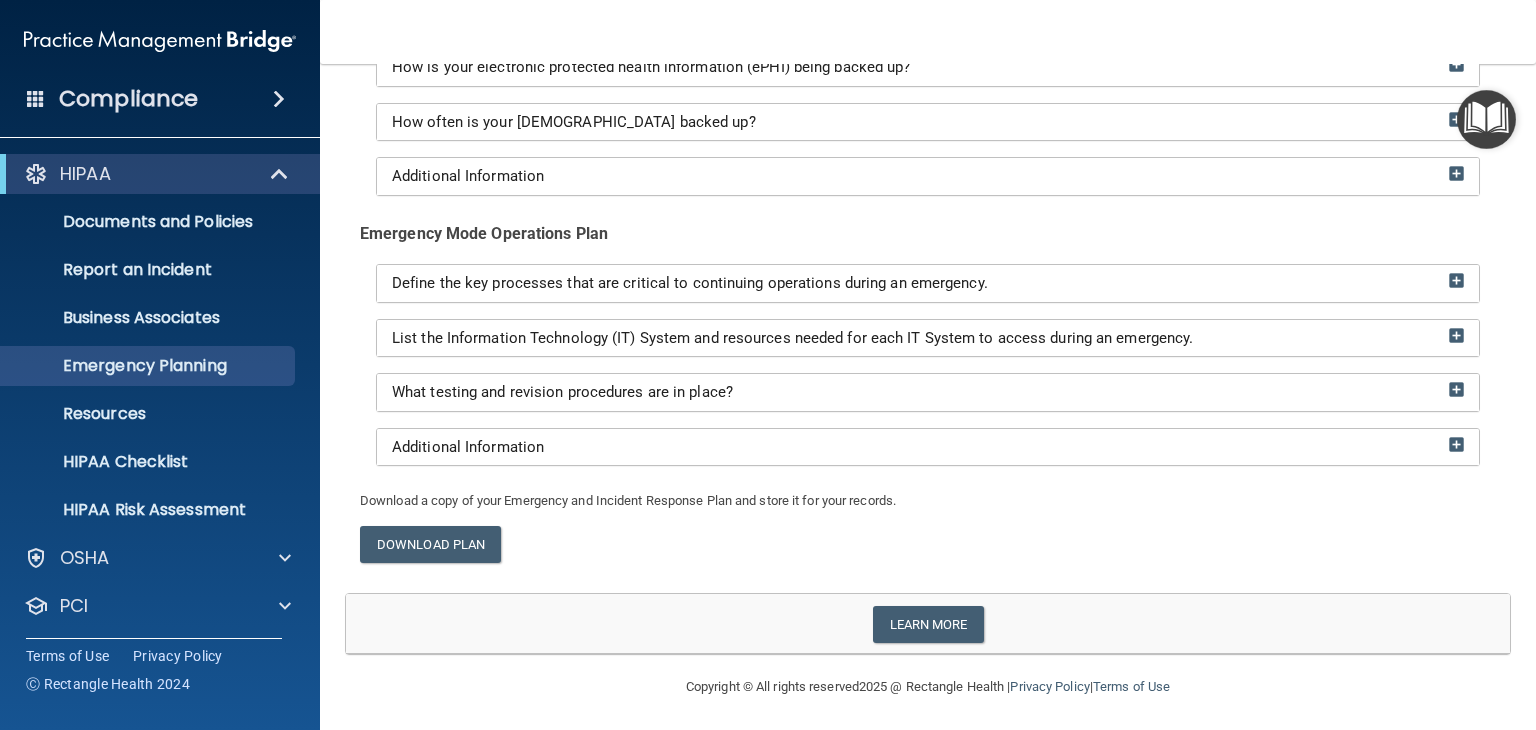 scroll, scrollTop: 2404, scrollLeft: 0, axis: vertical 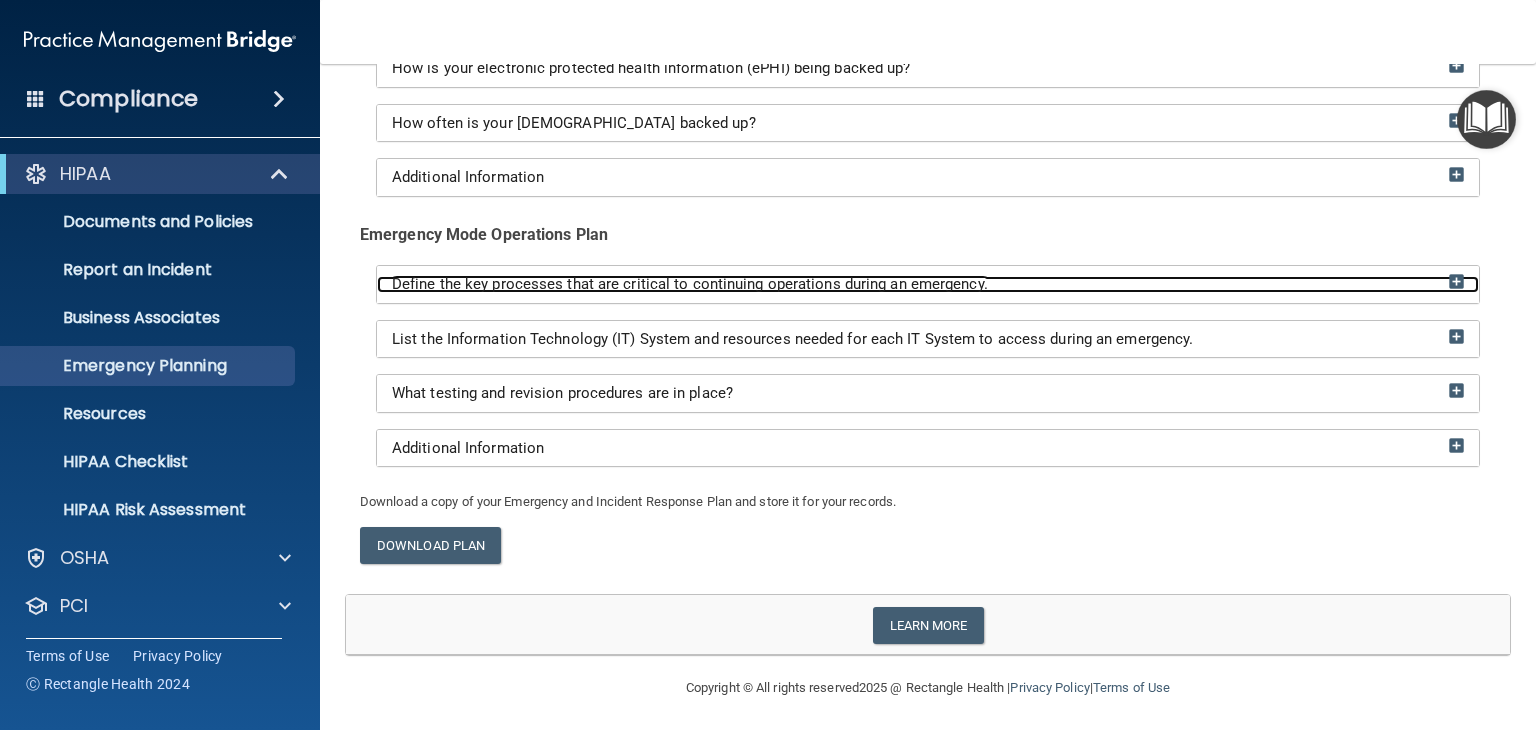 click at bounding box center (1456, 281) 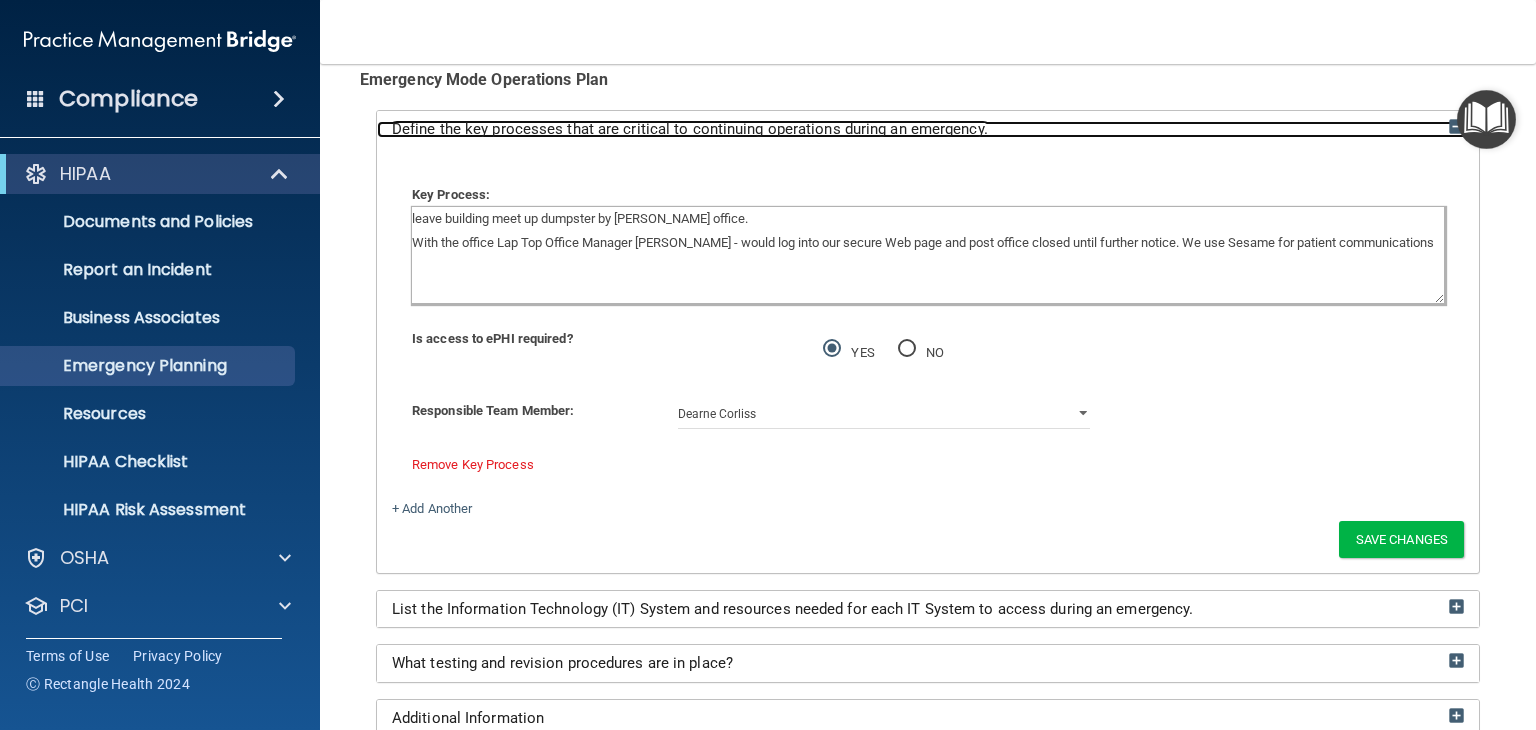 scroll, scrollTop: 2604, scrollLeft: 0, axis: vertical 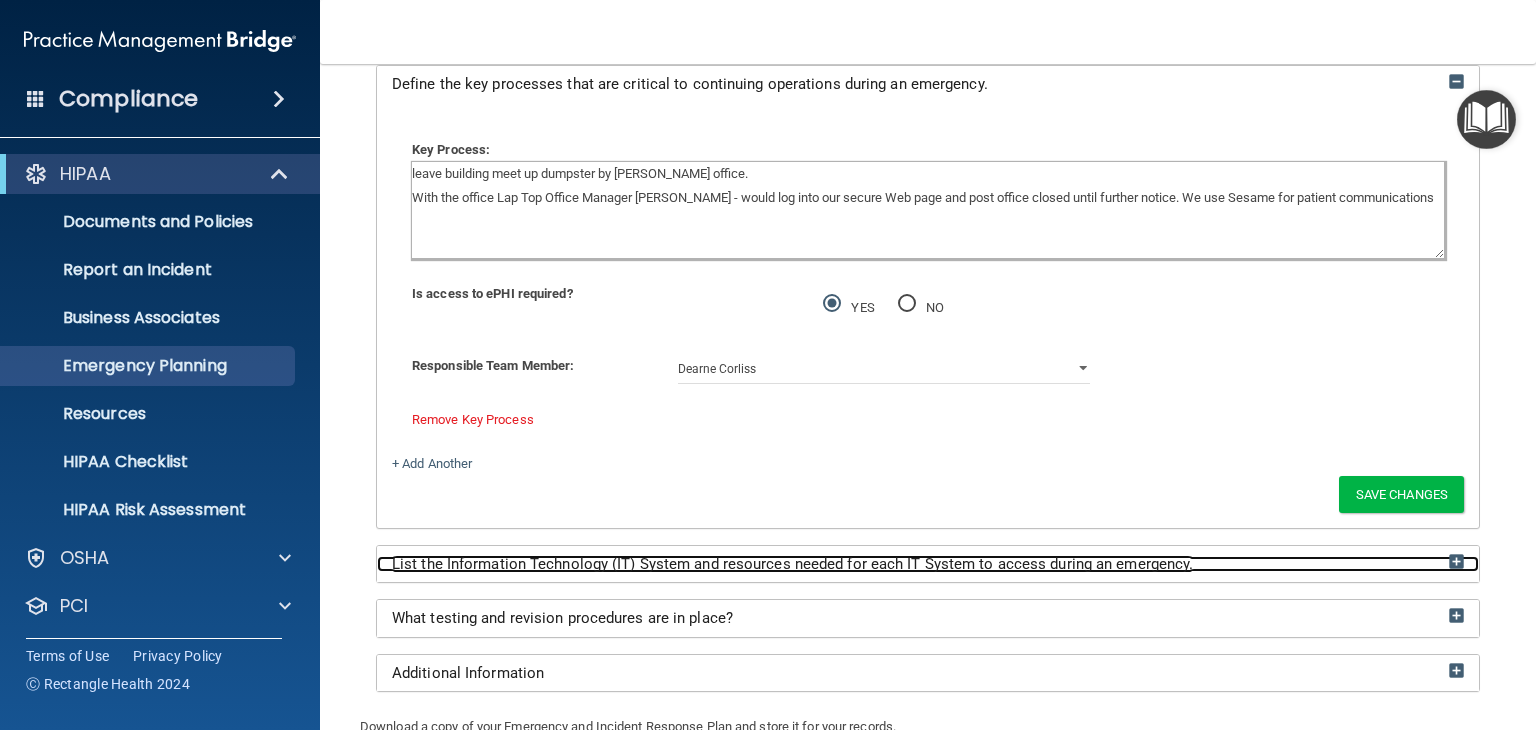 click at bounding box center (1456, 561) 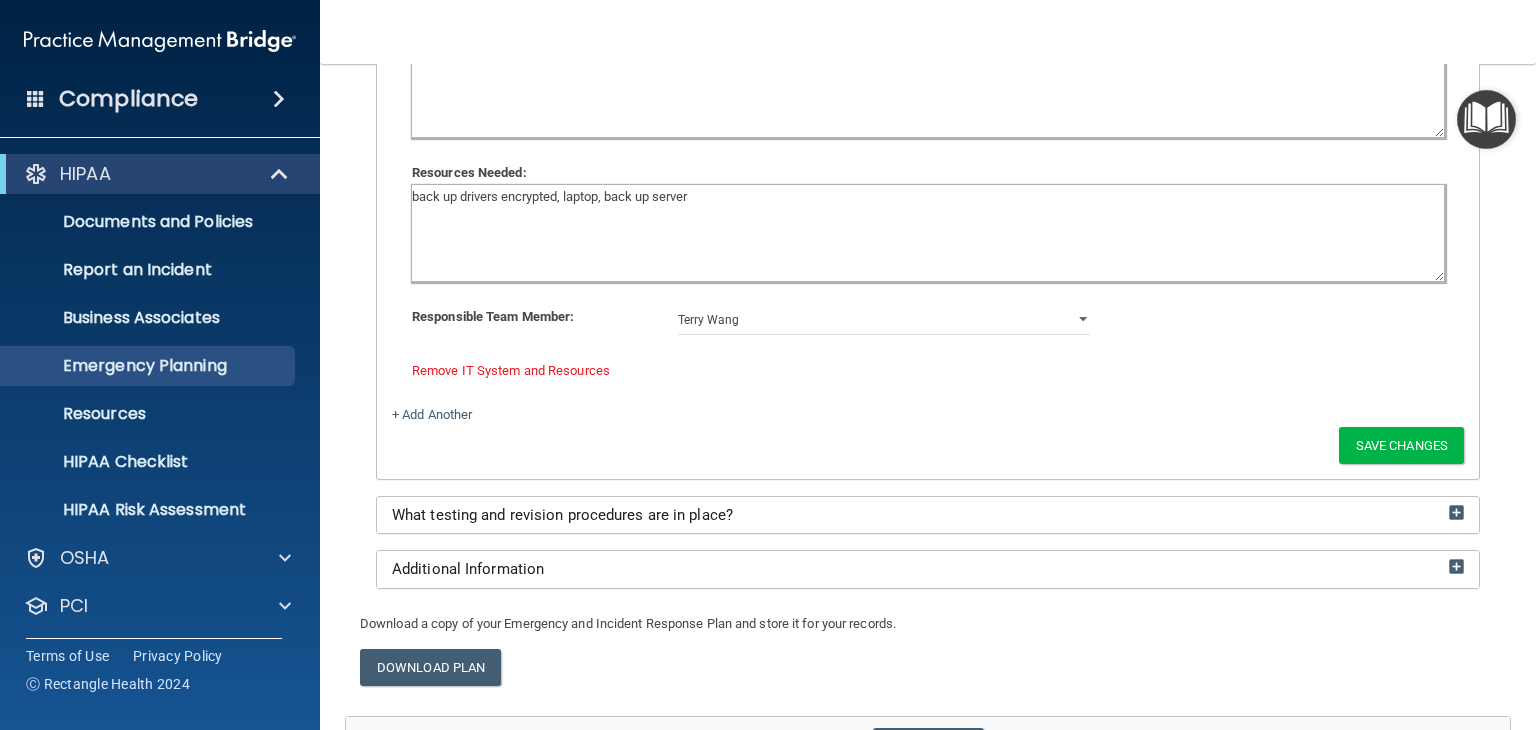 scroll, scrollTop: 3304, scrollLeft: 0, axis: vertical 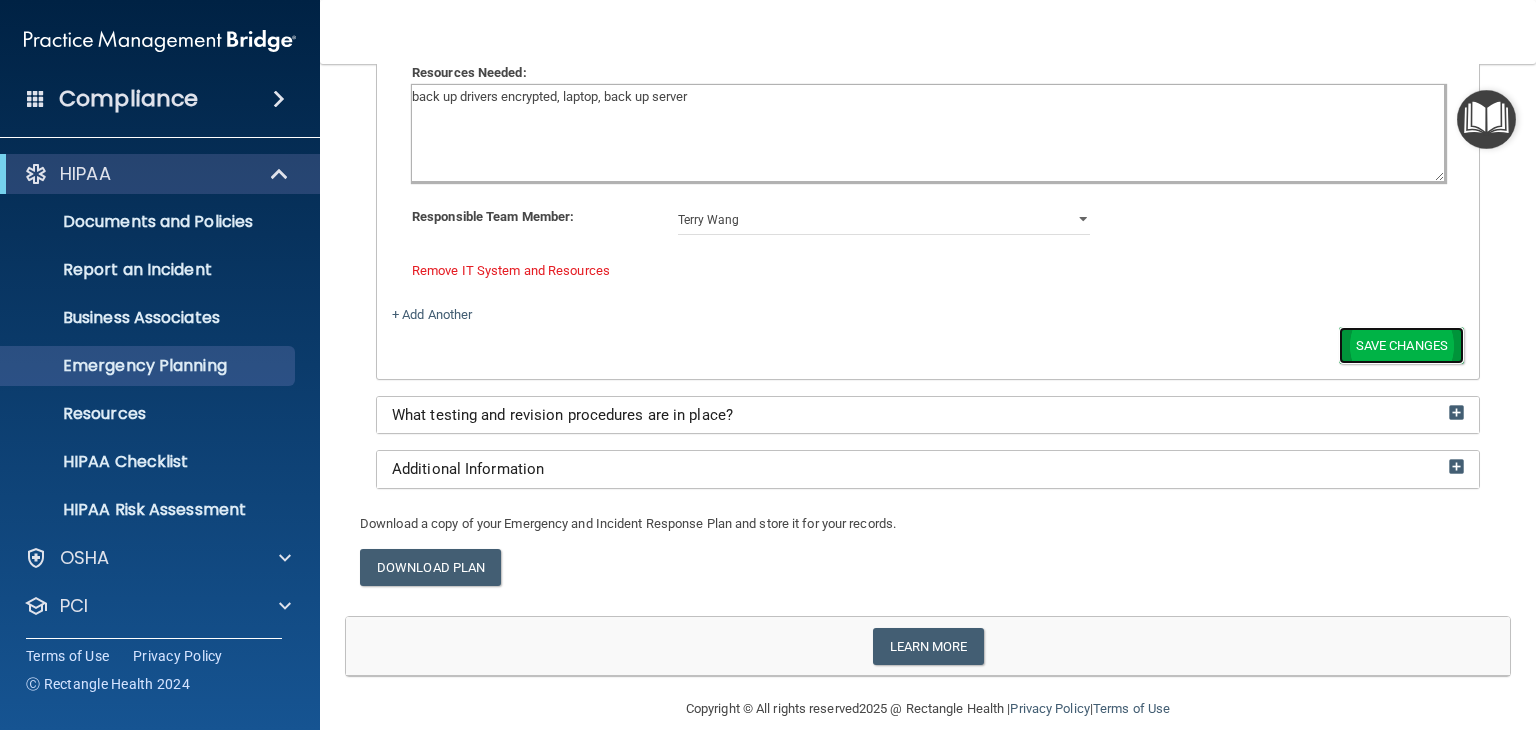 click on "Save Changes" at bounding box center (1401, 345) 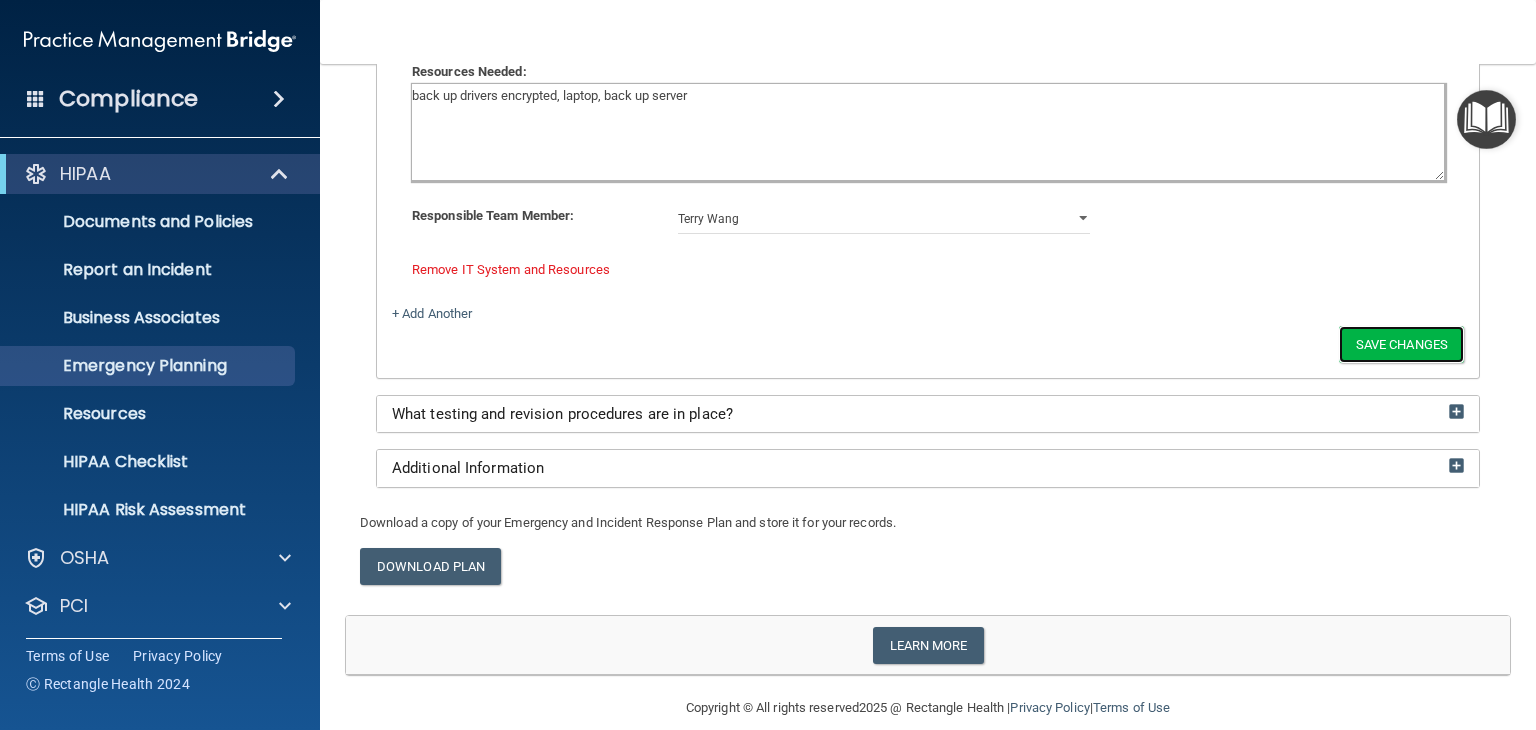 scroll, scrollTop: 3304, scrollLeft: 0, axis: vertical 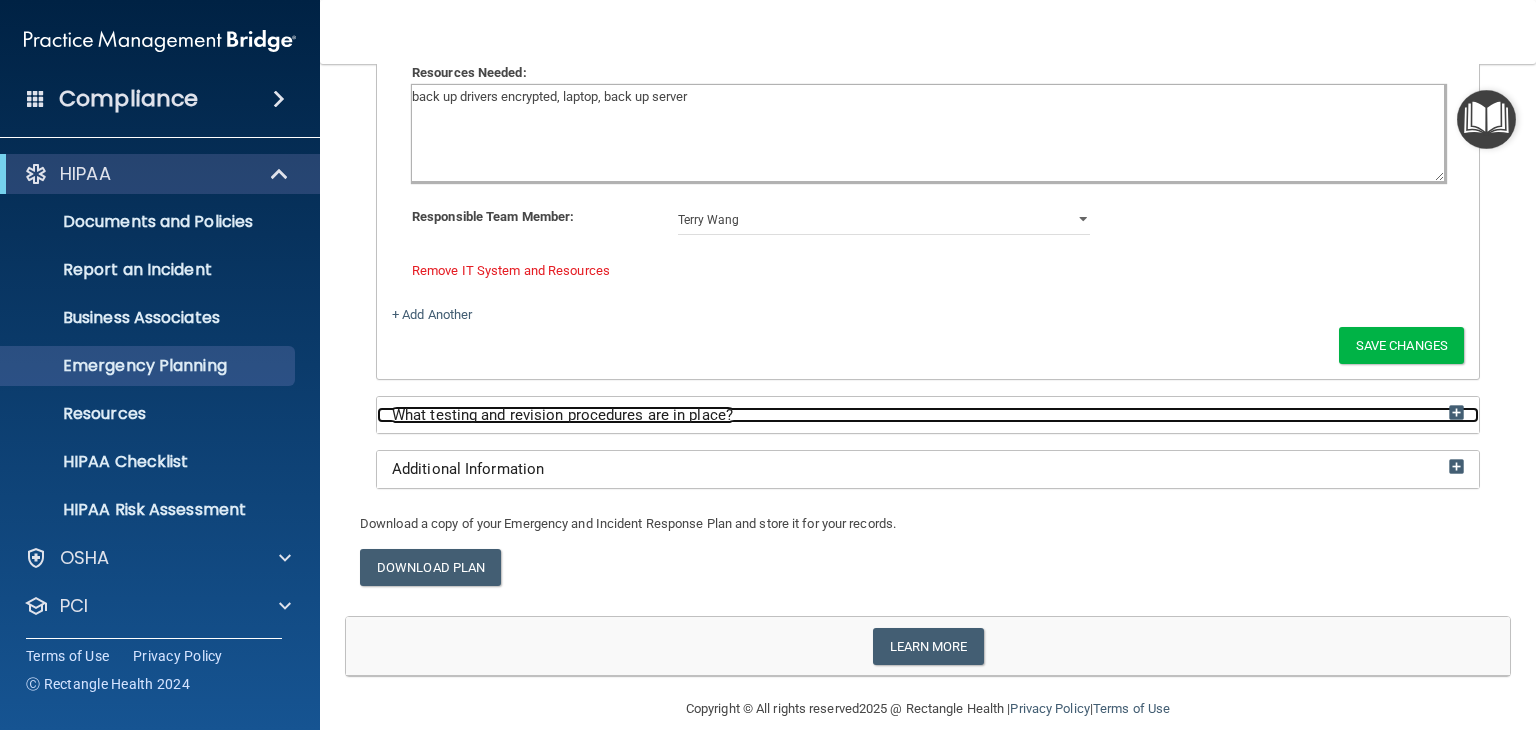 click at bounding box center (1456, 412) 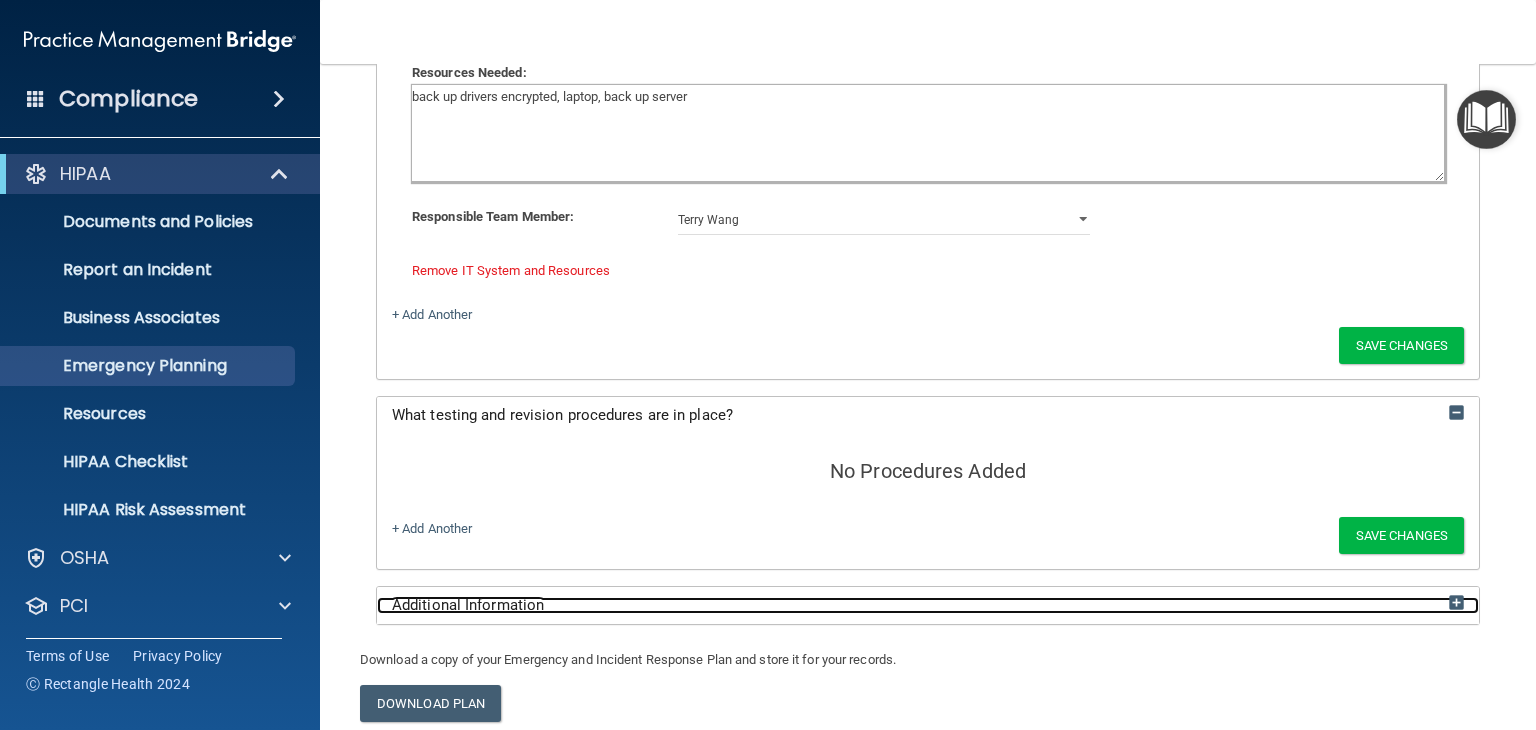 click at bounding box center (1456, 602) 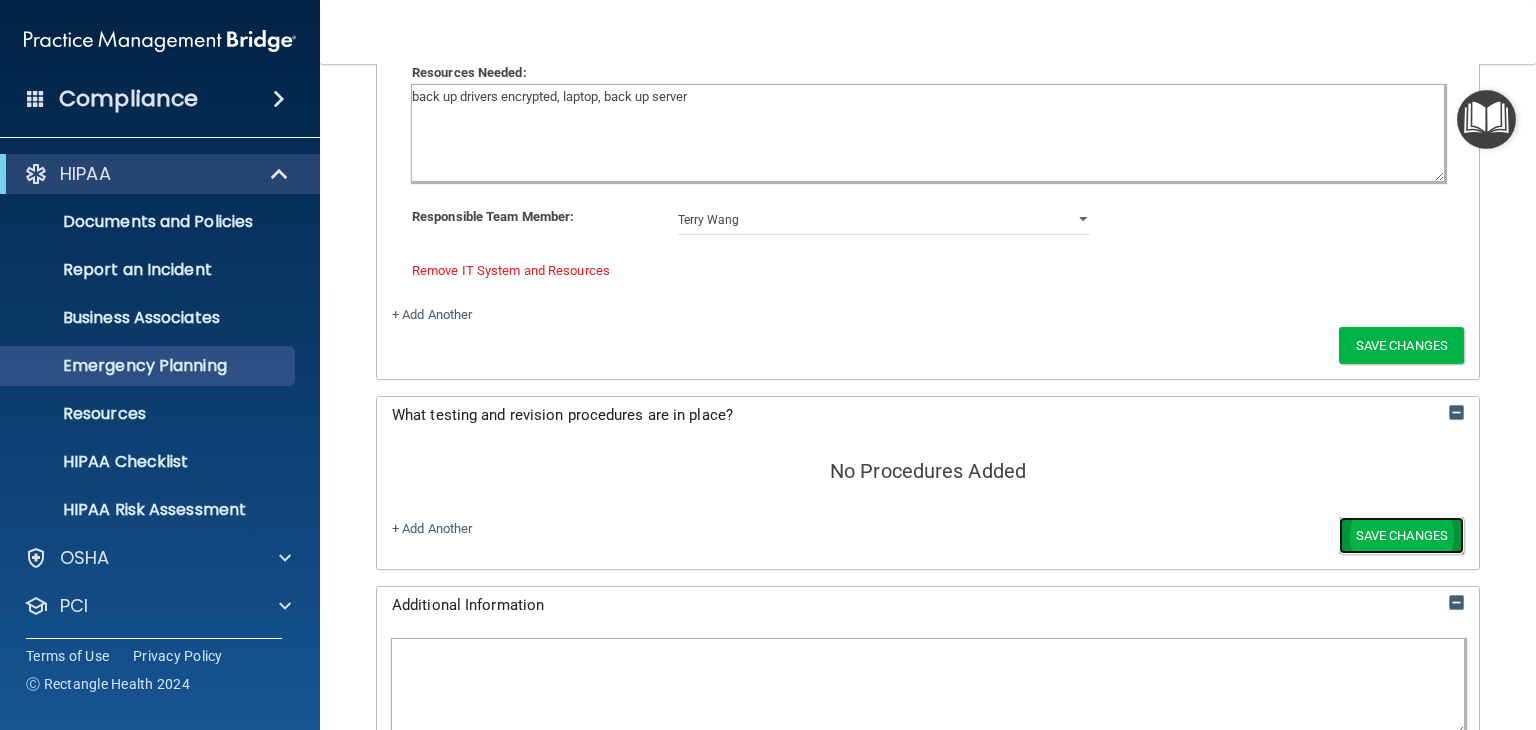 click on "Save Changes" at bounding box center (1401, 535) 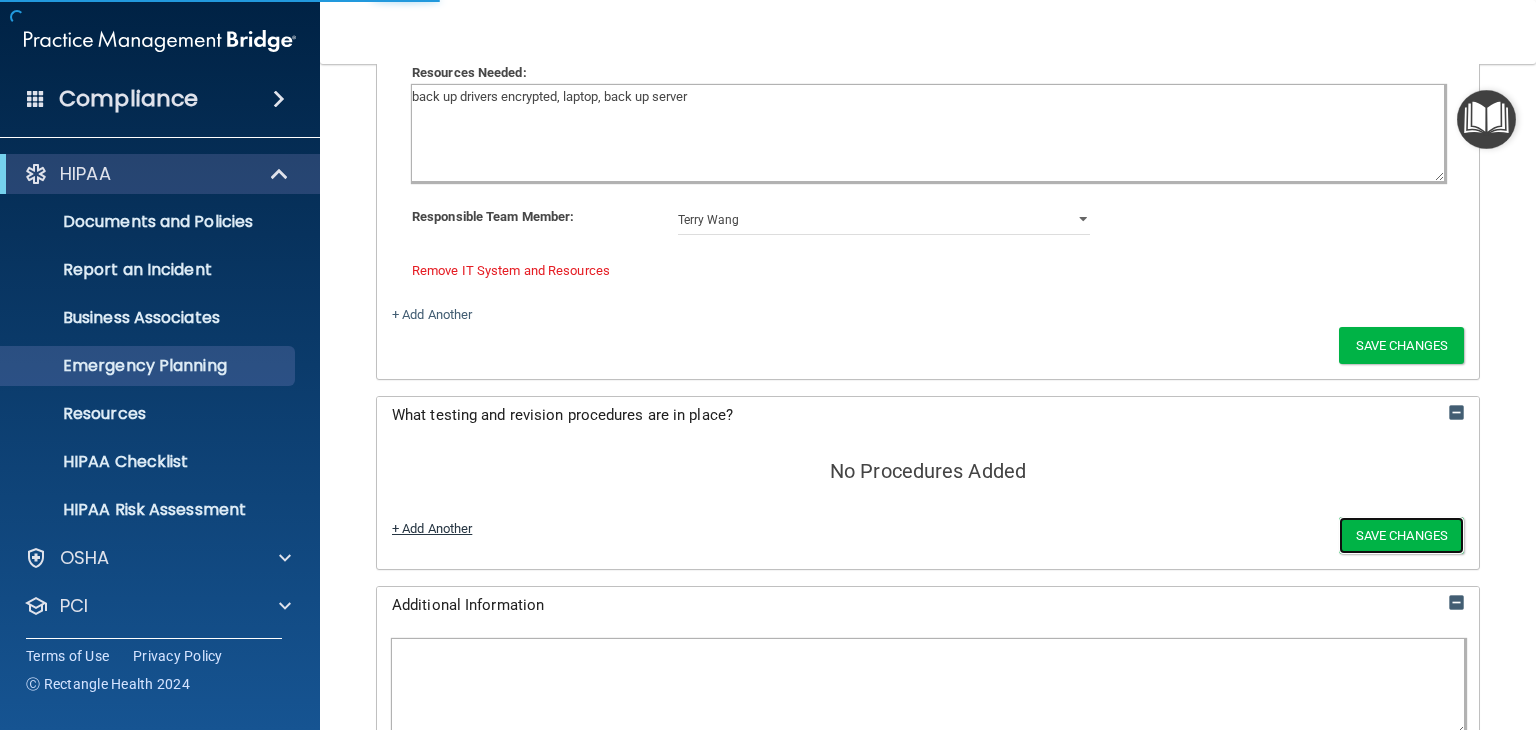 scroll, scrollTop: 3392, scrollLeft: 0, axis: vertical 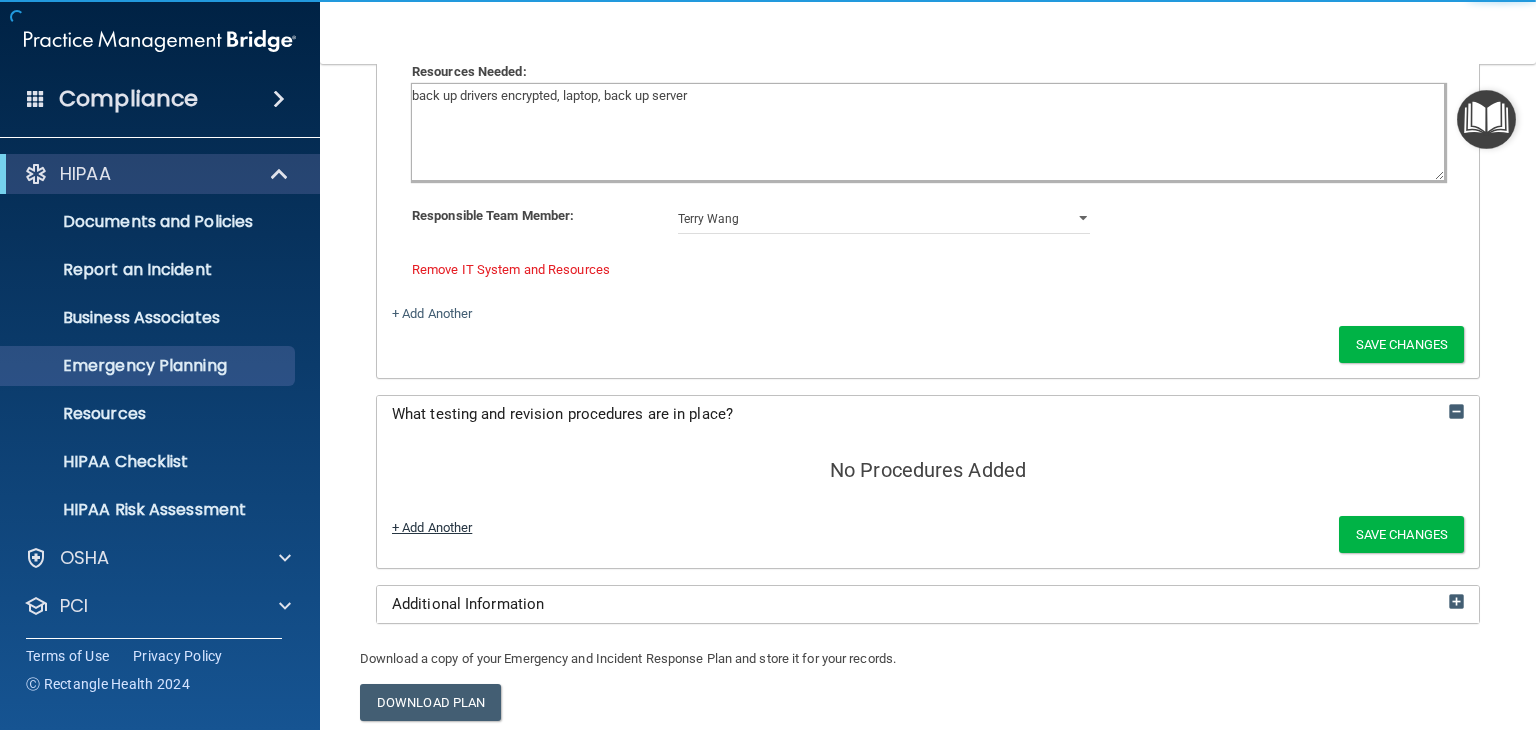 click on "+ Add Another" at bounding box center (432, 527) 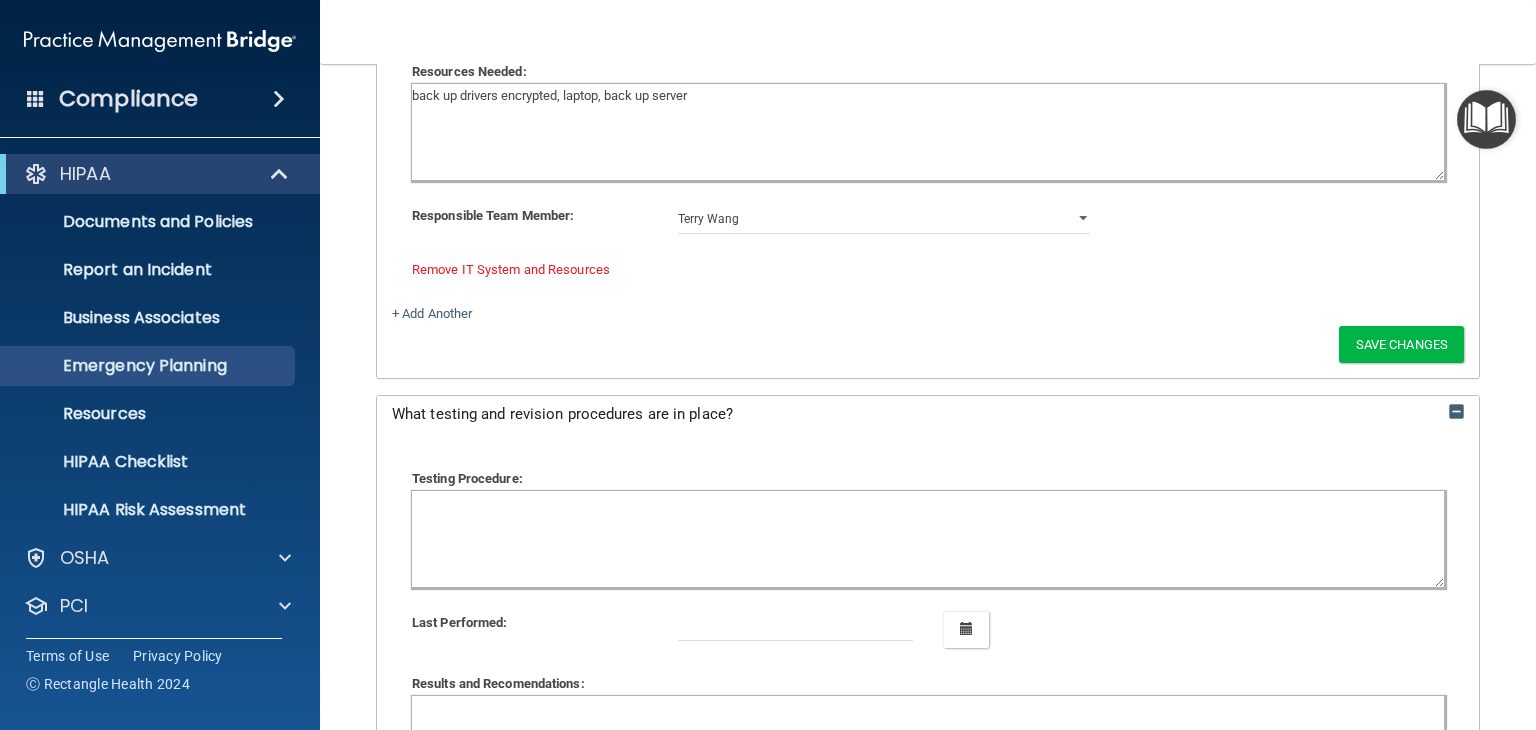 click 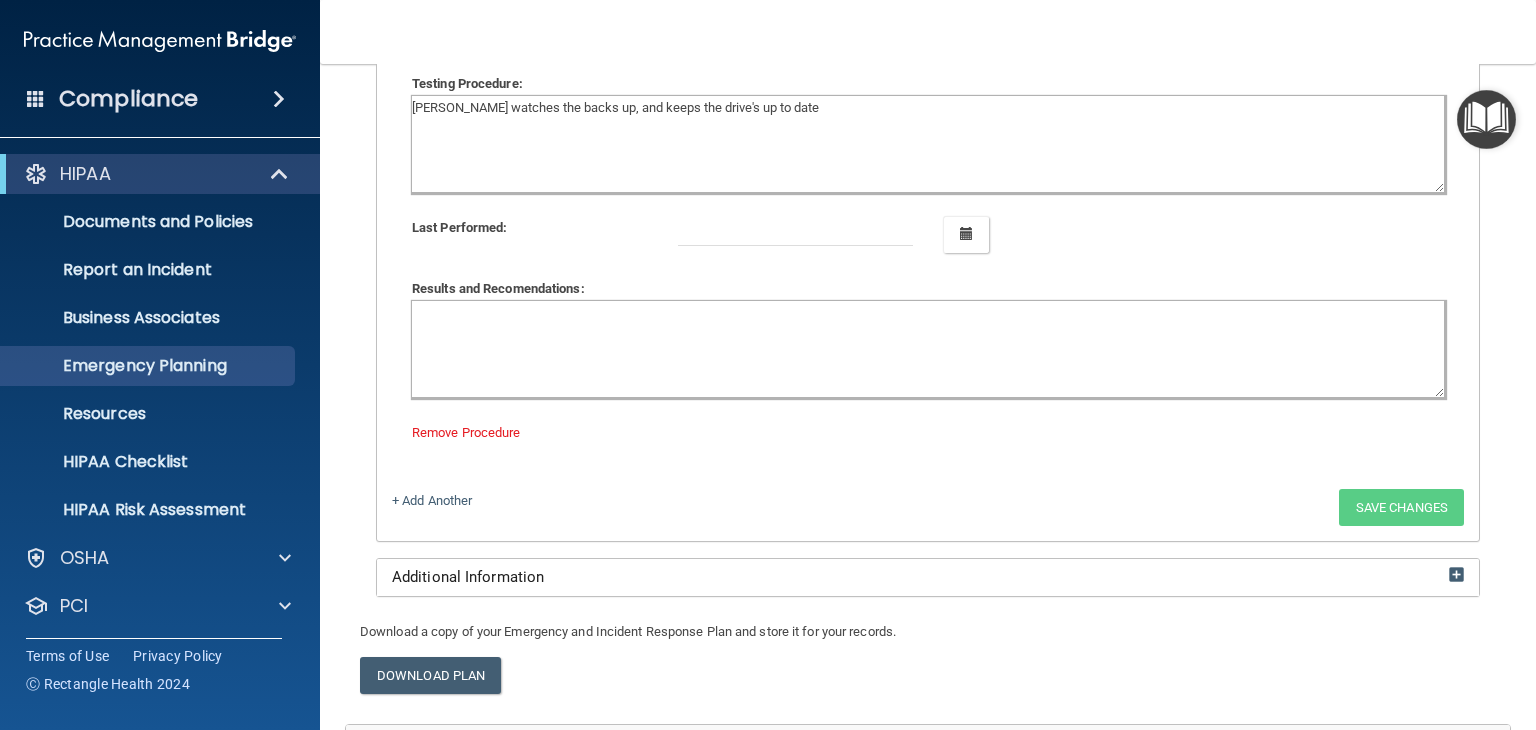 scroll, scrollTop: 3704, scrollLeft: 0, axis: vertical 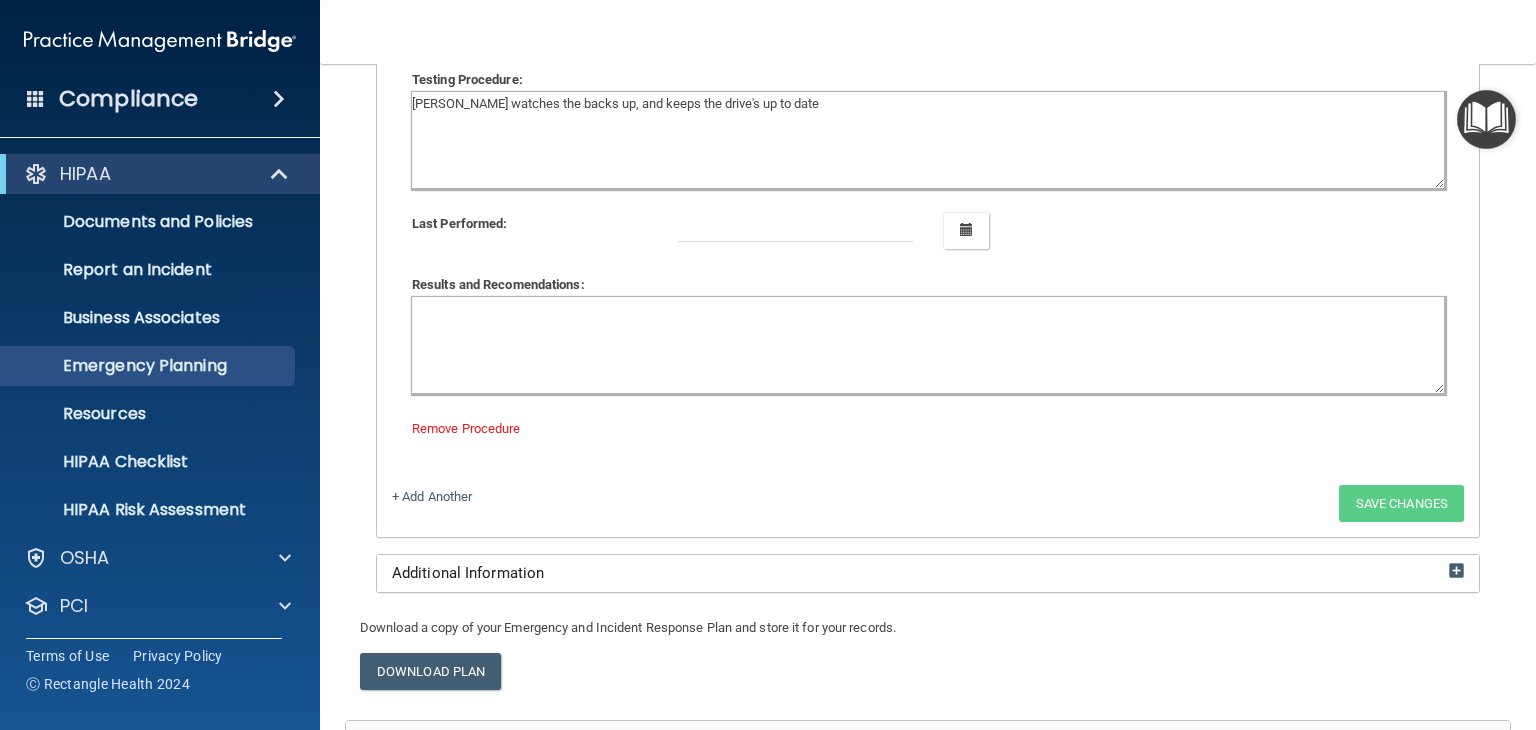 type on "Dr. Wang watches the backs up, and keeps the drive's up to date" 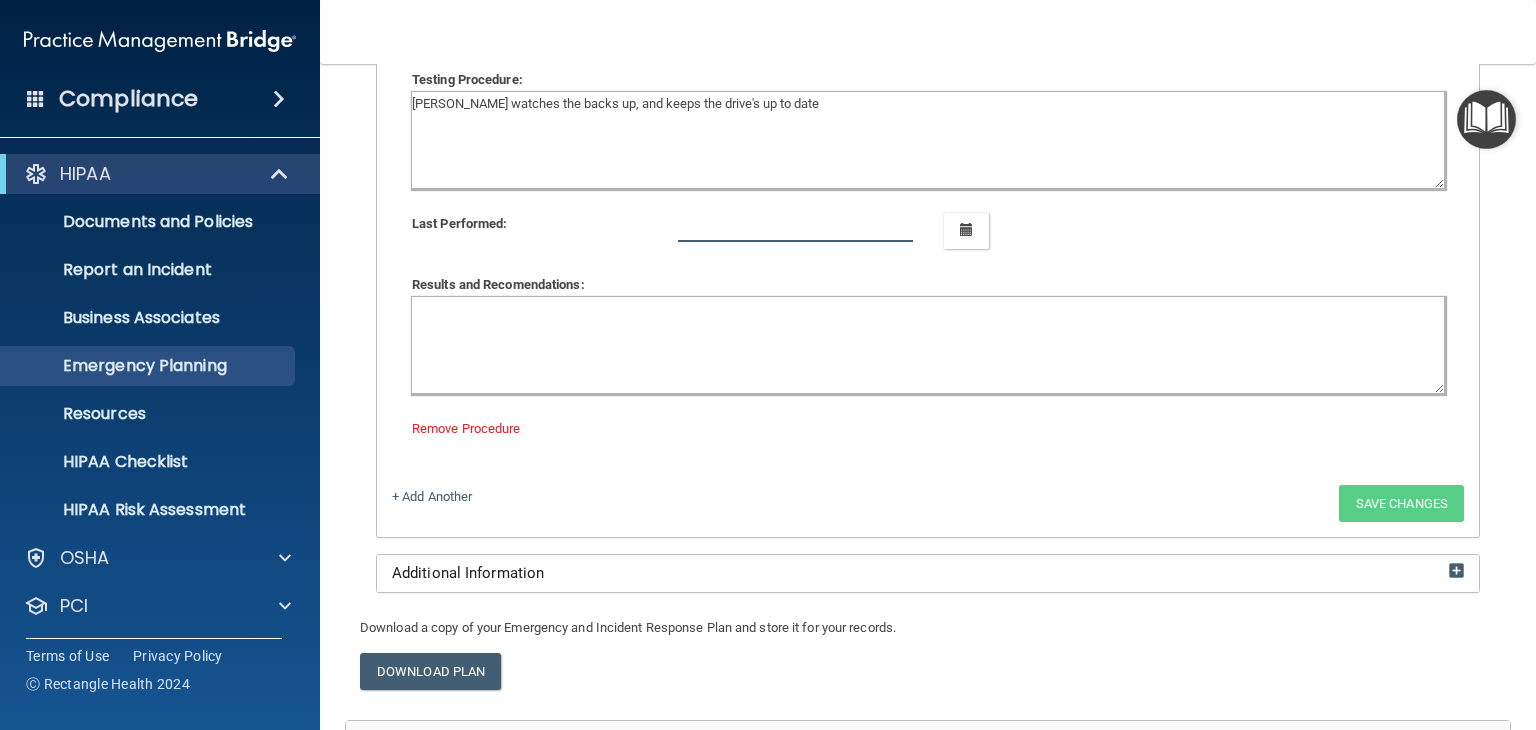 click 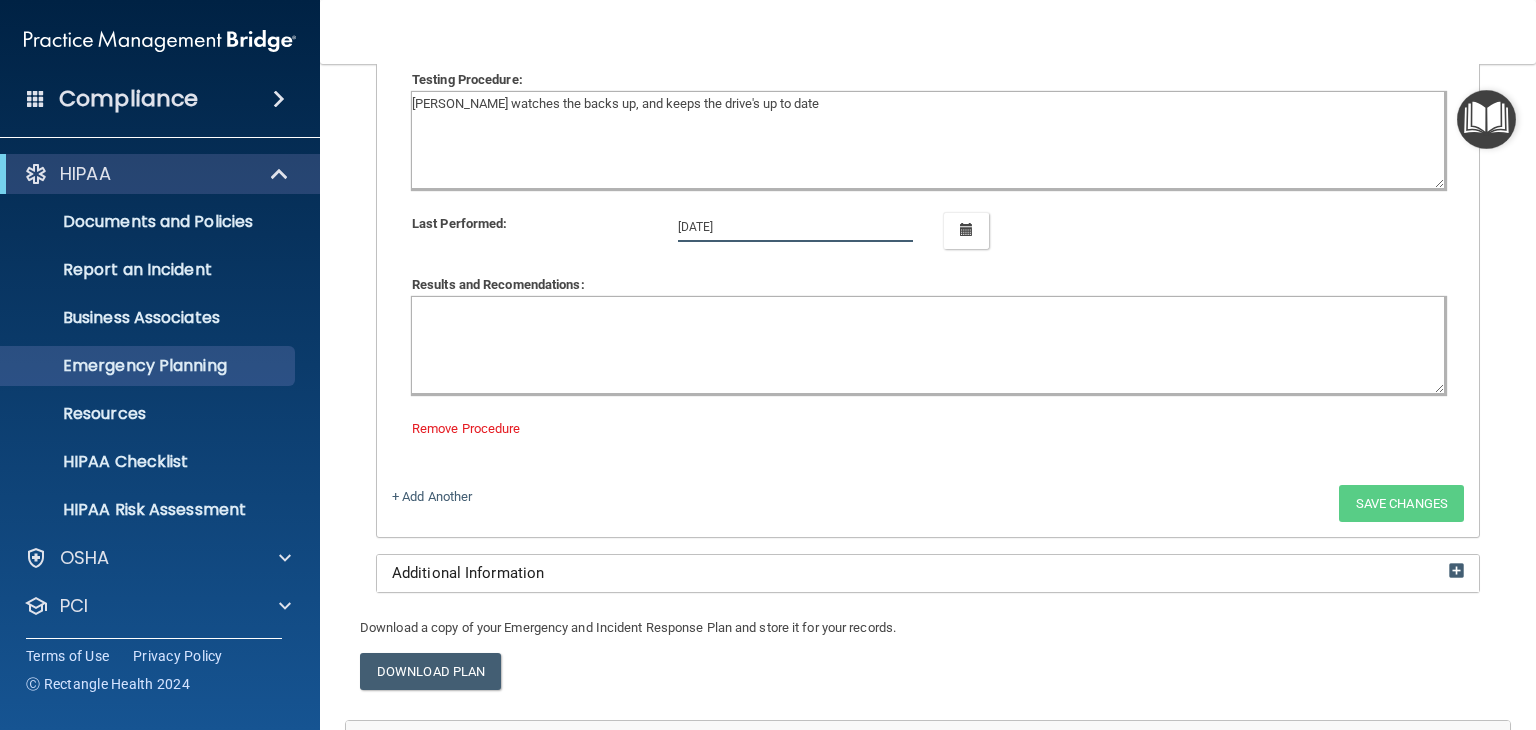 type on "07/02/2025" 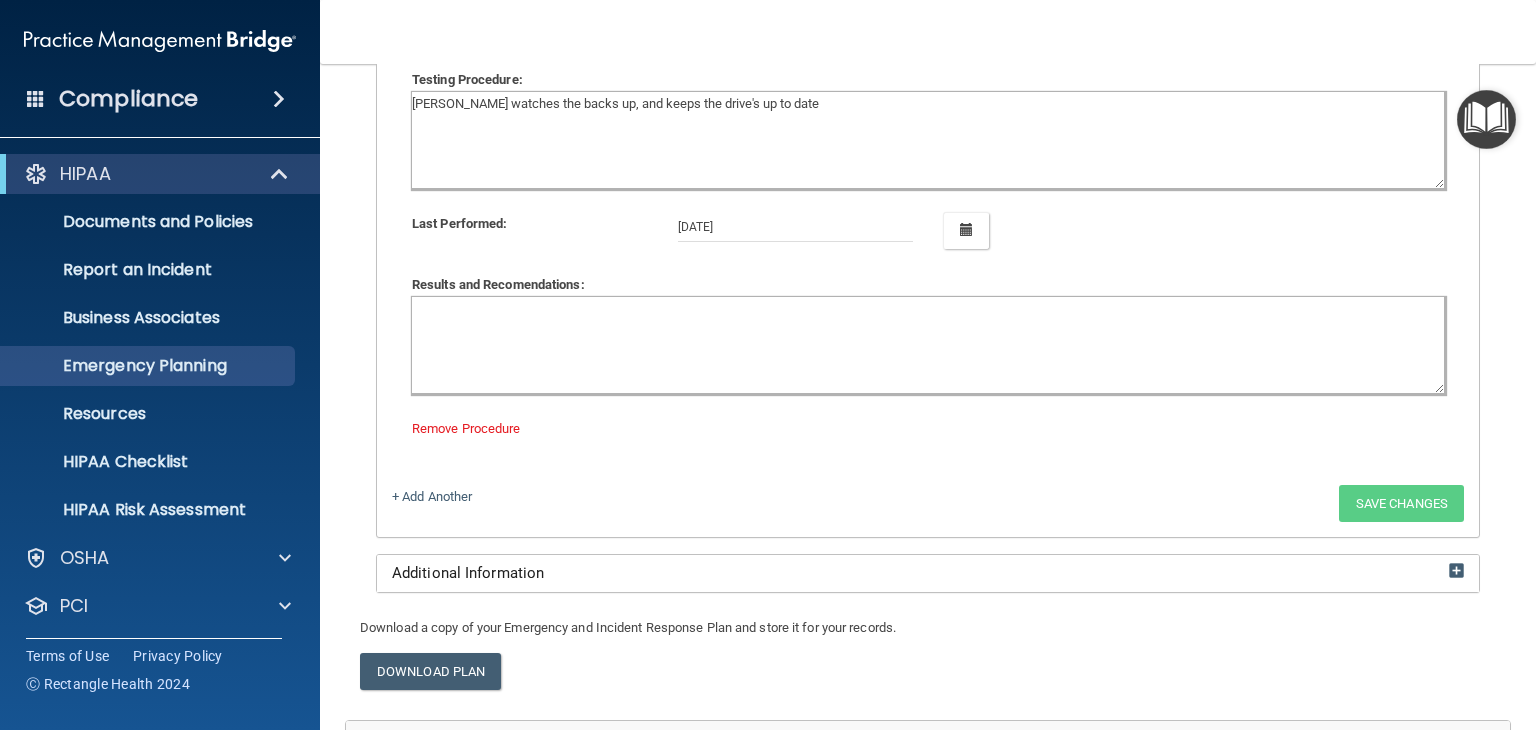 click 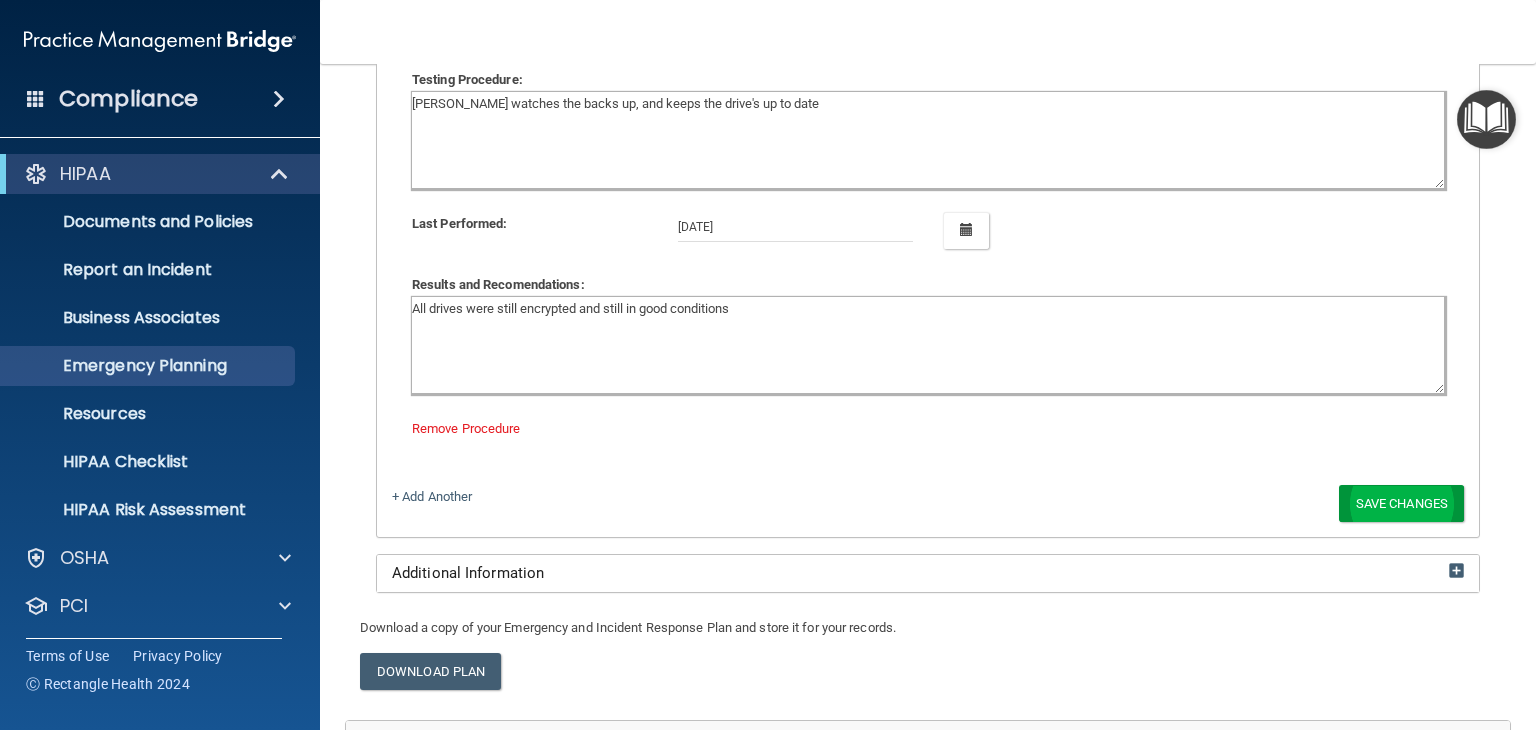 type on "All drives were still encrypted and still in good conditions" 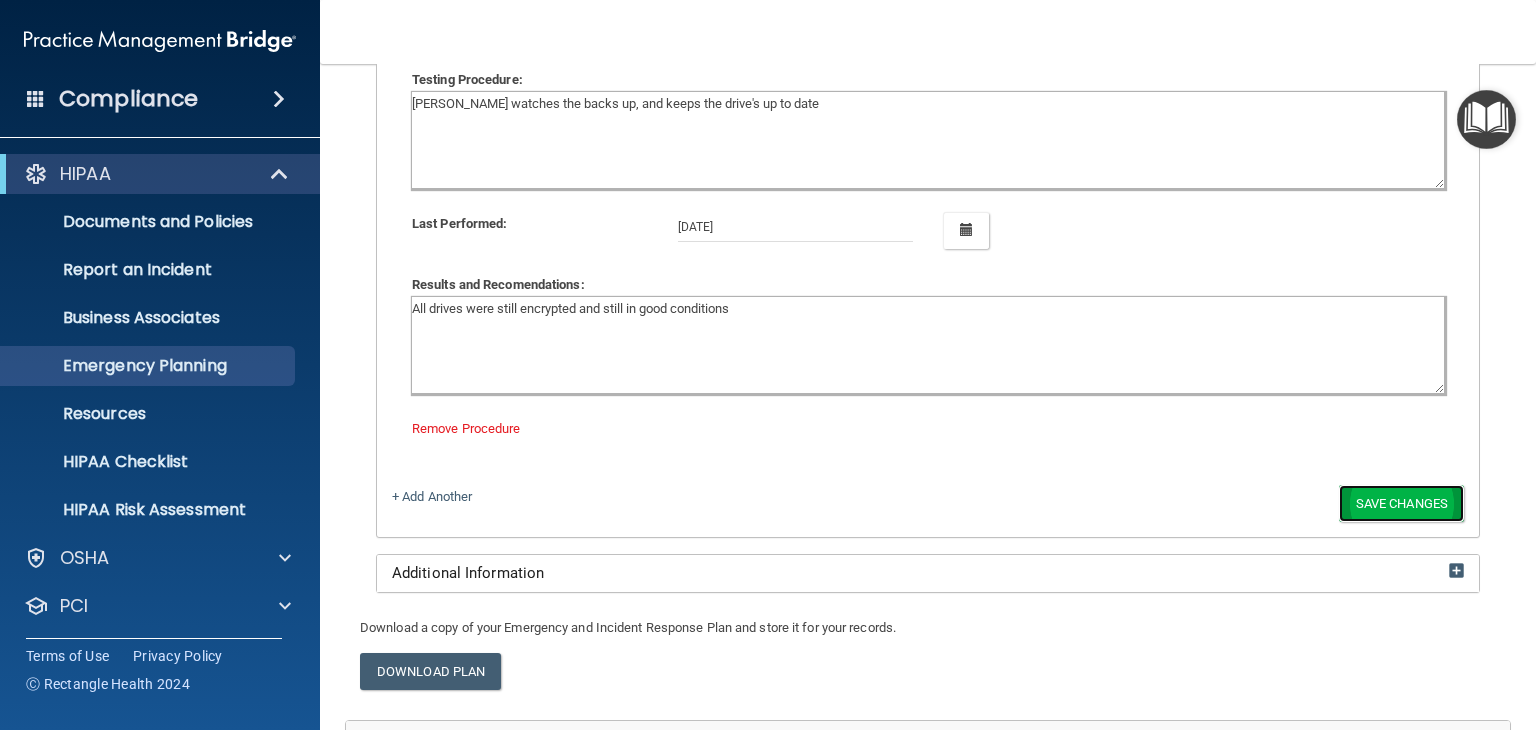 click on "Save Changes" at bounding box center [1401, 503] 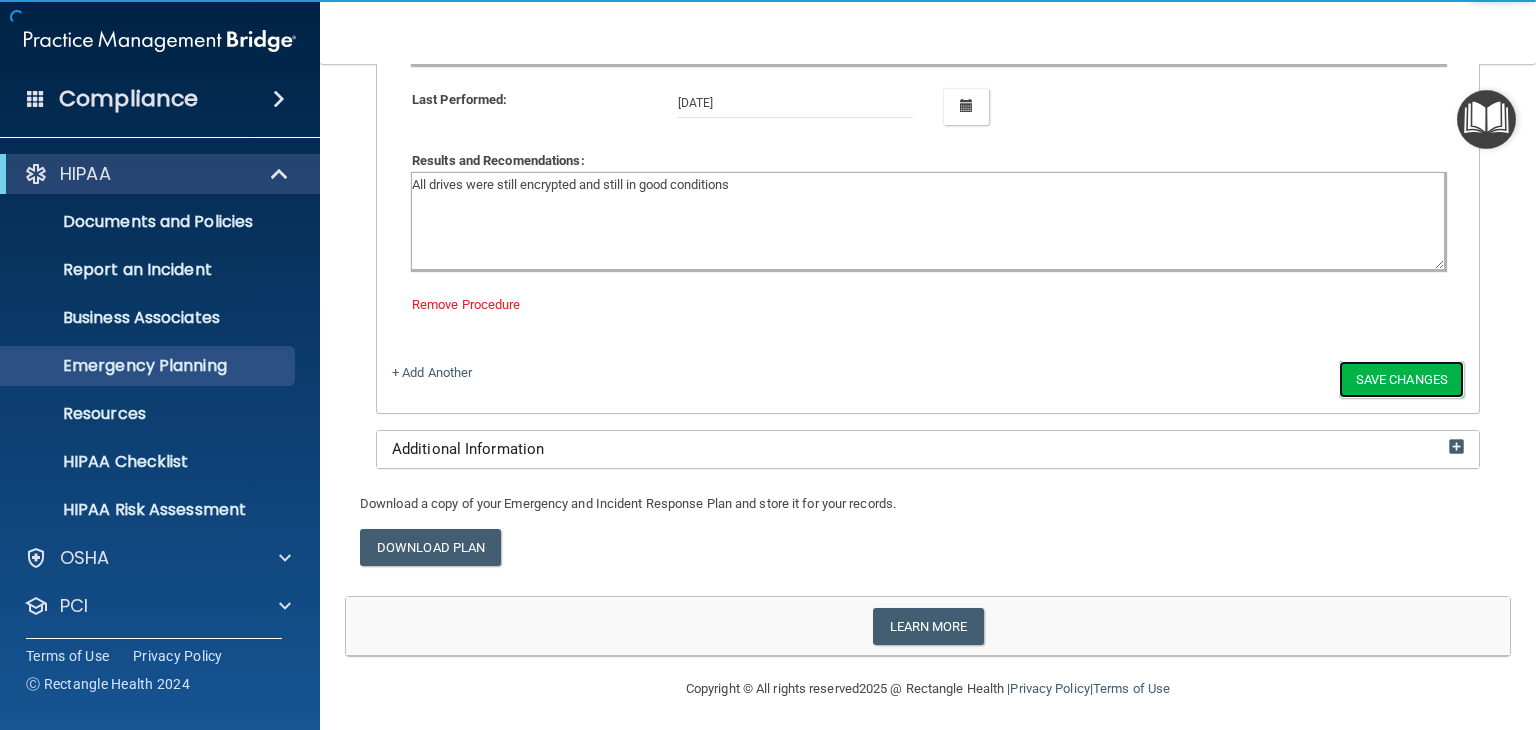 scroll, scrollTop: 3916, scrollLeft: 0, axis: vertical 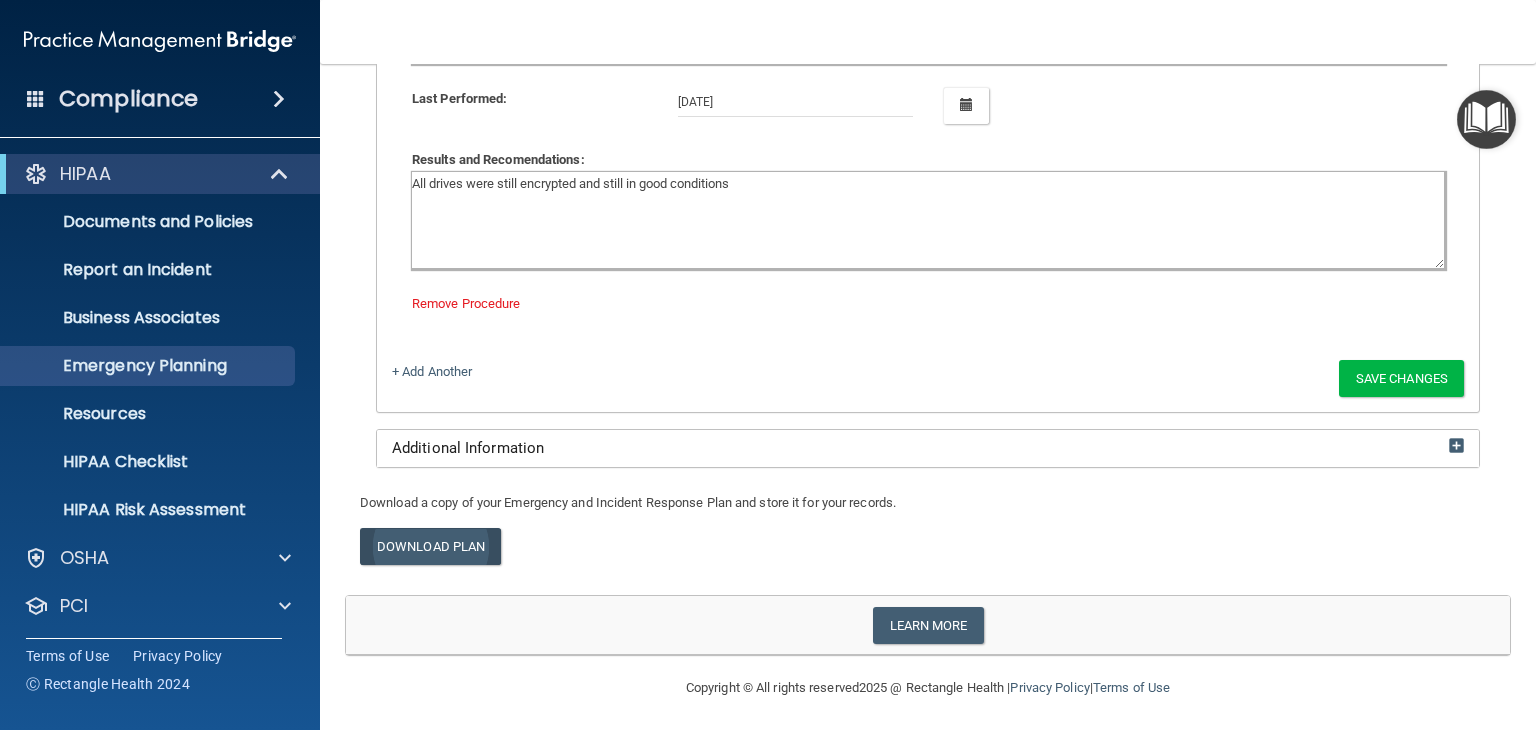 click on "Download Plan" at bounding box center (430, 546) 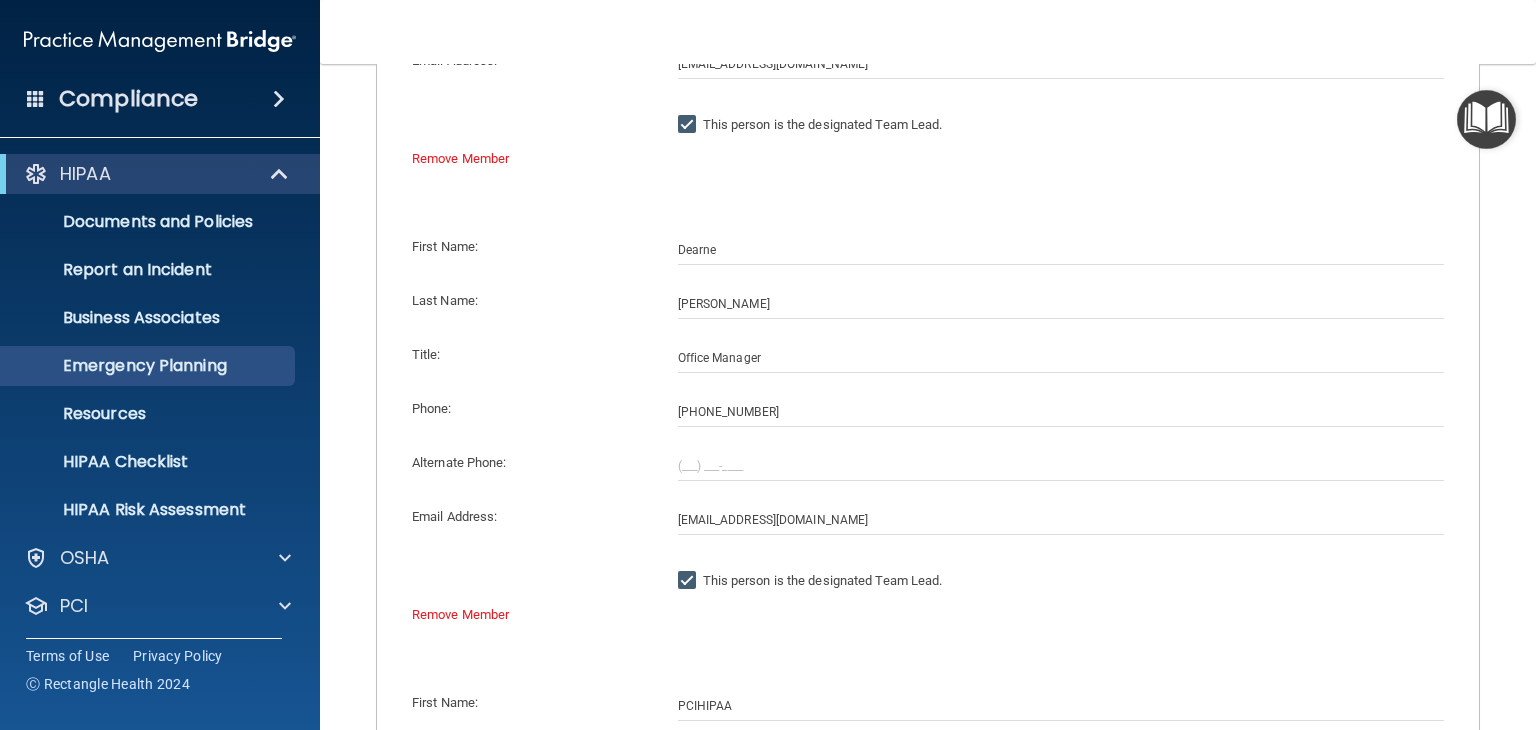 scroll, scrollTop: 0, scrollLeft: 0, axis: both 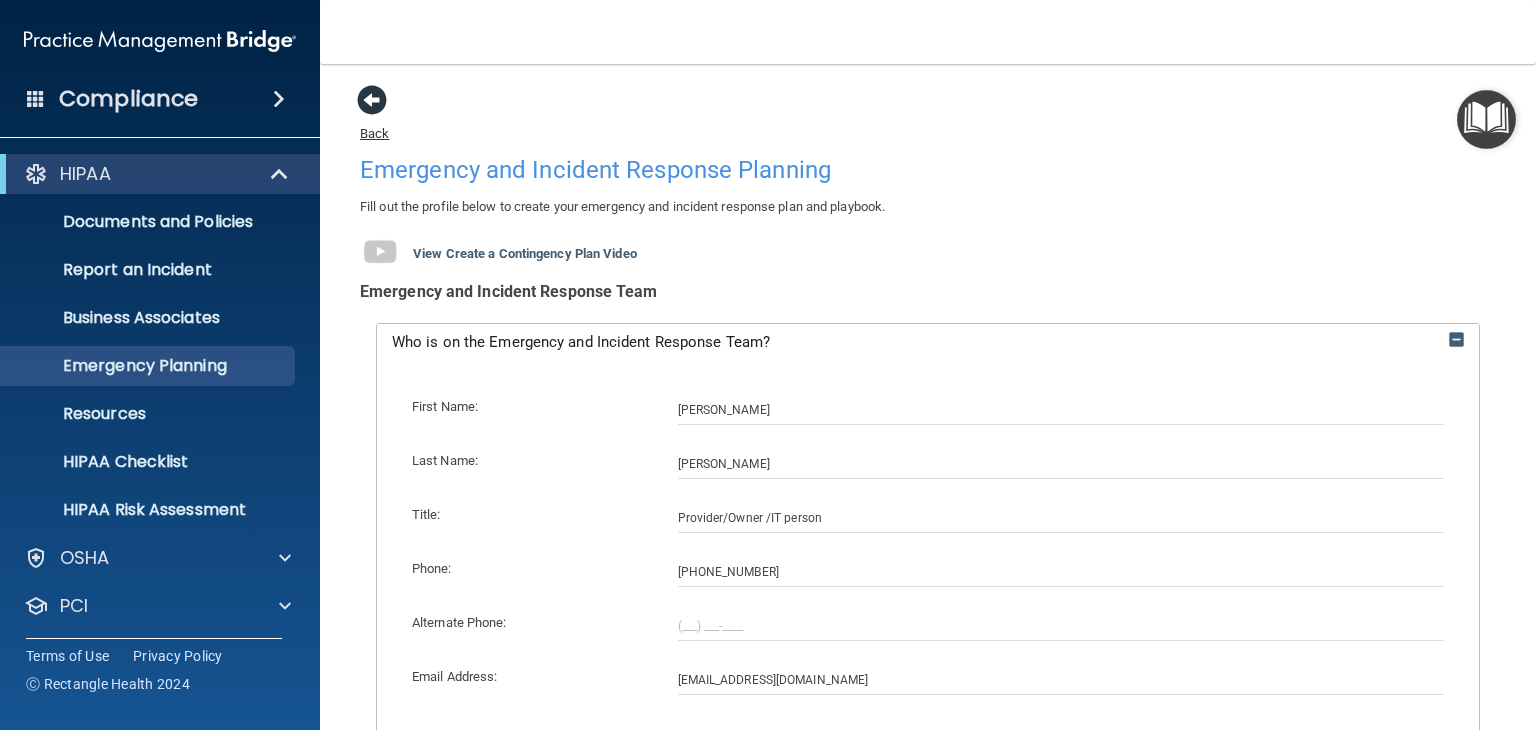 click at bounding box center (372, 100) 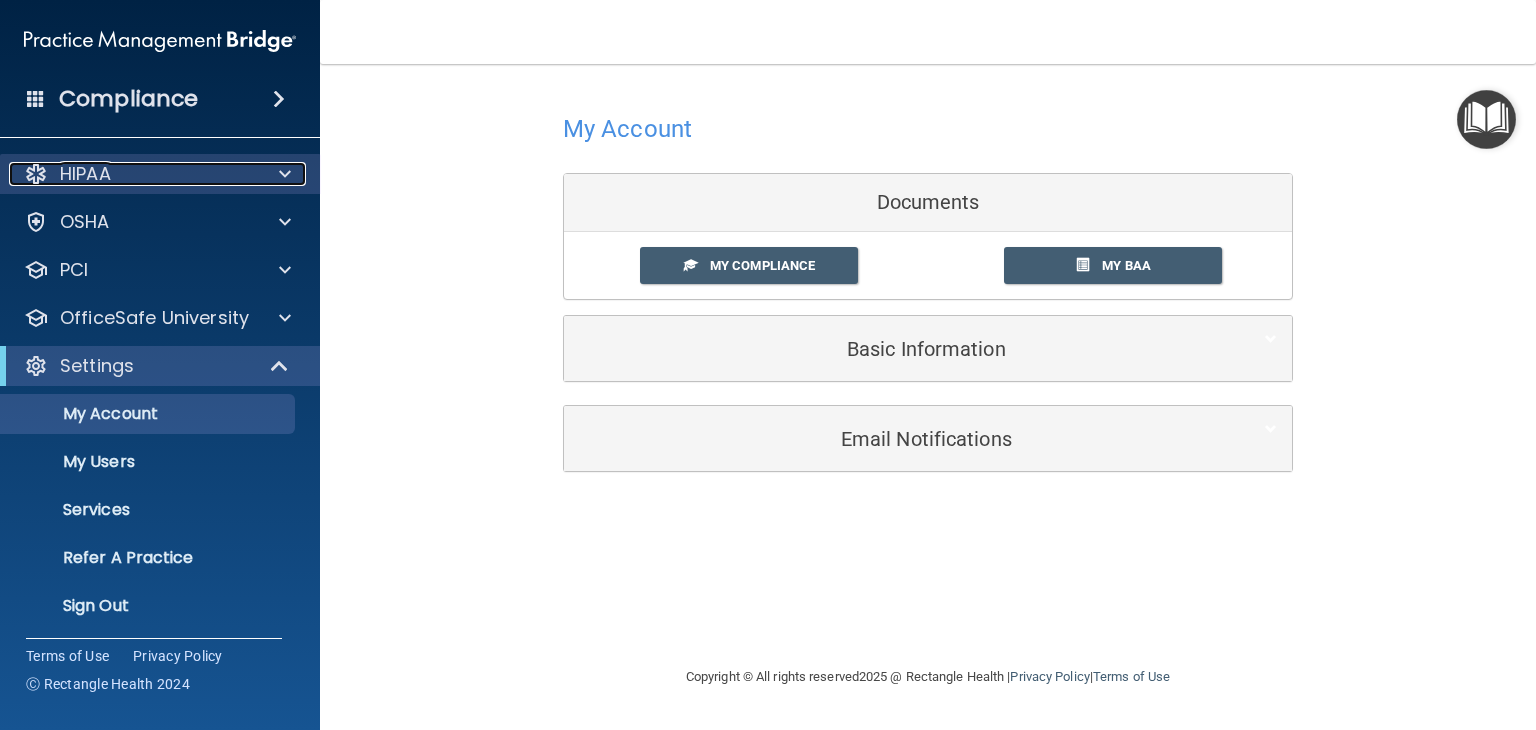 click at bounding box center (285, 174) 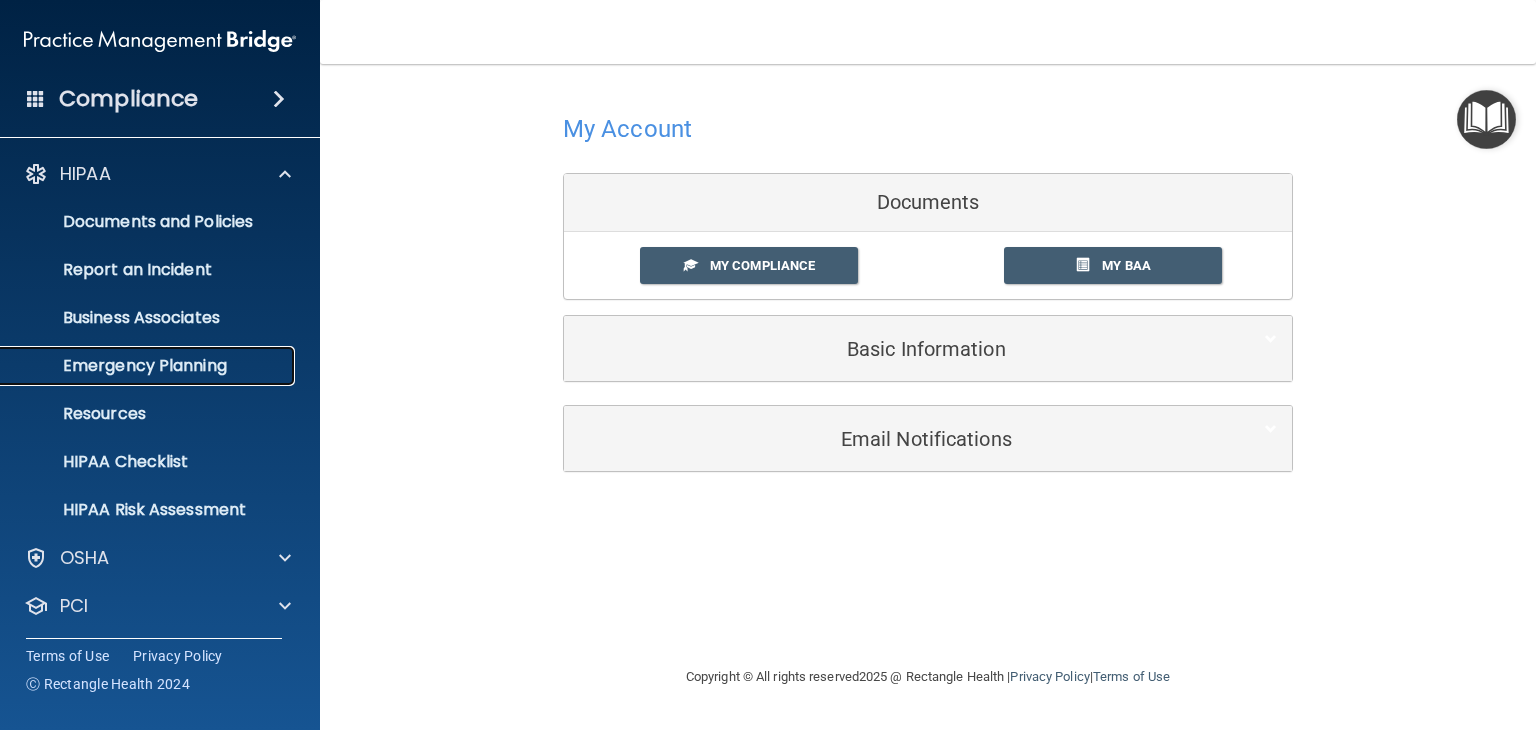 click on "Emergency Planning" at bounding box center [149, 366] 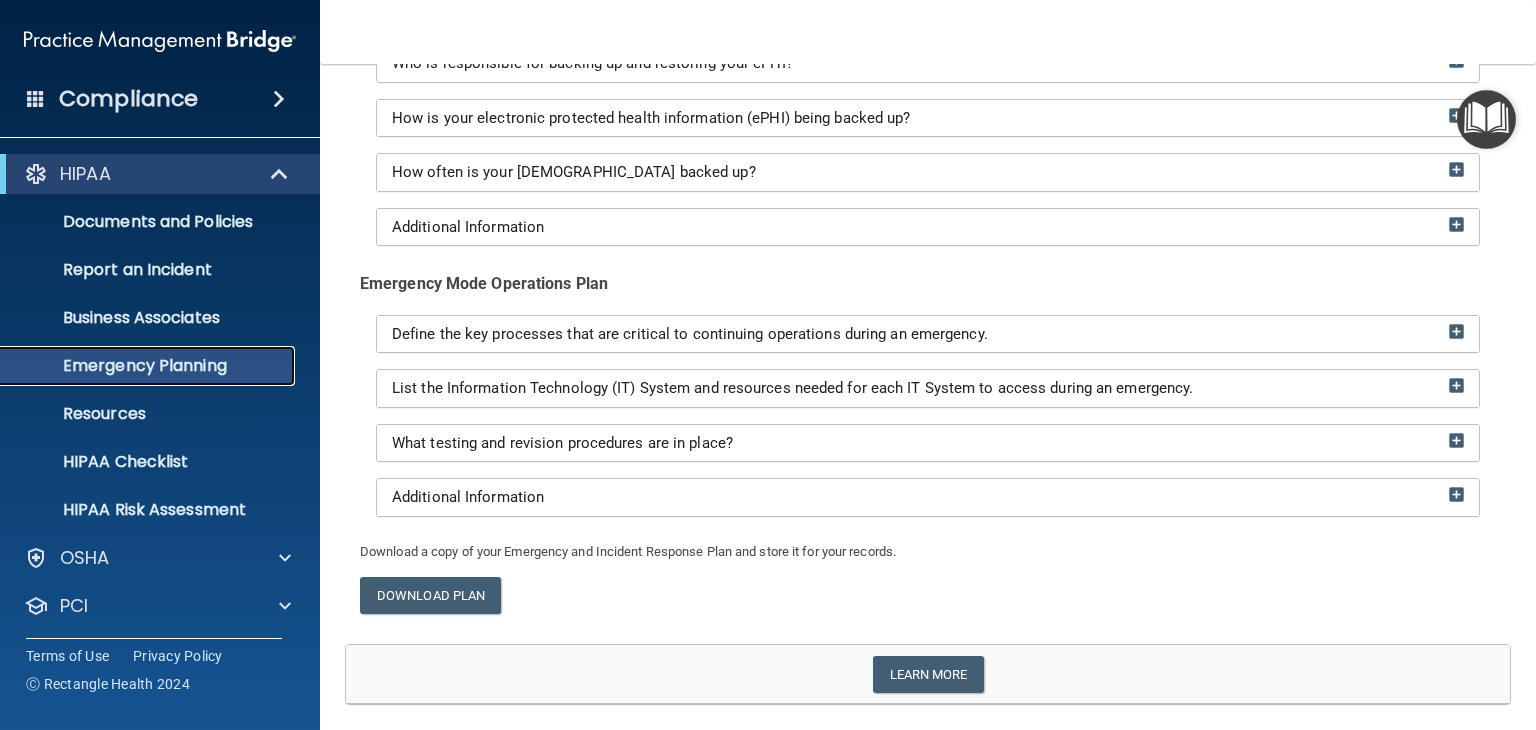 scroll, scrollTop: 491, scrollLeft: 0, axis: vertical 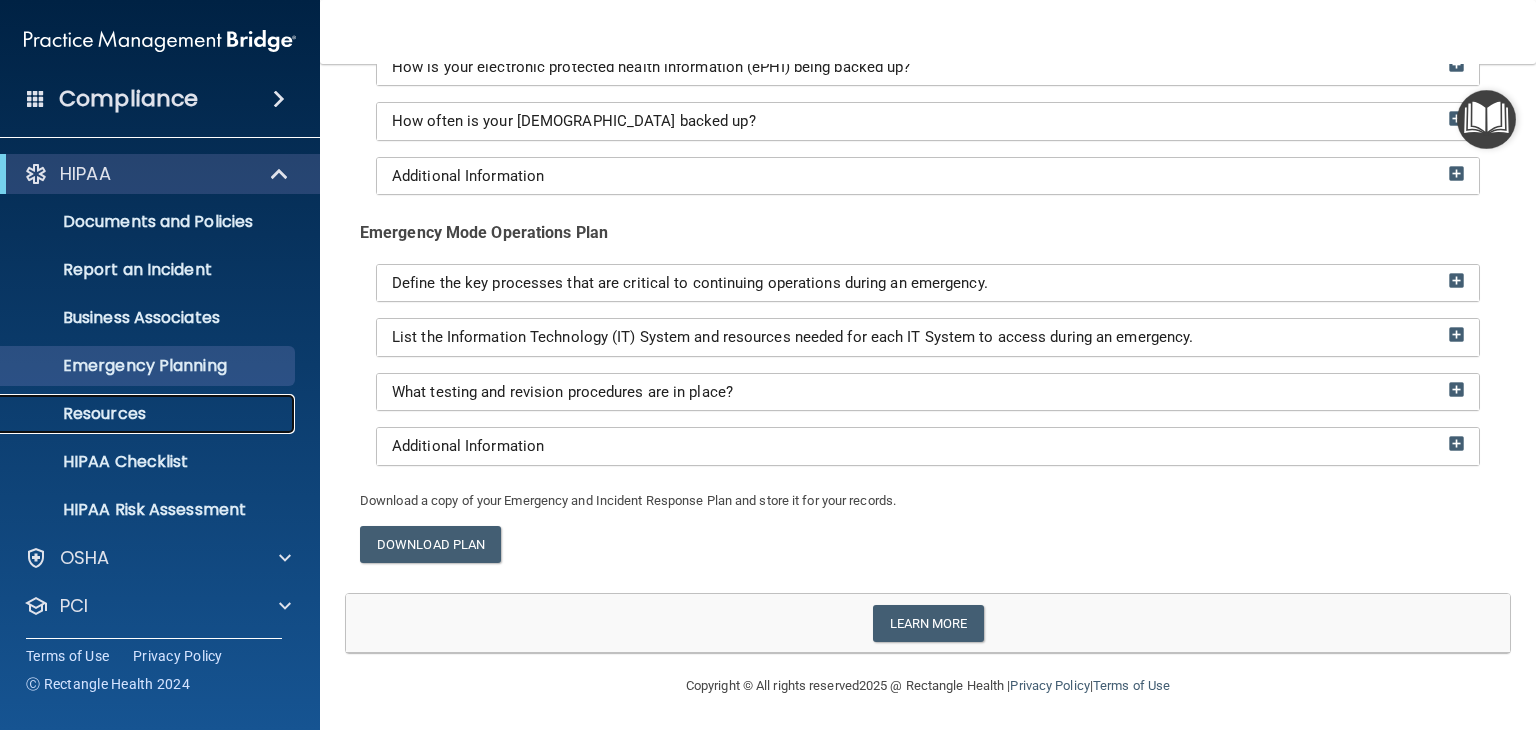 click on "Resources" at bounding box center (149, 414) 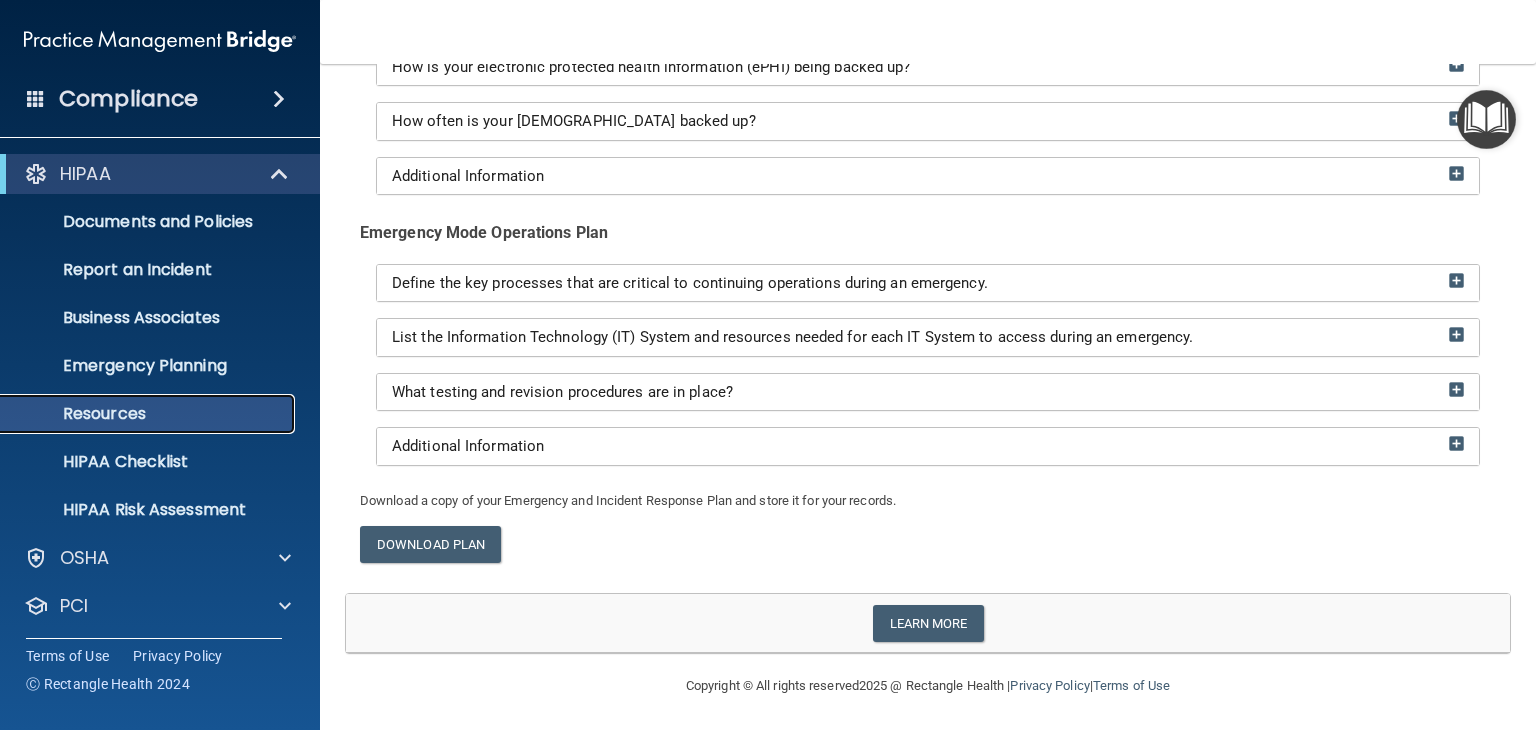 scroll, scrollTop: 0, scrollLeft: 0, axis: both 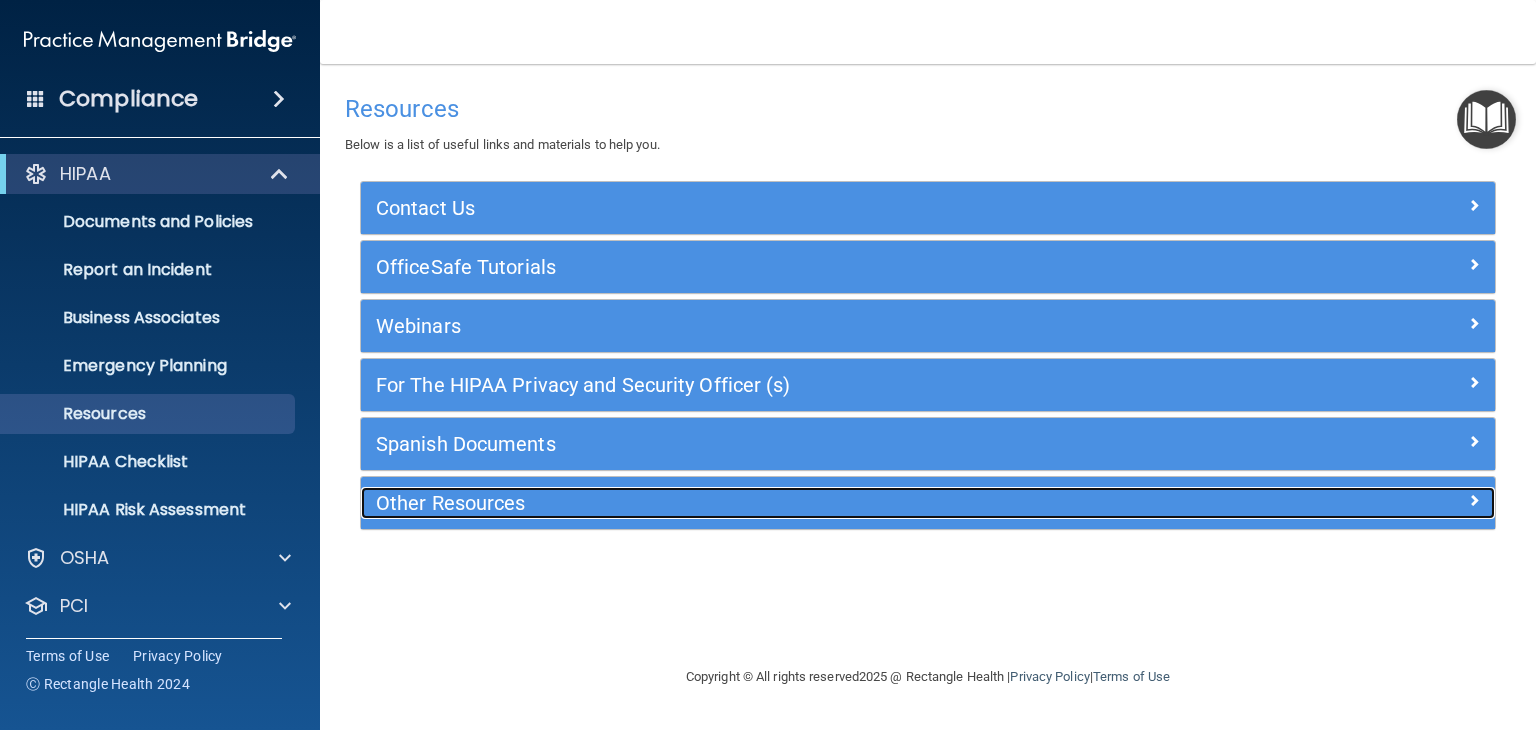 click at bounding box center [1354, 499] 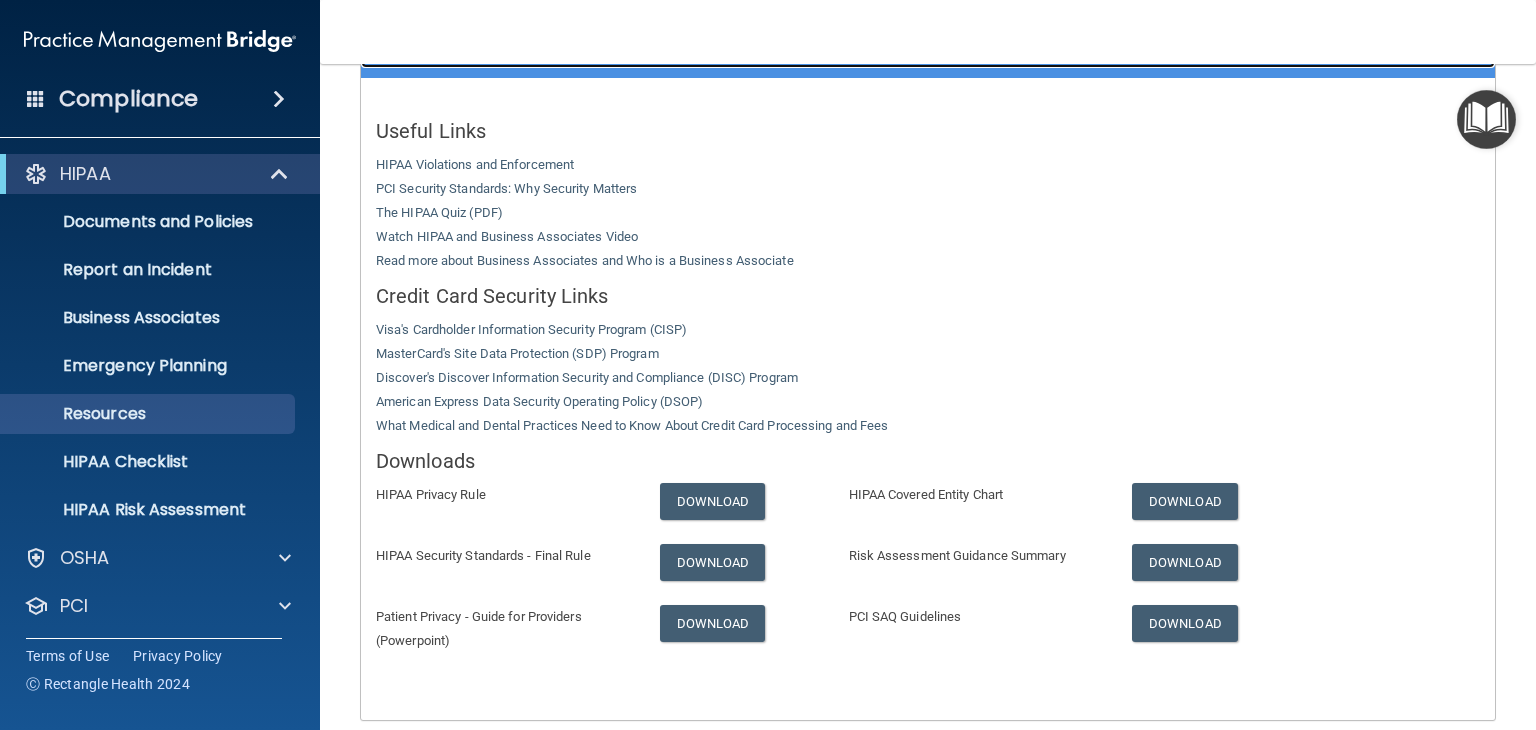 scroll, scrollTop: 543, scrollLeft: 0, axis: vertical 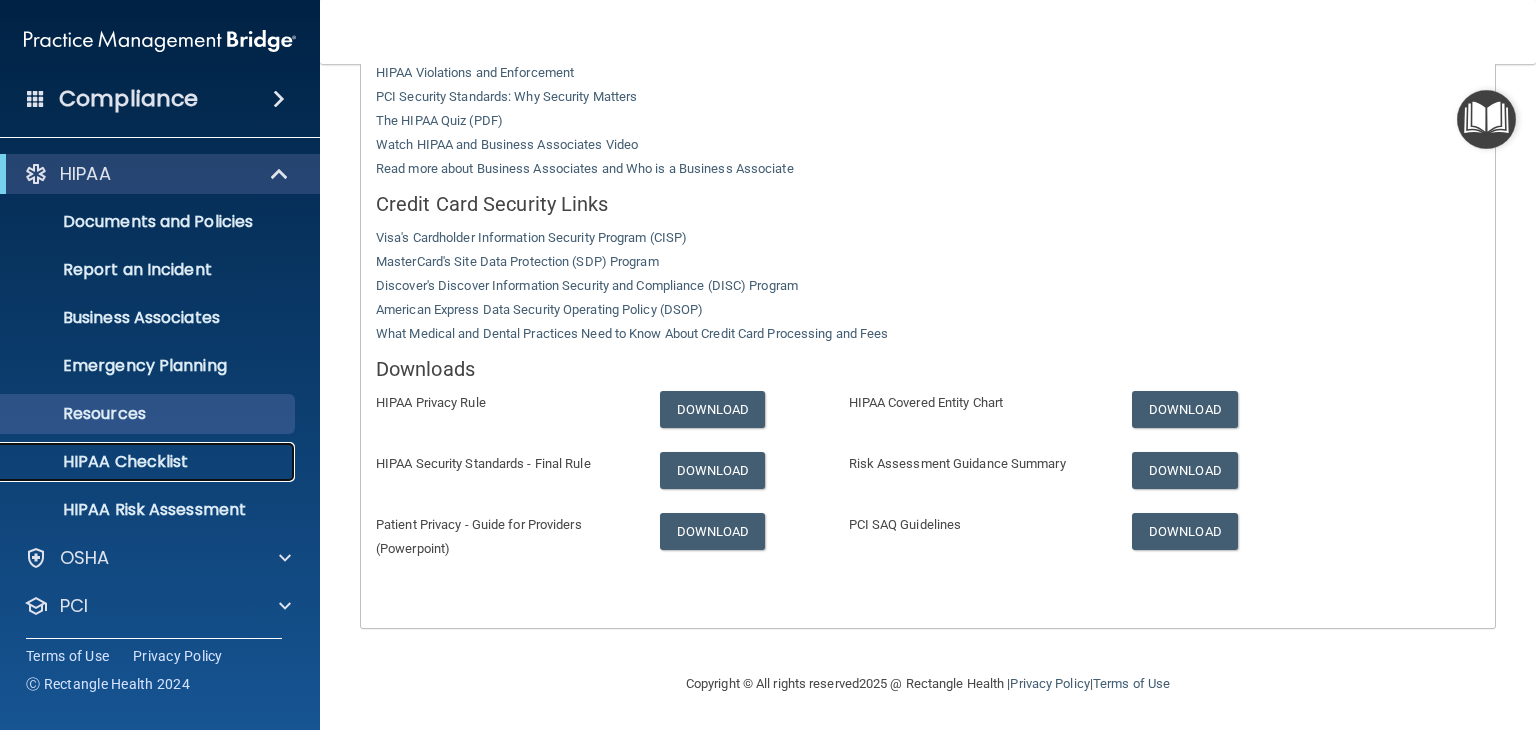click on "HIPAA Checklist" at bounding box center (149, 462) 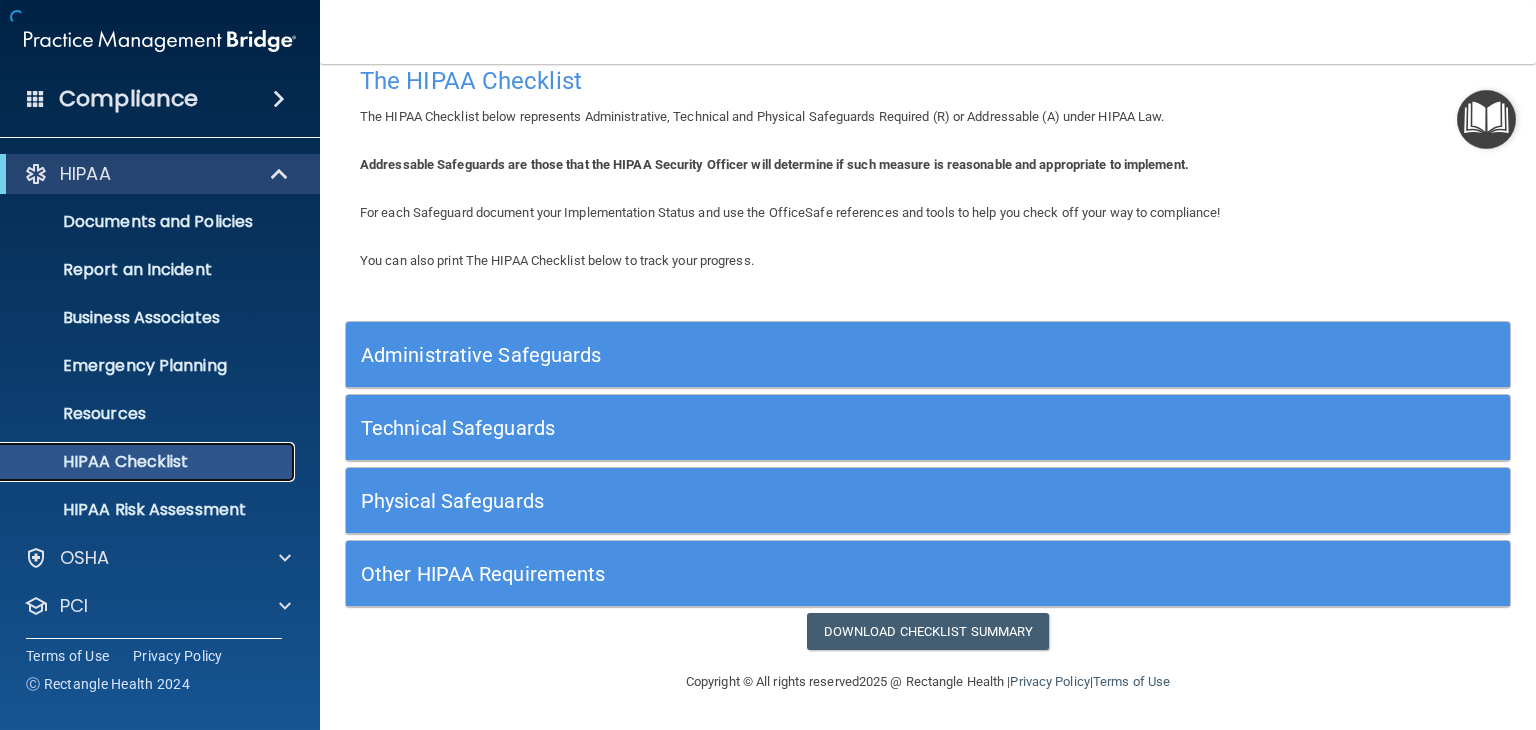 scroll, scrollTop: 26, scrollLeft: 0, axis: vertical 